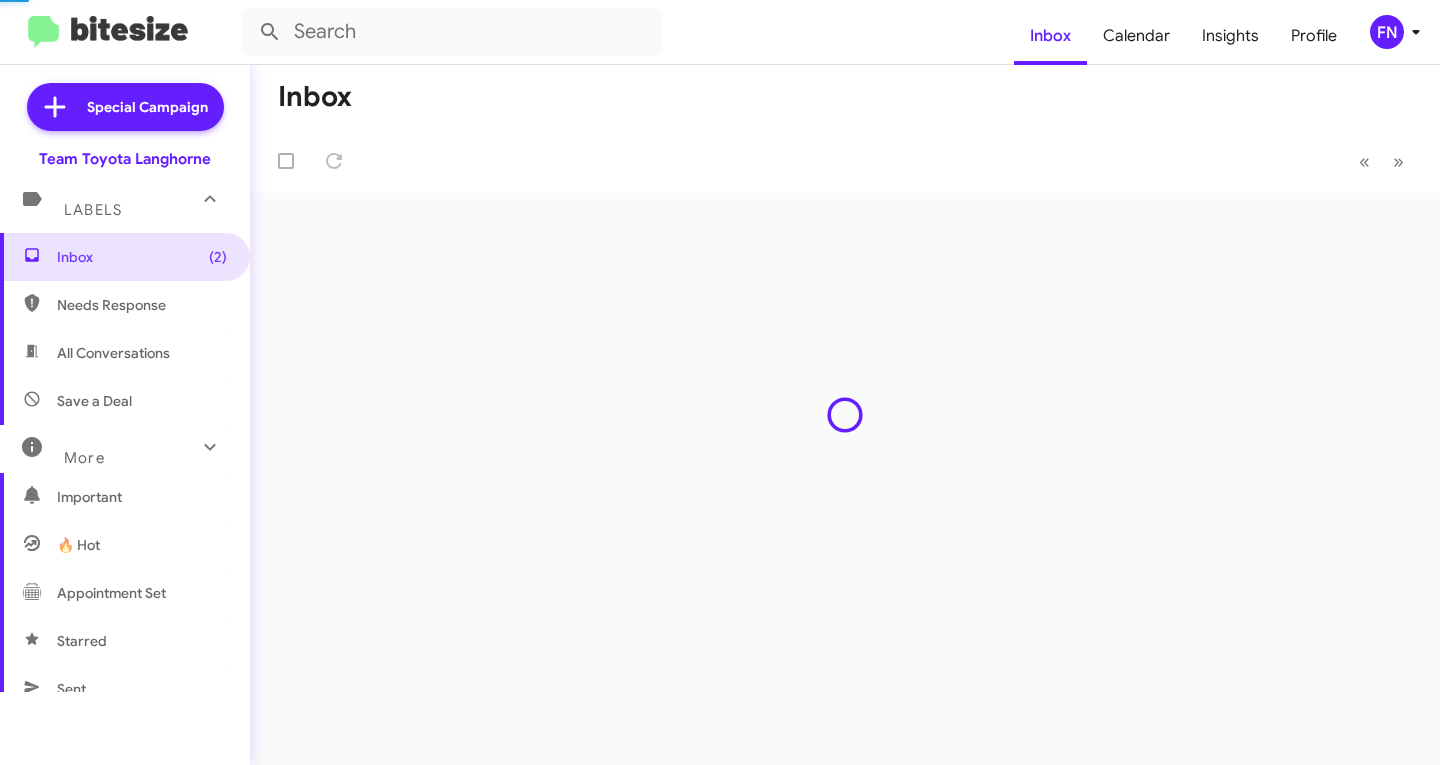 scroll, scrollTop: 0, scrollLeft: 0, axis: both 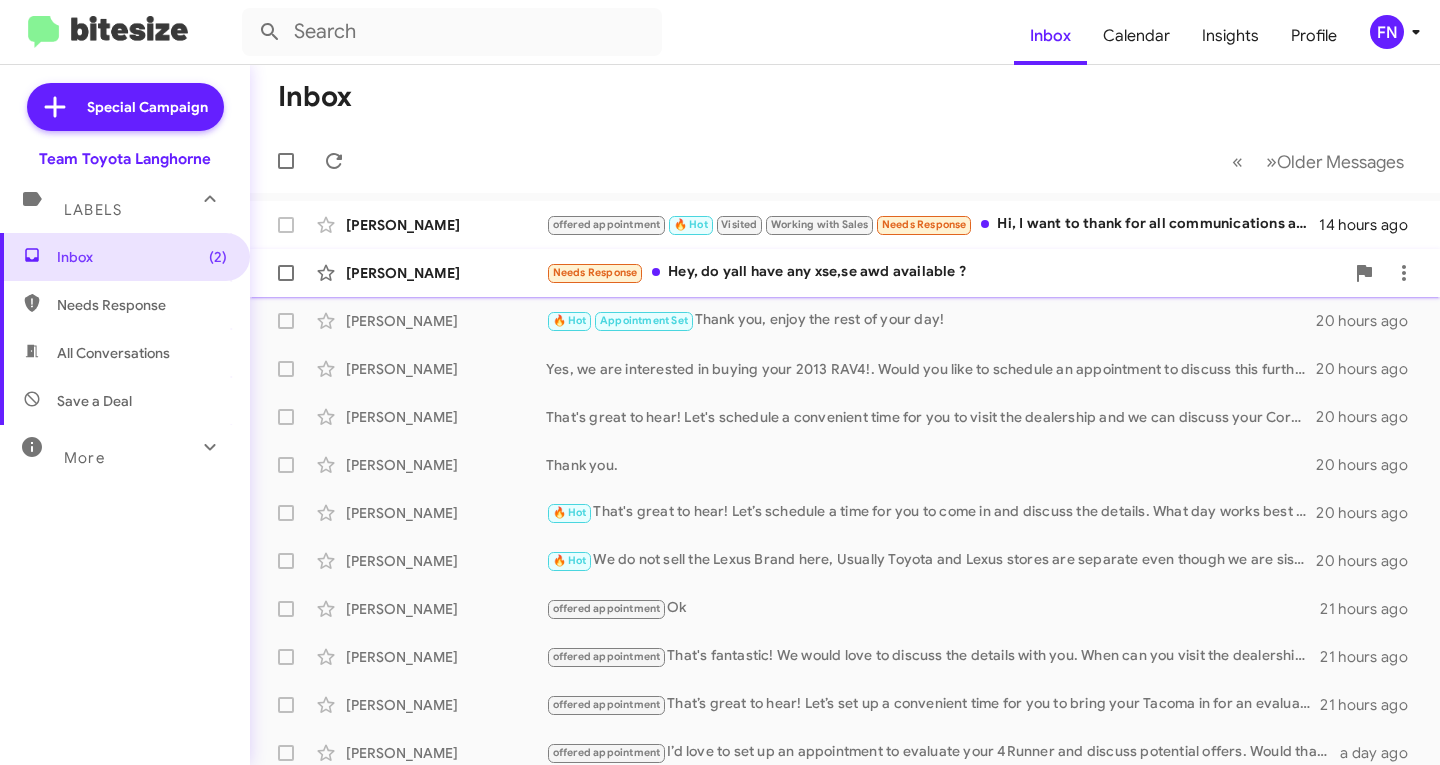 click on "Needs Response   Hey, do yall have any xse,se awd available ?" 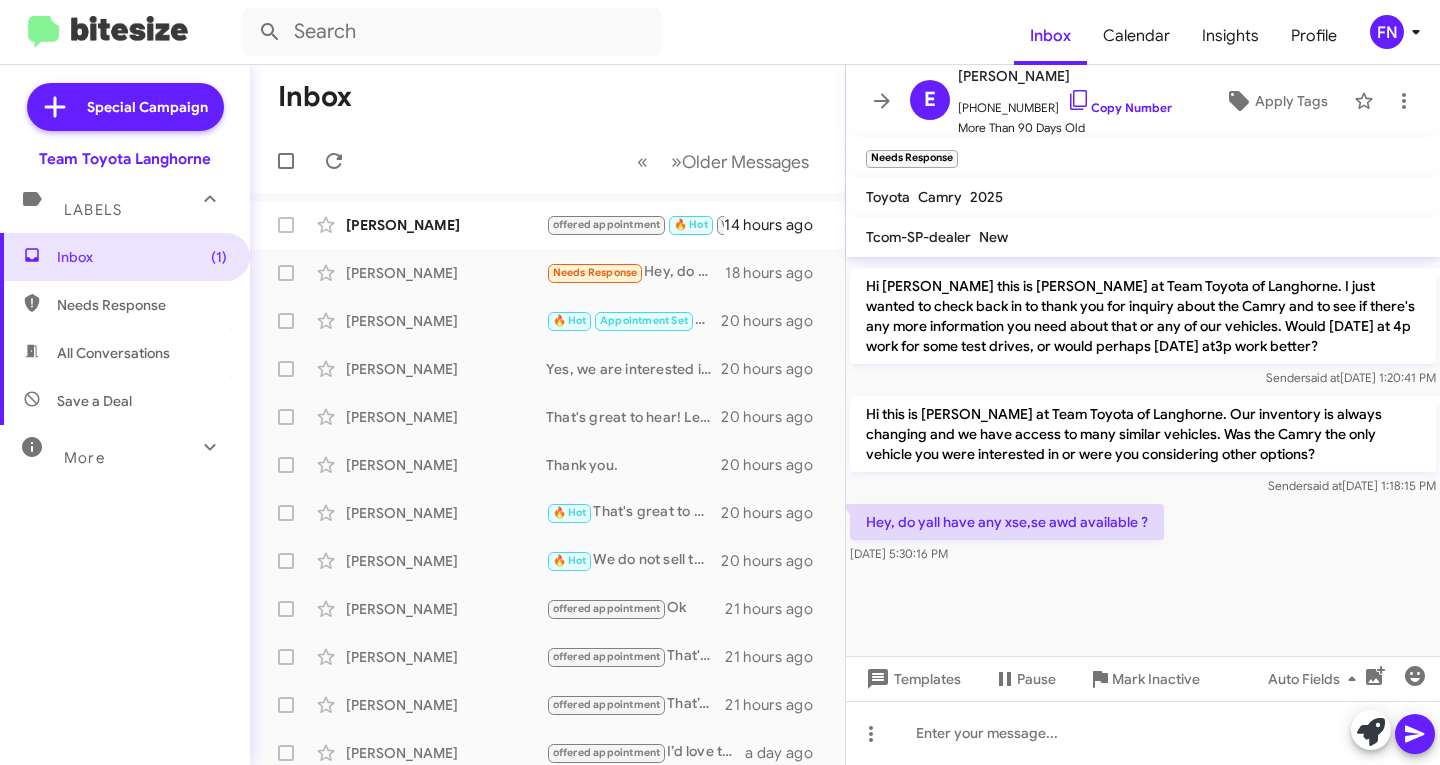 scroll, scrollTop: 2061, scrollLeft: 0, axis: vertical 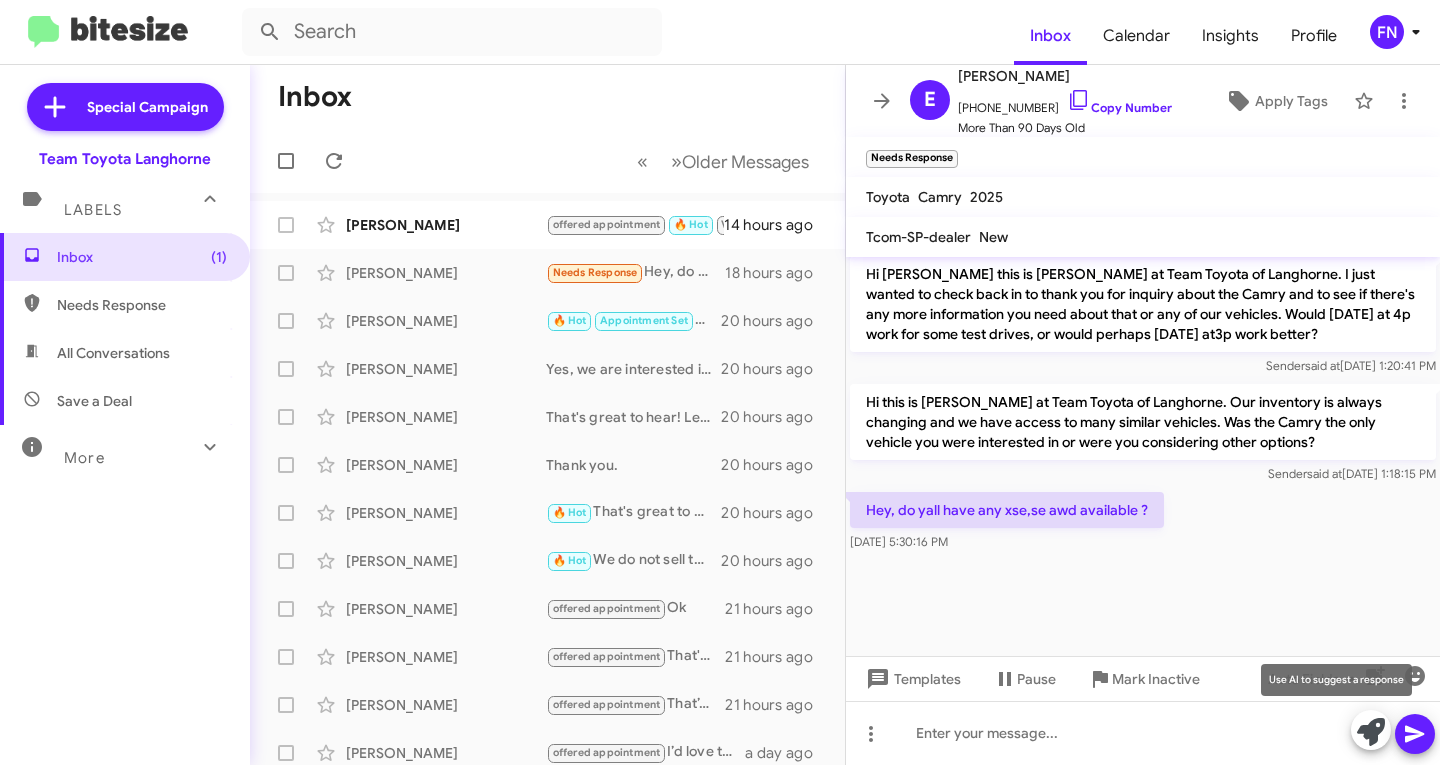click 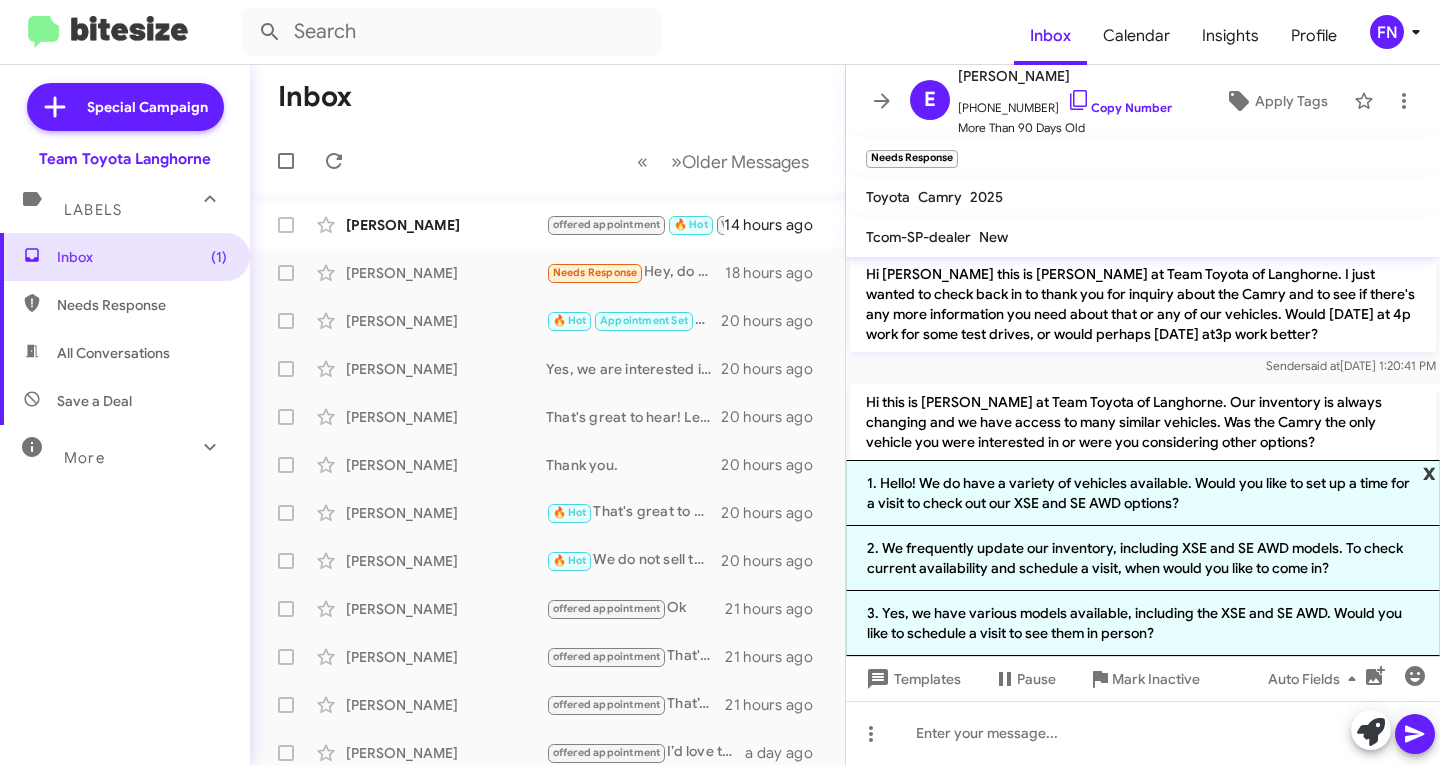 click on "x" 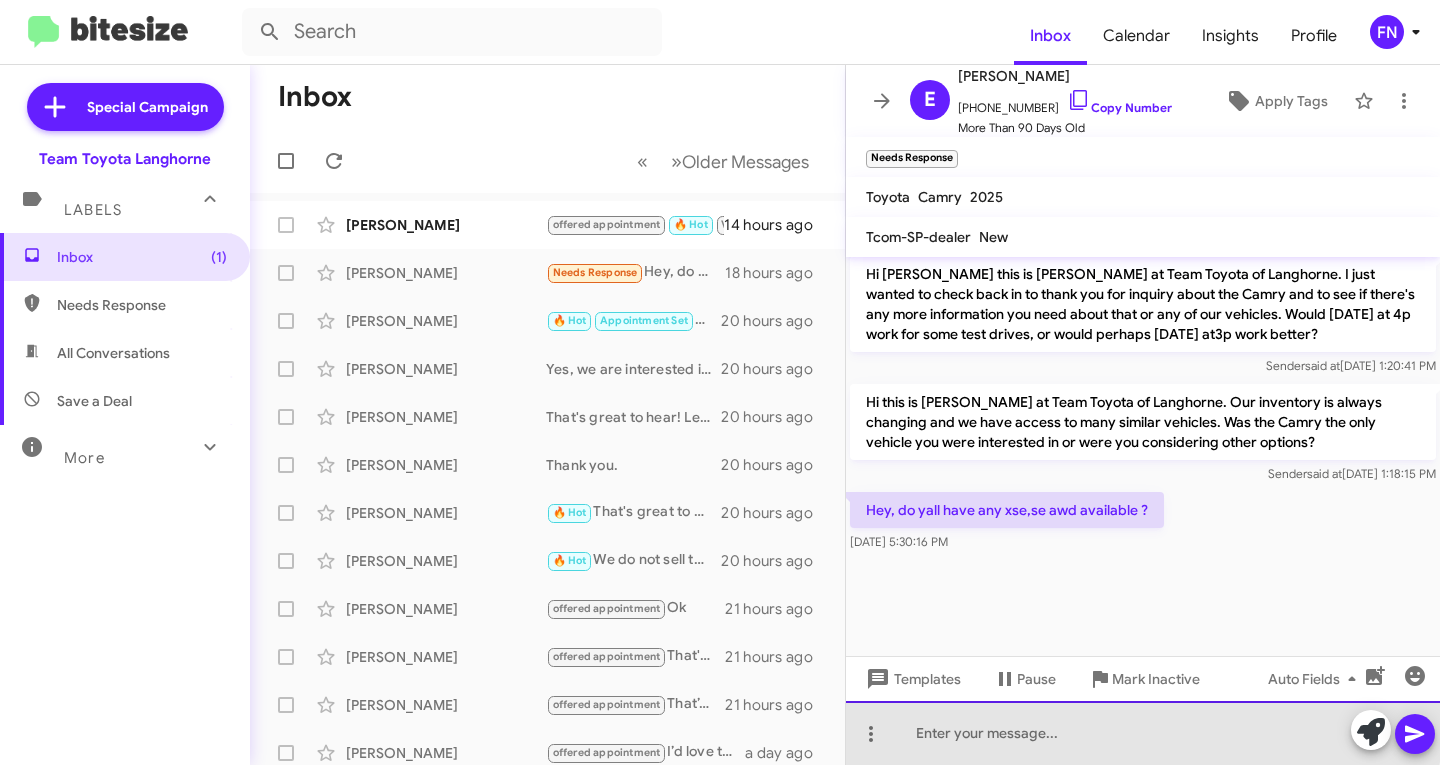 click 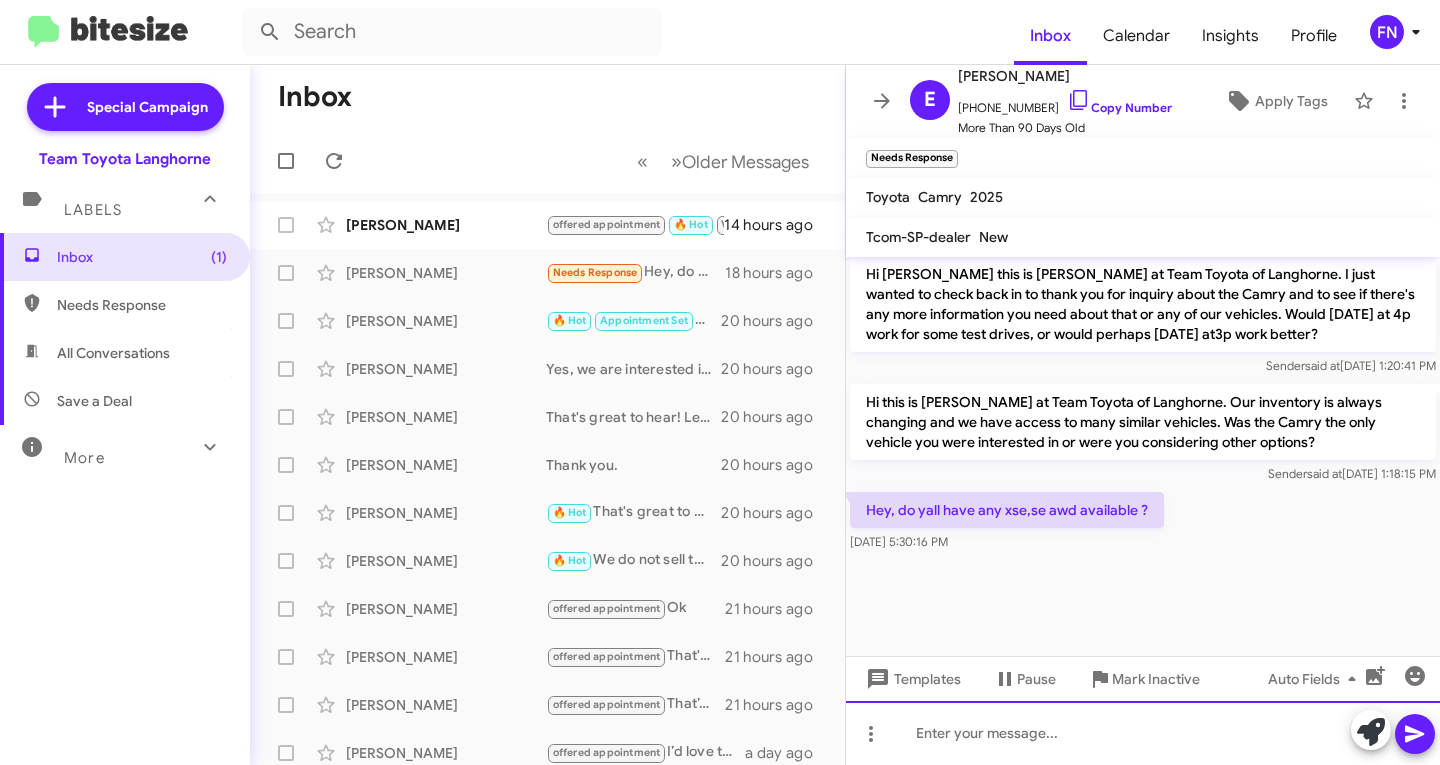 type 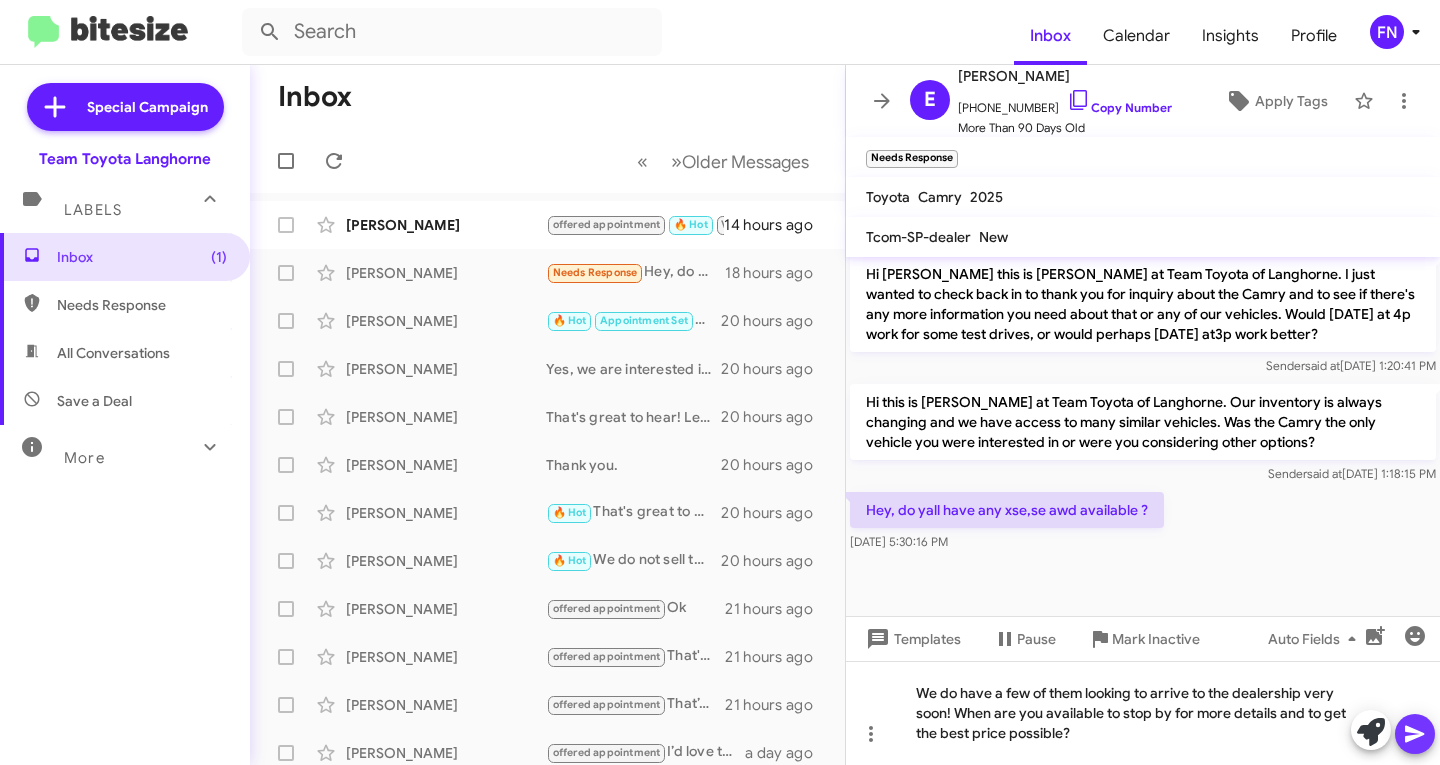 click 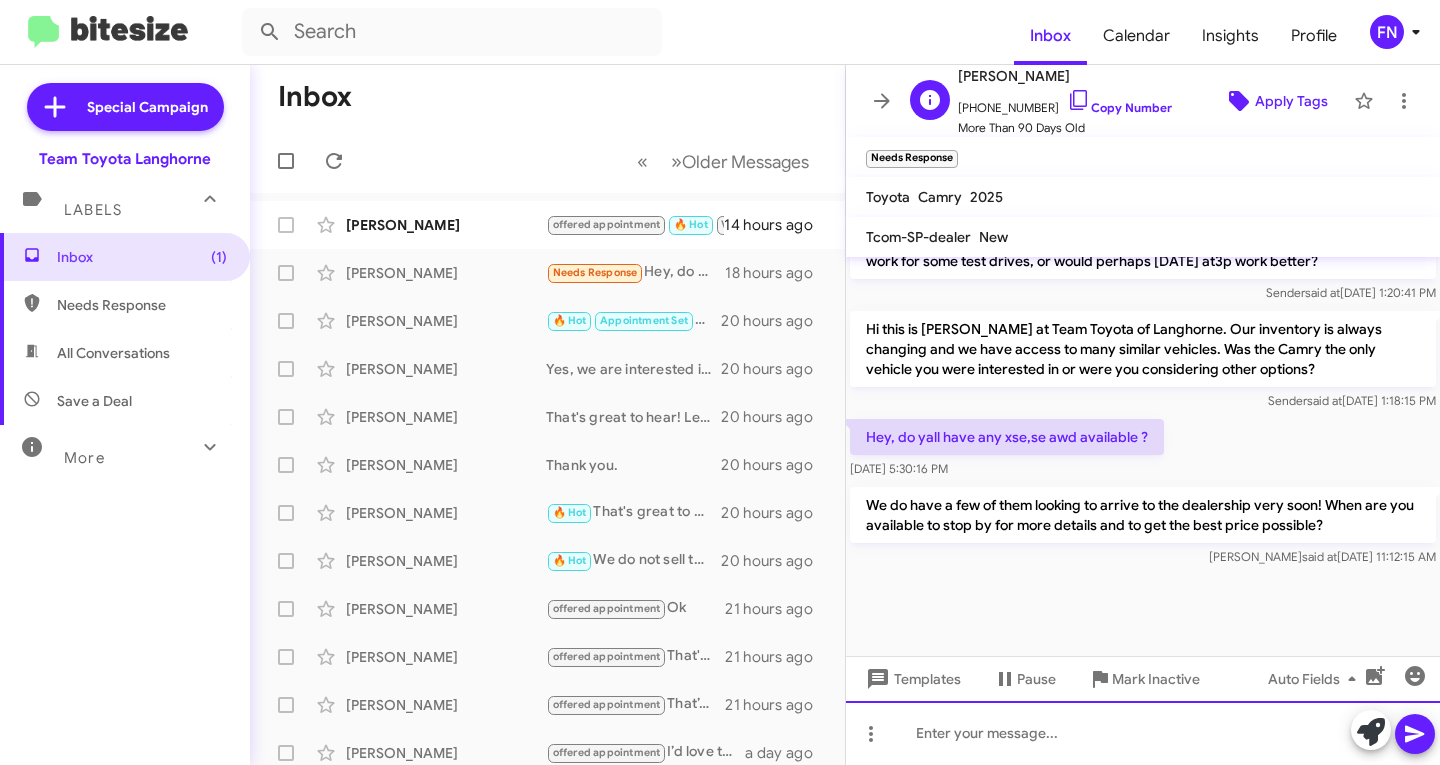 scroll, scrollTop: 2154, scrollLeft: 0, axis: vertical 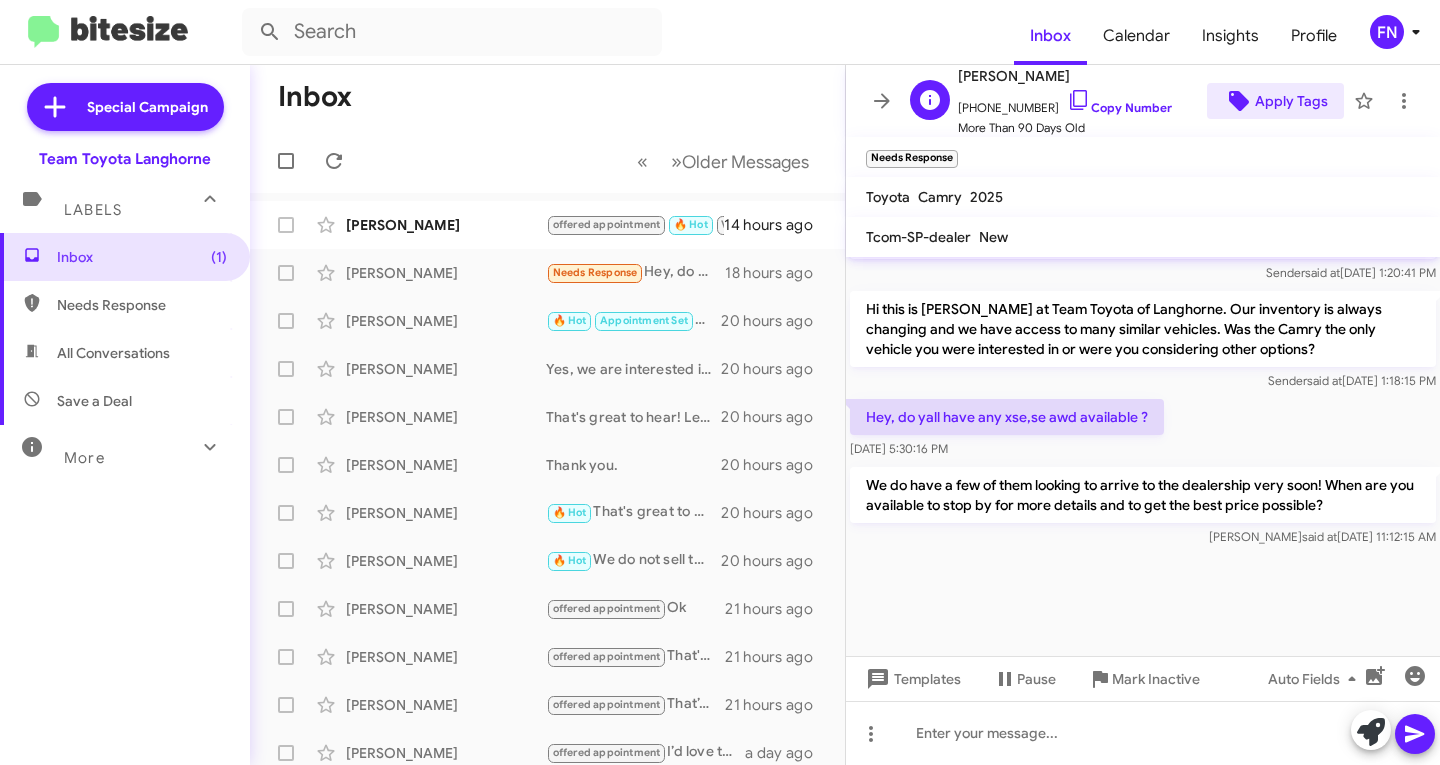 click on "Apply Tags" 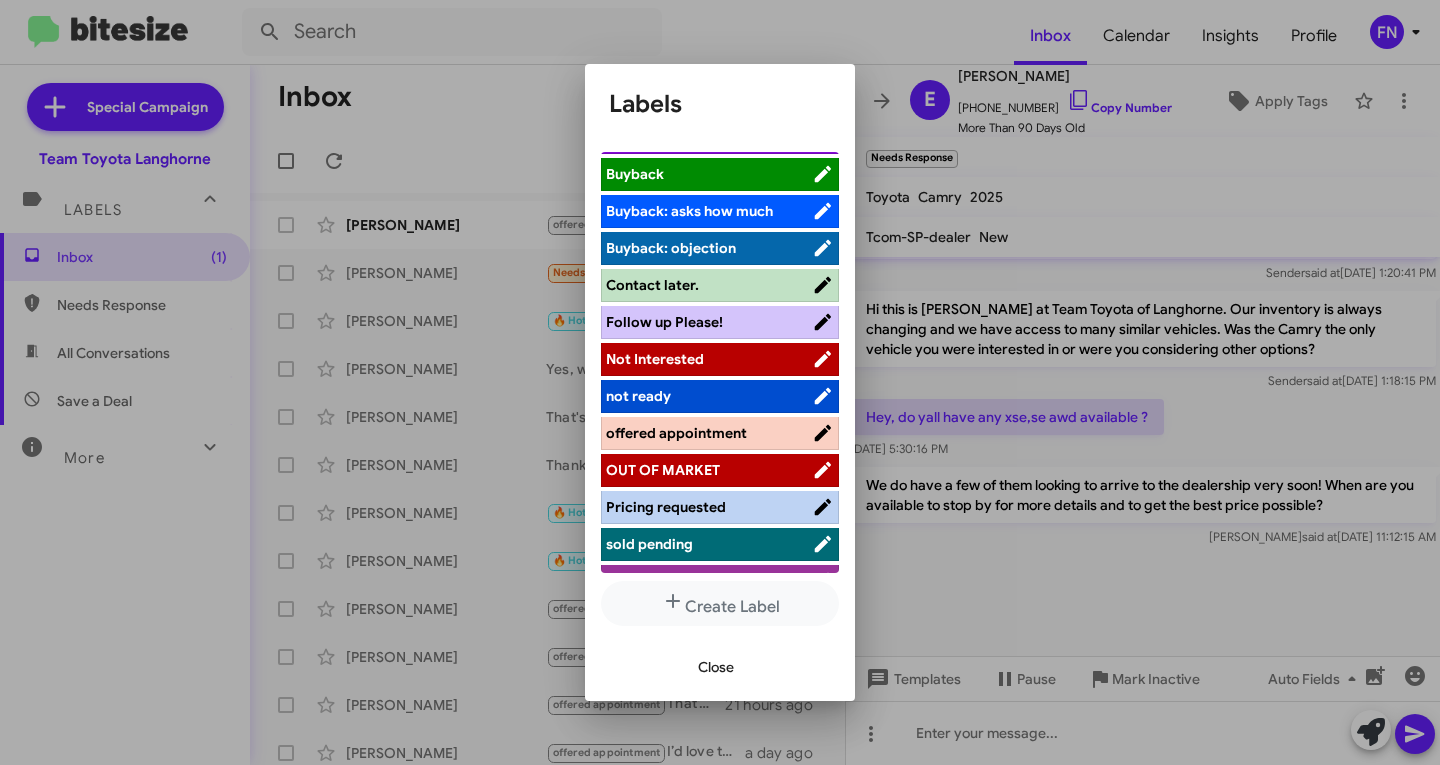 scroll, scrollTop: 283, scrollLeft: 0, axis: vertical 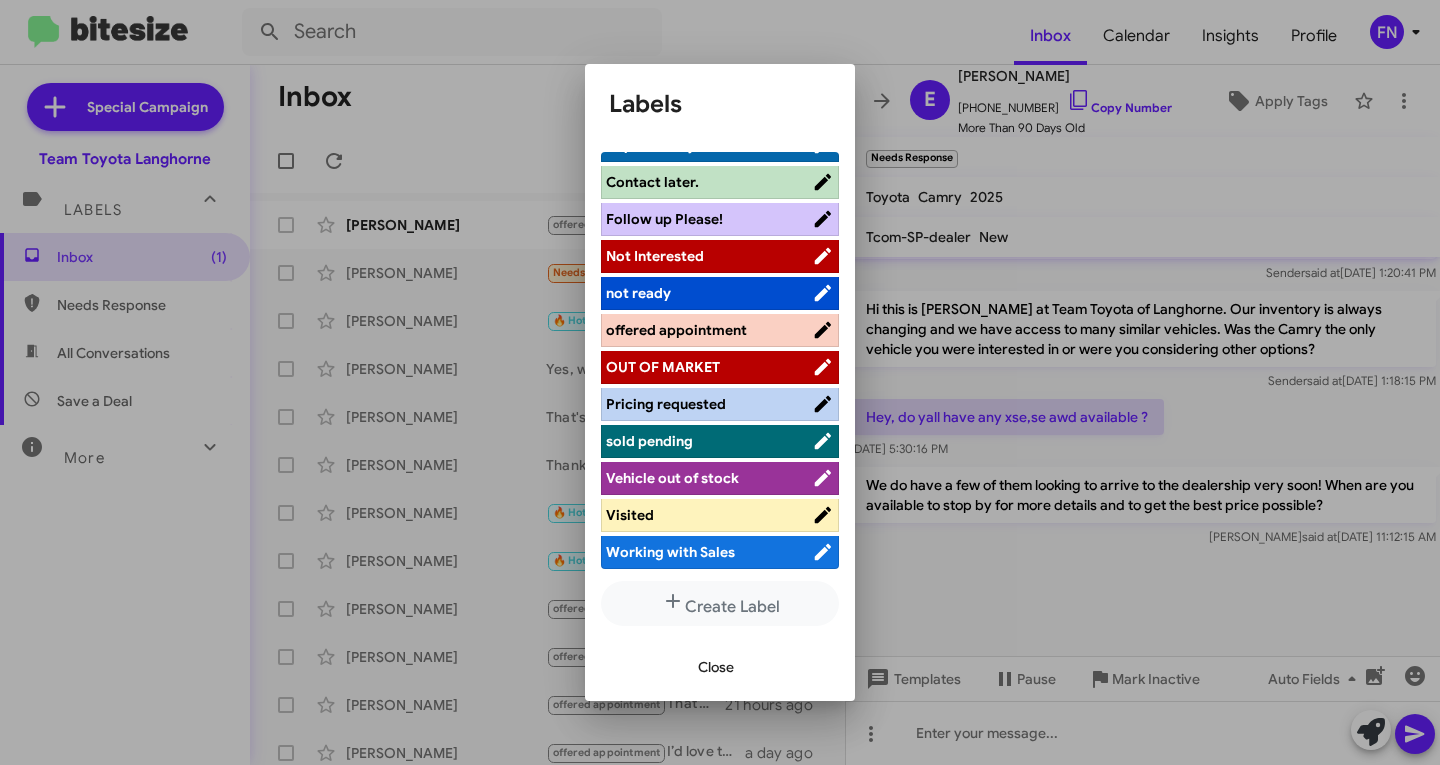 click on "offered appointment" at bounding box center (720, 330) 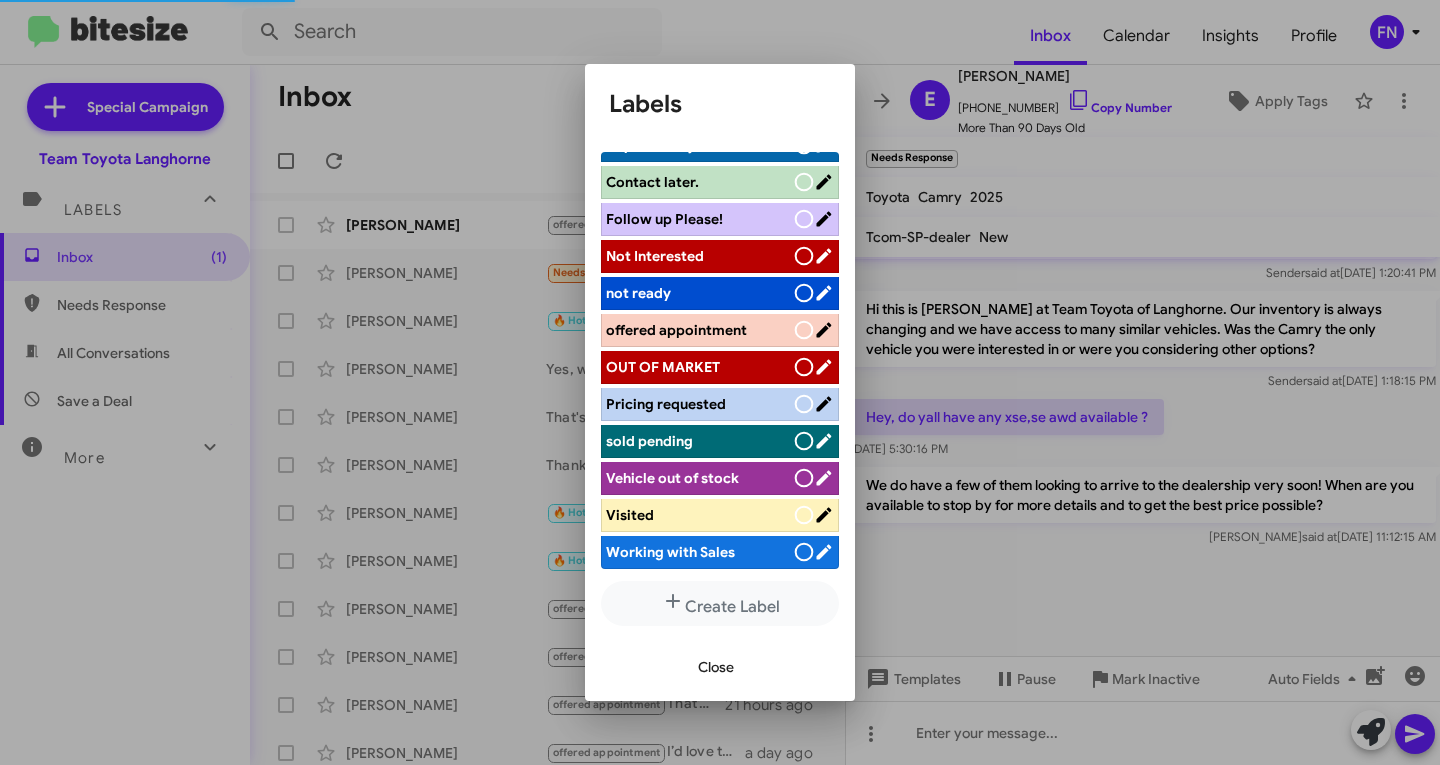 scroll, scrollTop: 283, scrollLeft: 0, axis: vertical 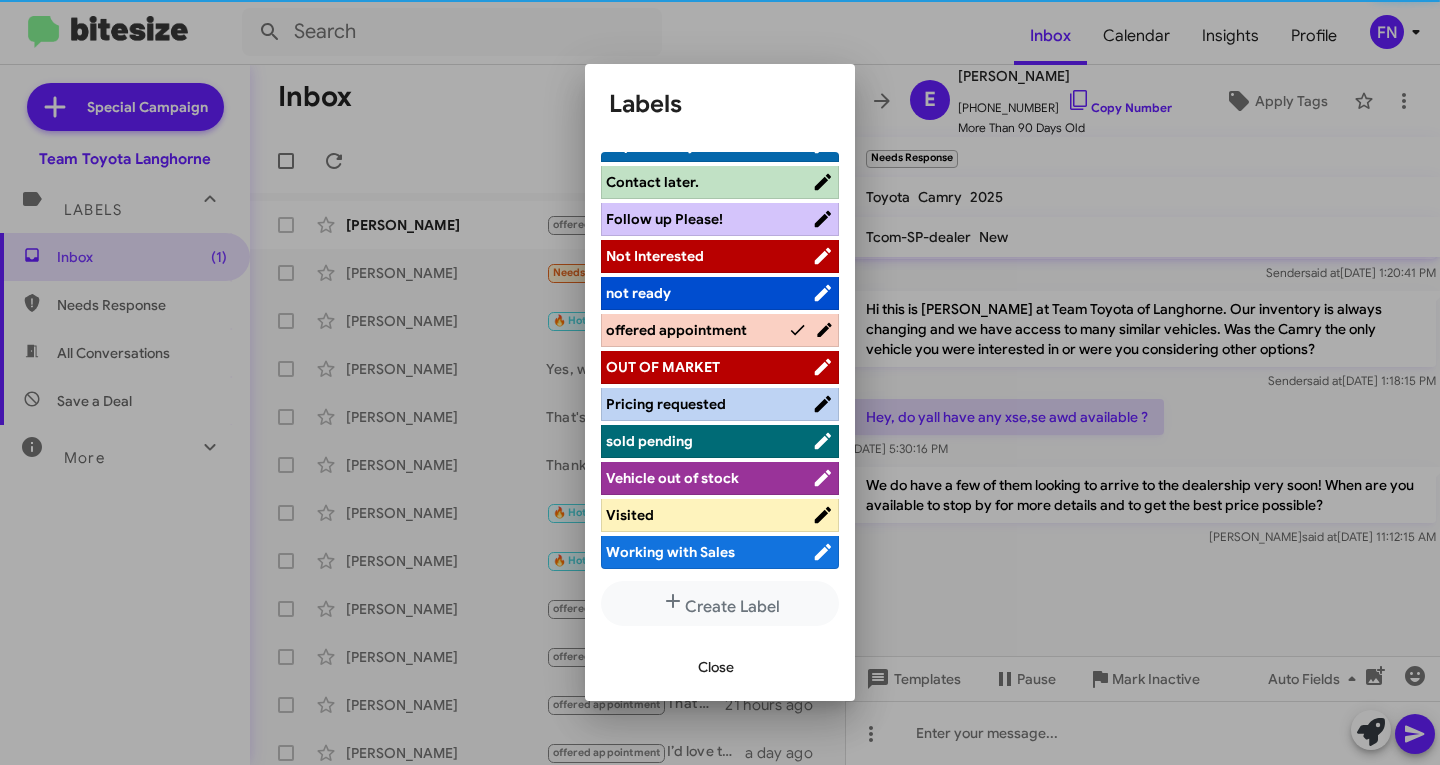 click on "Close" at bounding box center (716, 667) 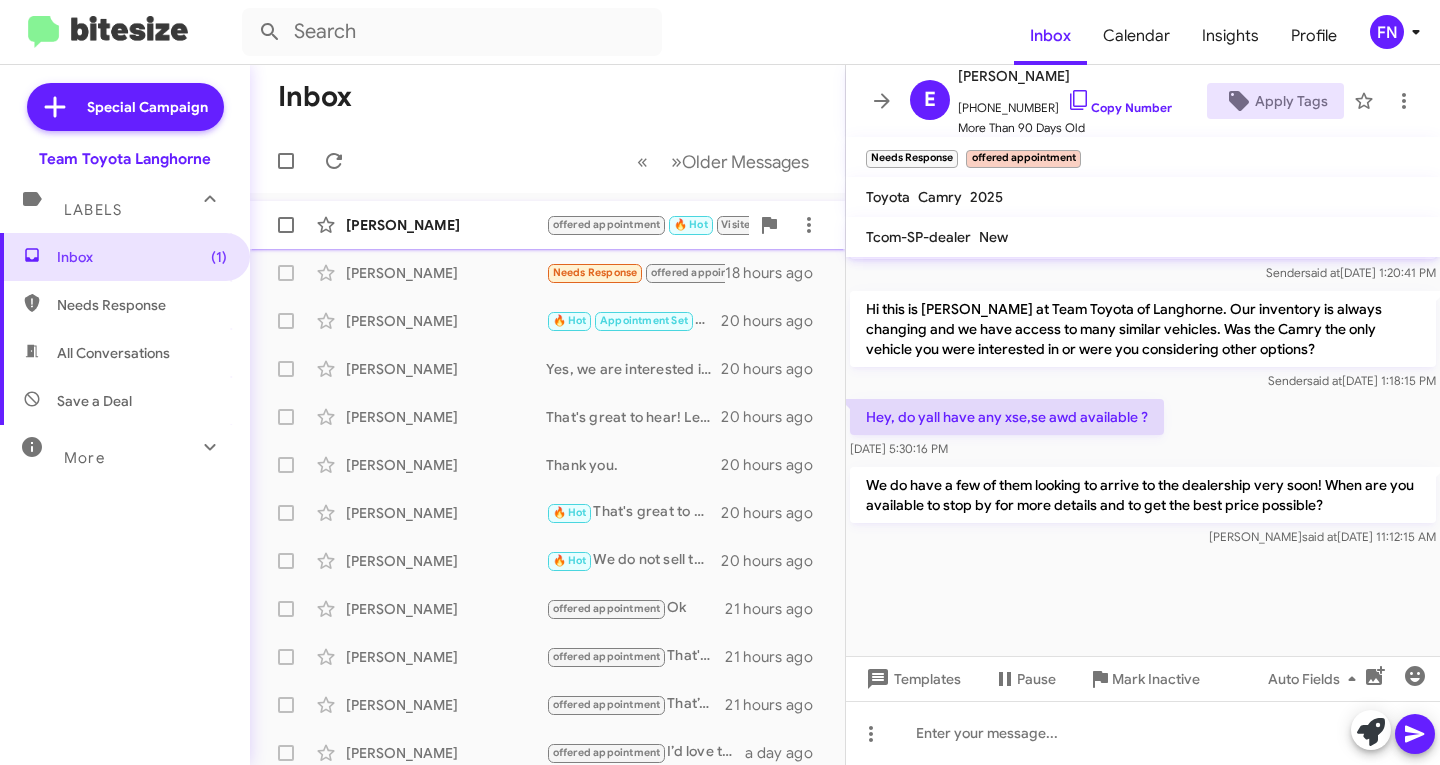 click on "[PERSON_NAME]" 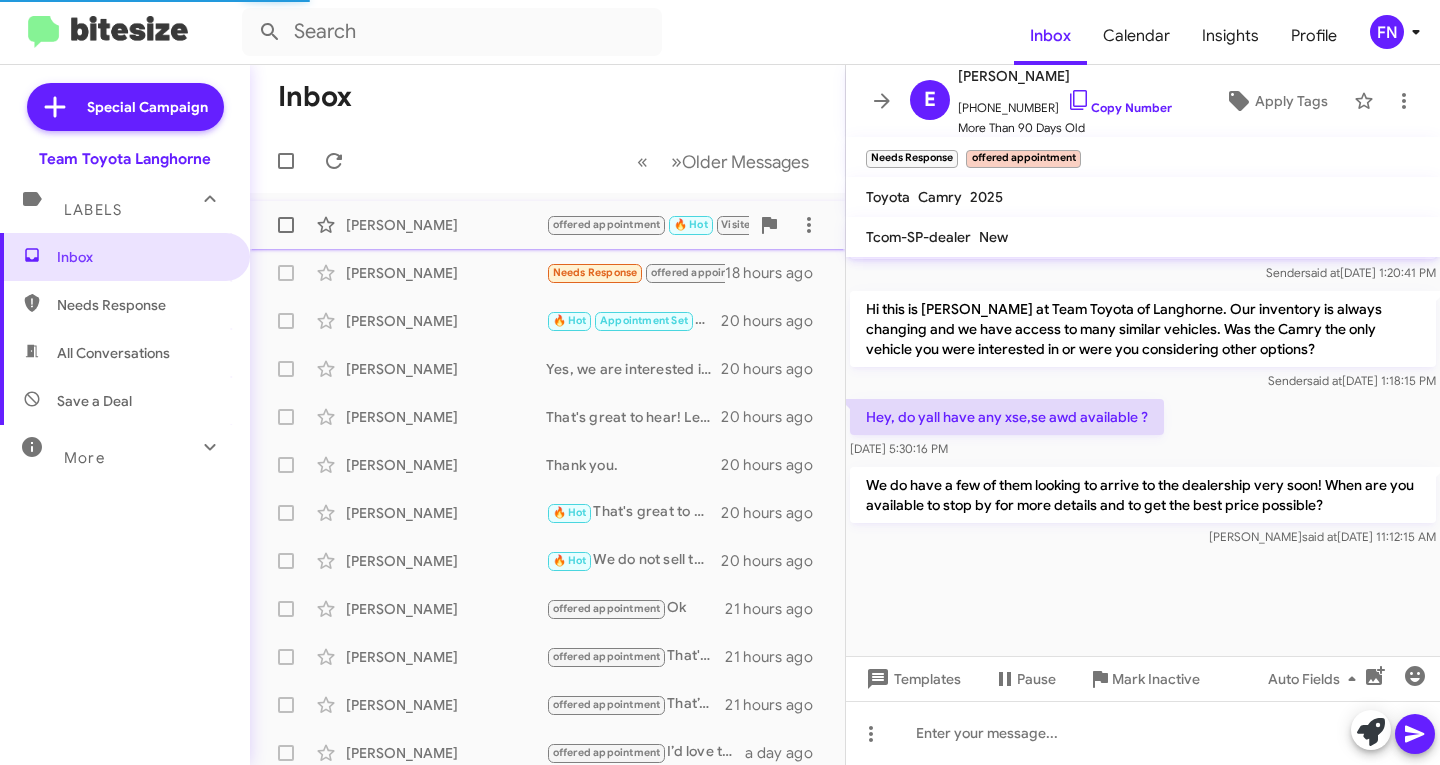 scroll, scrollTop: 1326, scrollLeft: 0, axis: vertical 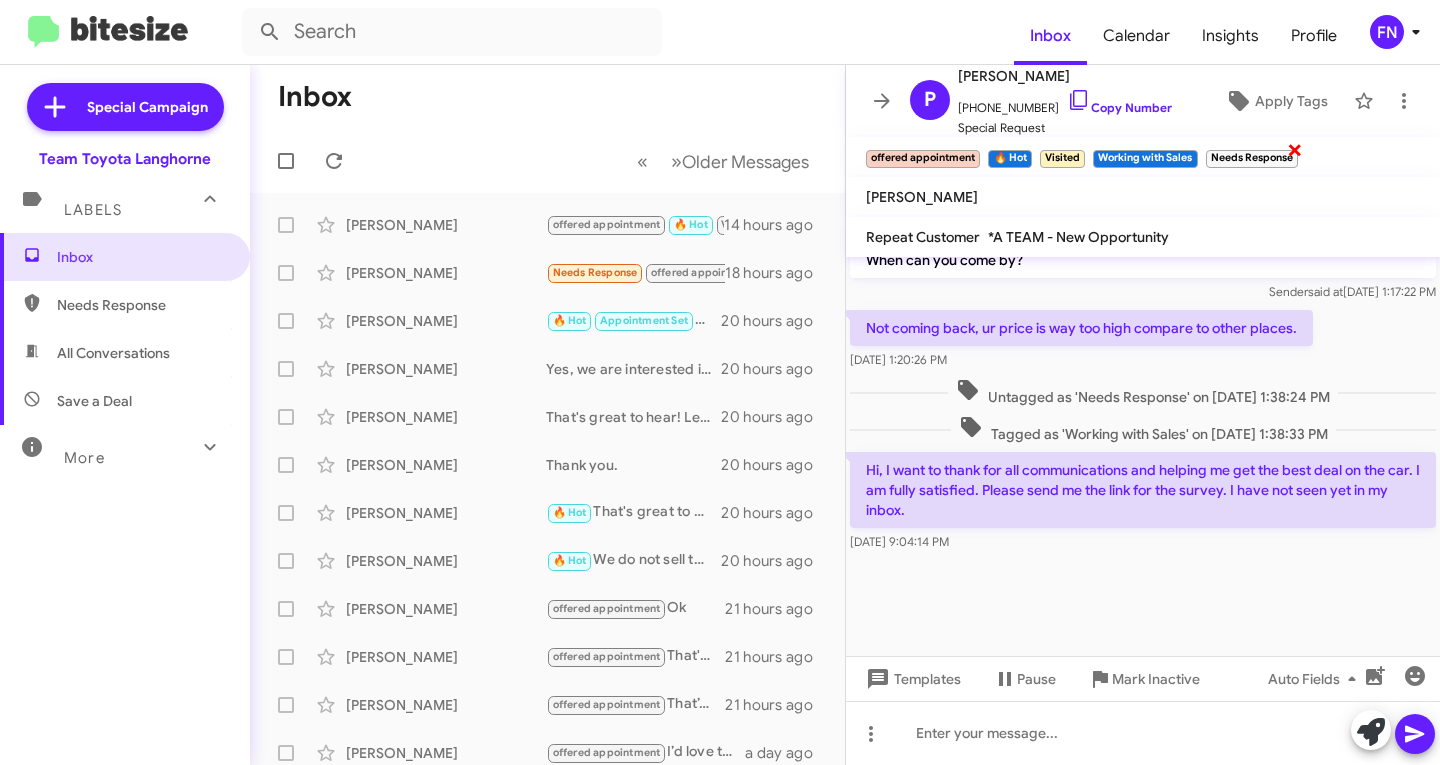 click on "×" 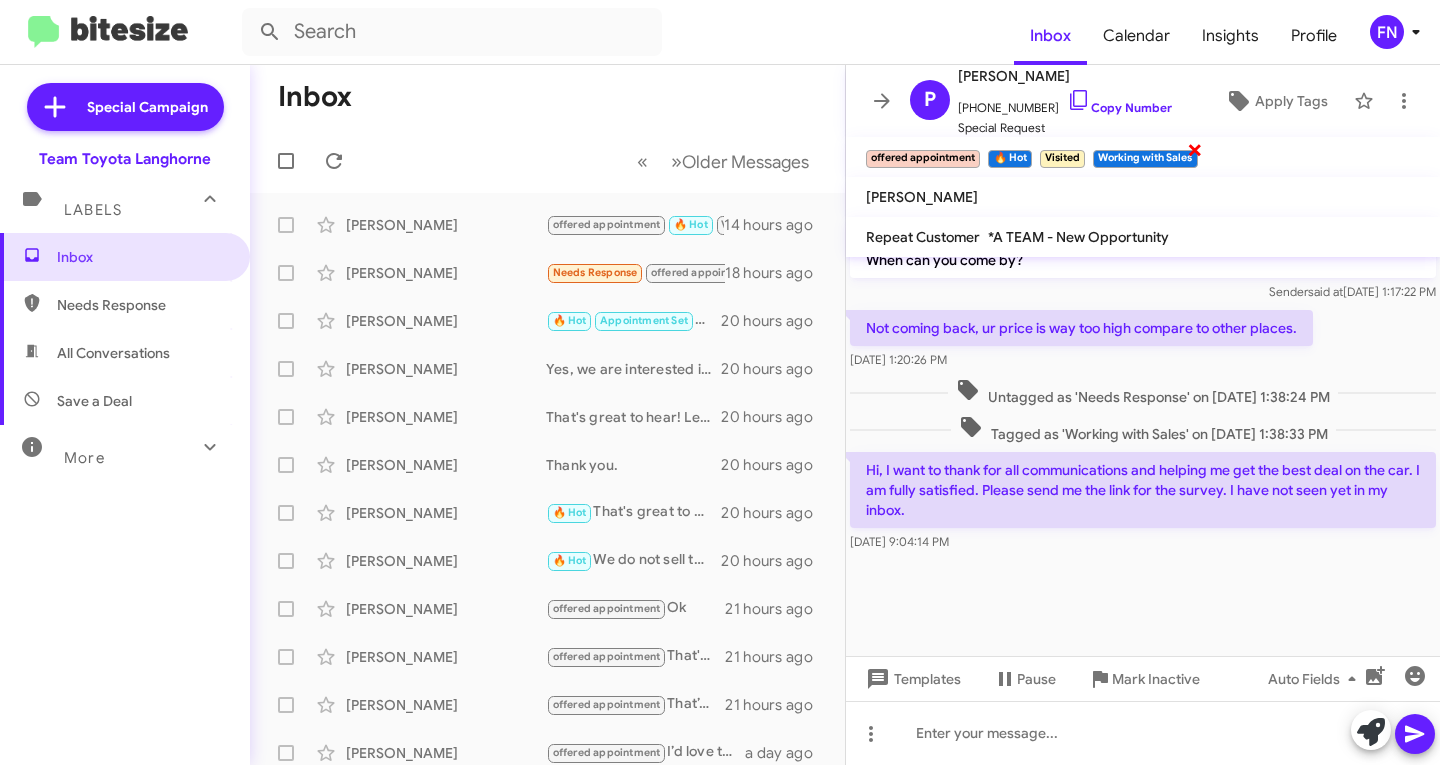 click on "×" 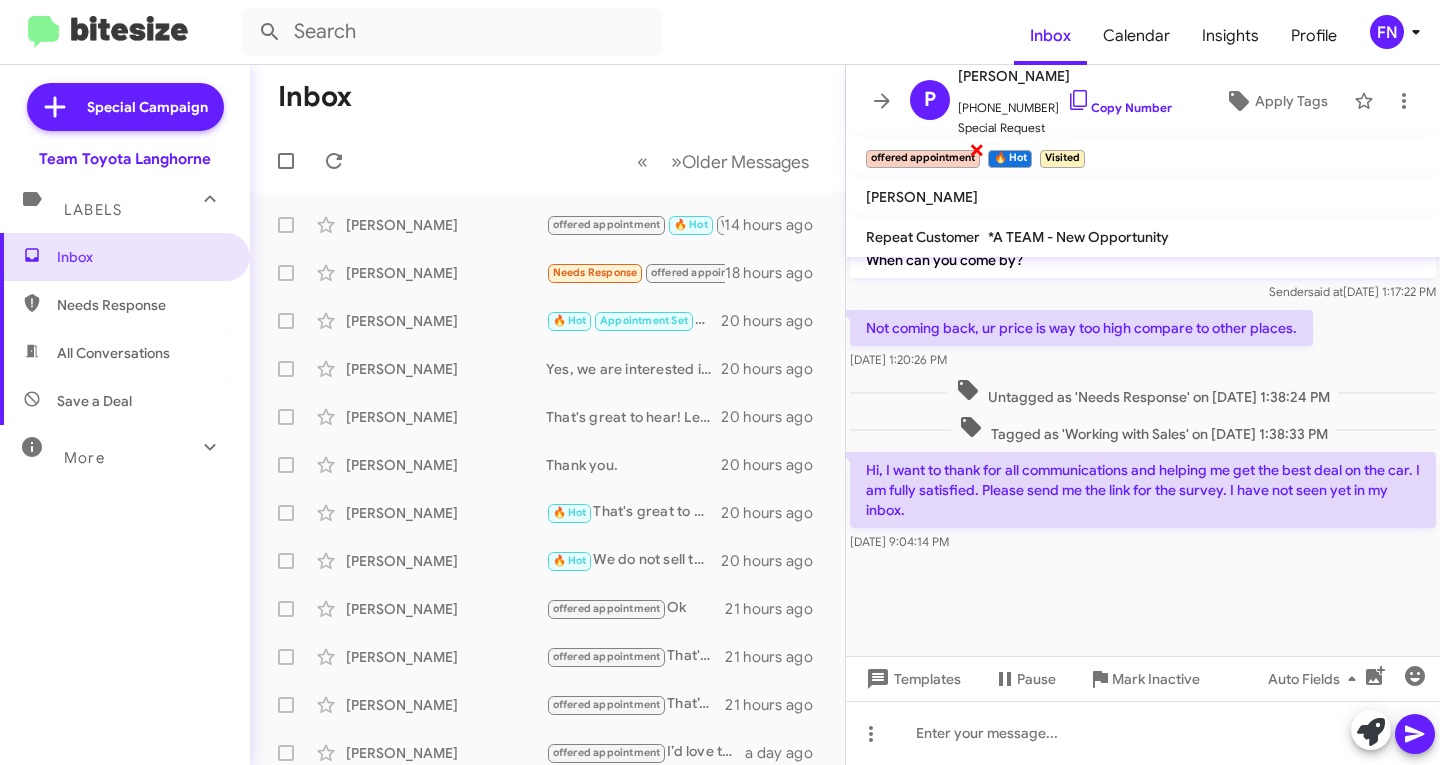 click on "×" 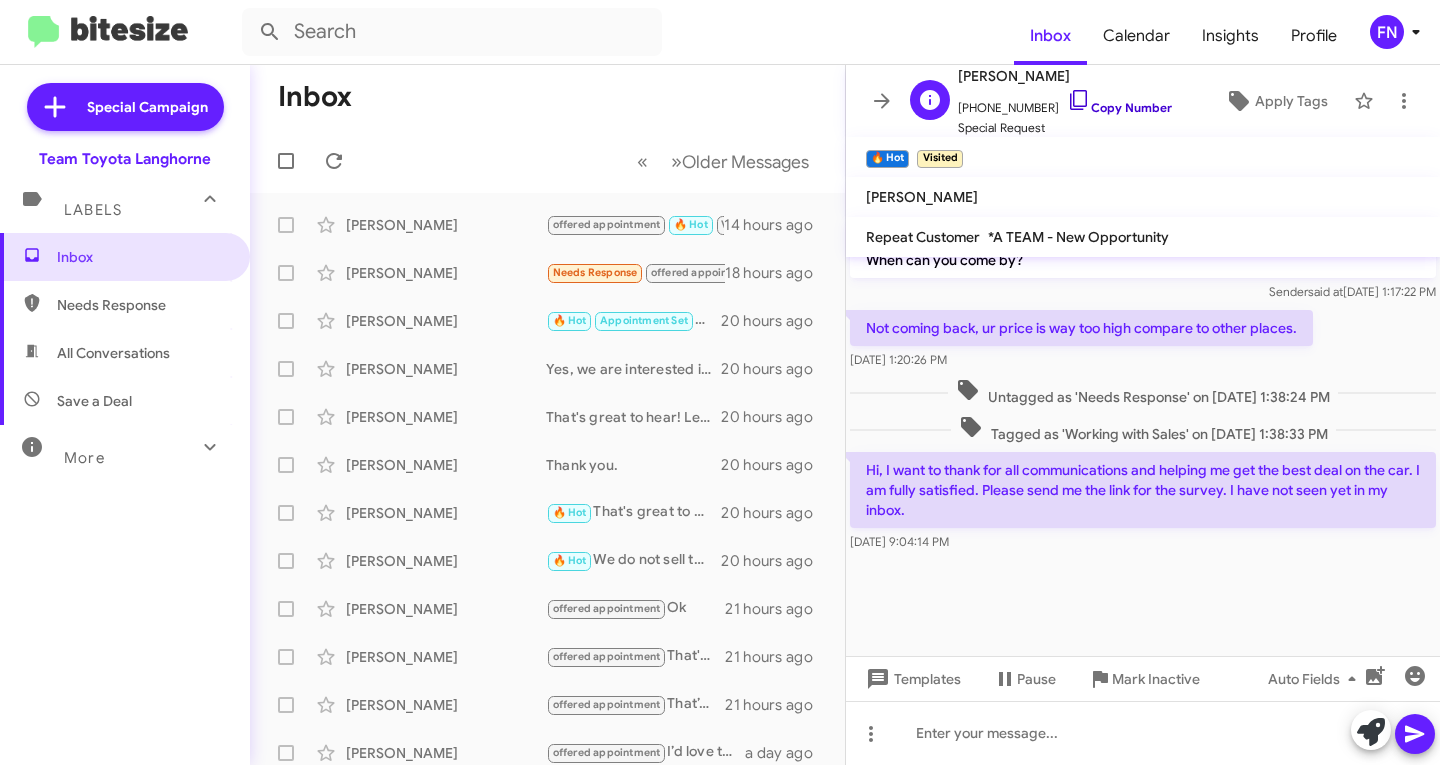 click on "Copy Number" 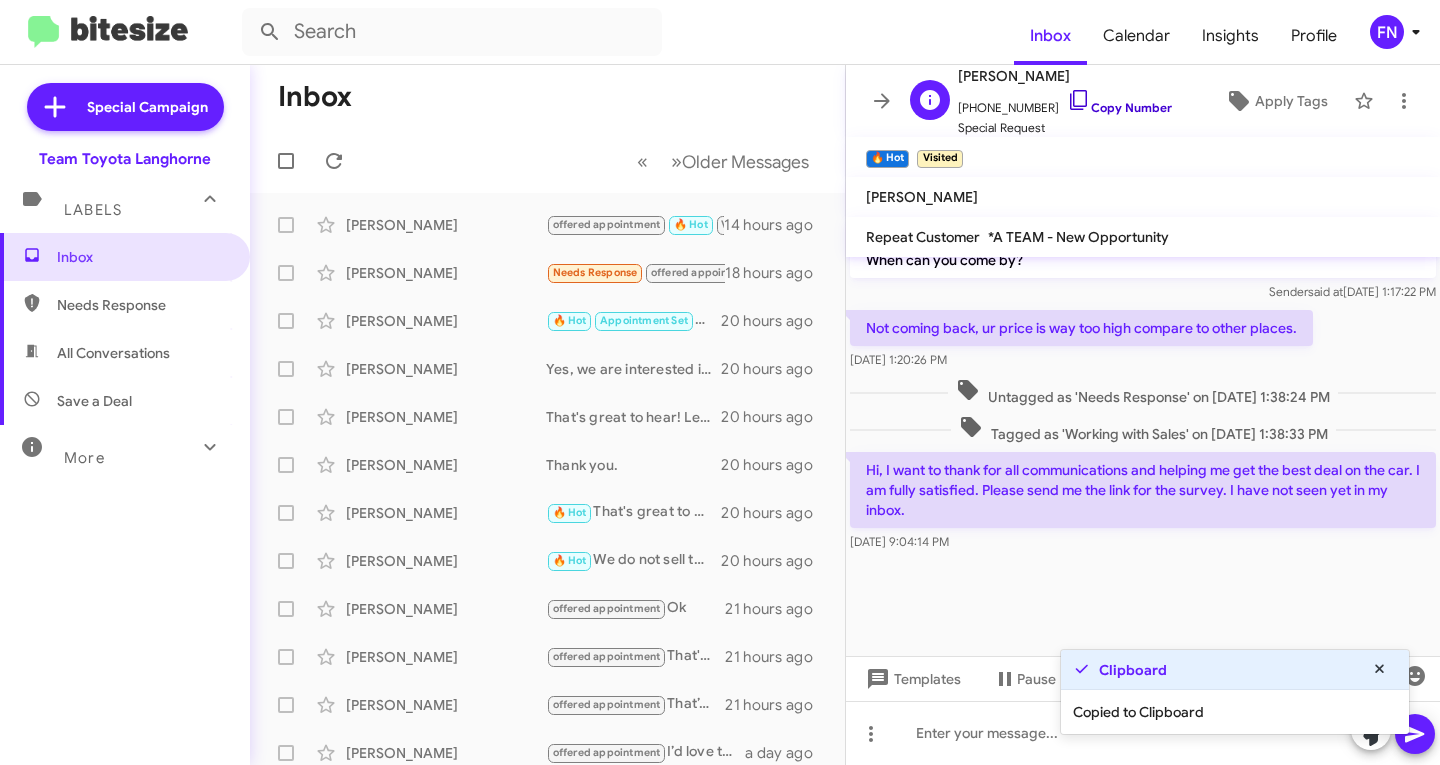 click on "Copy Number" 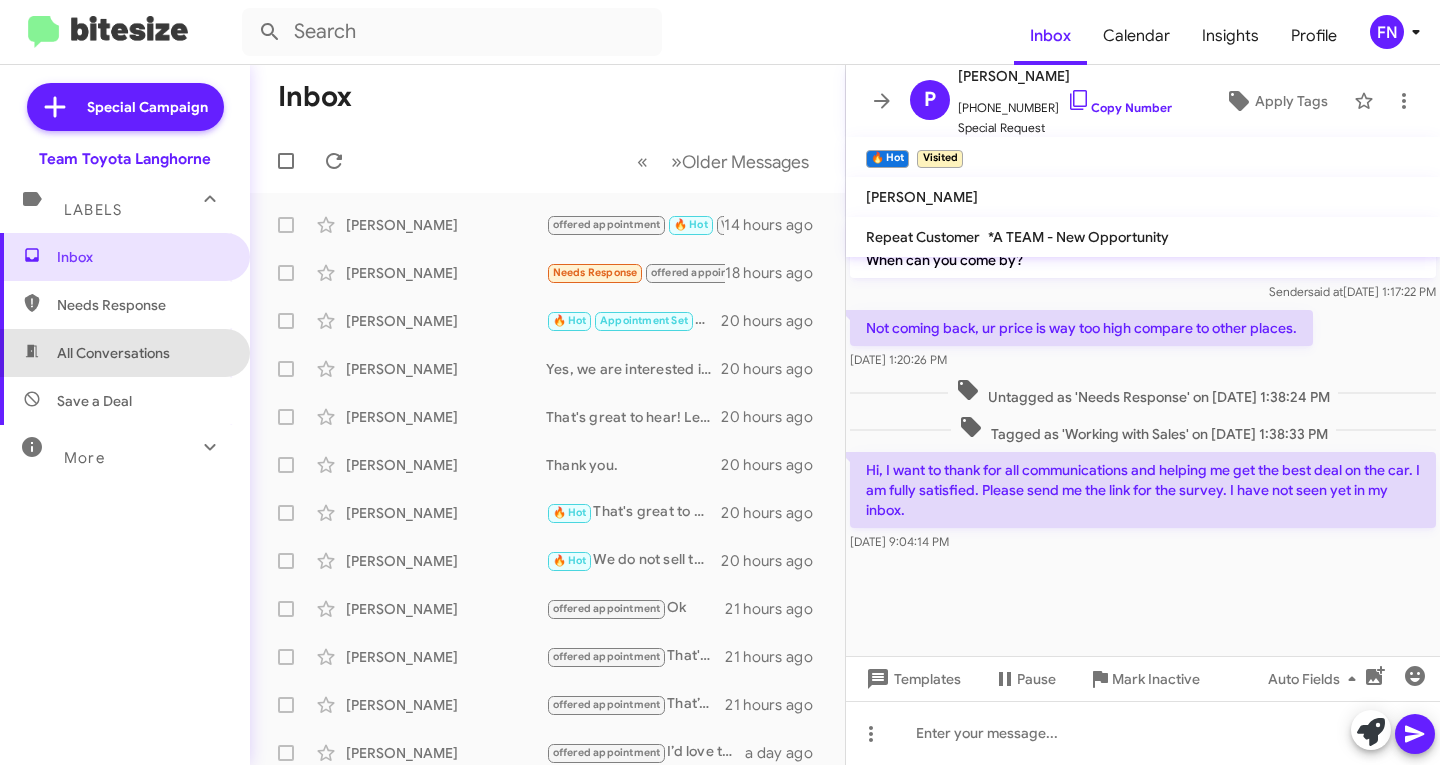 click on "All Conversations" at bounding box center [125, 353] 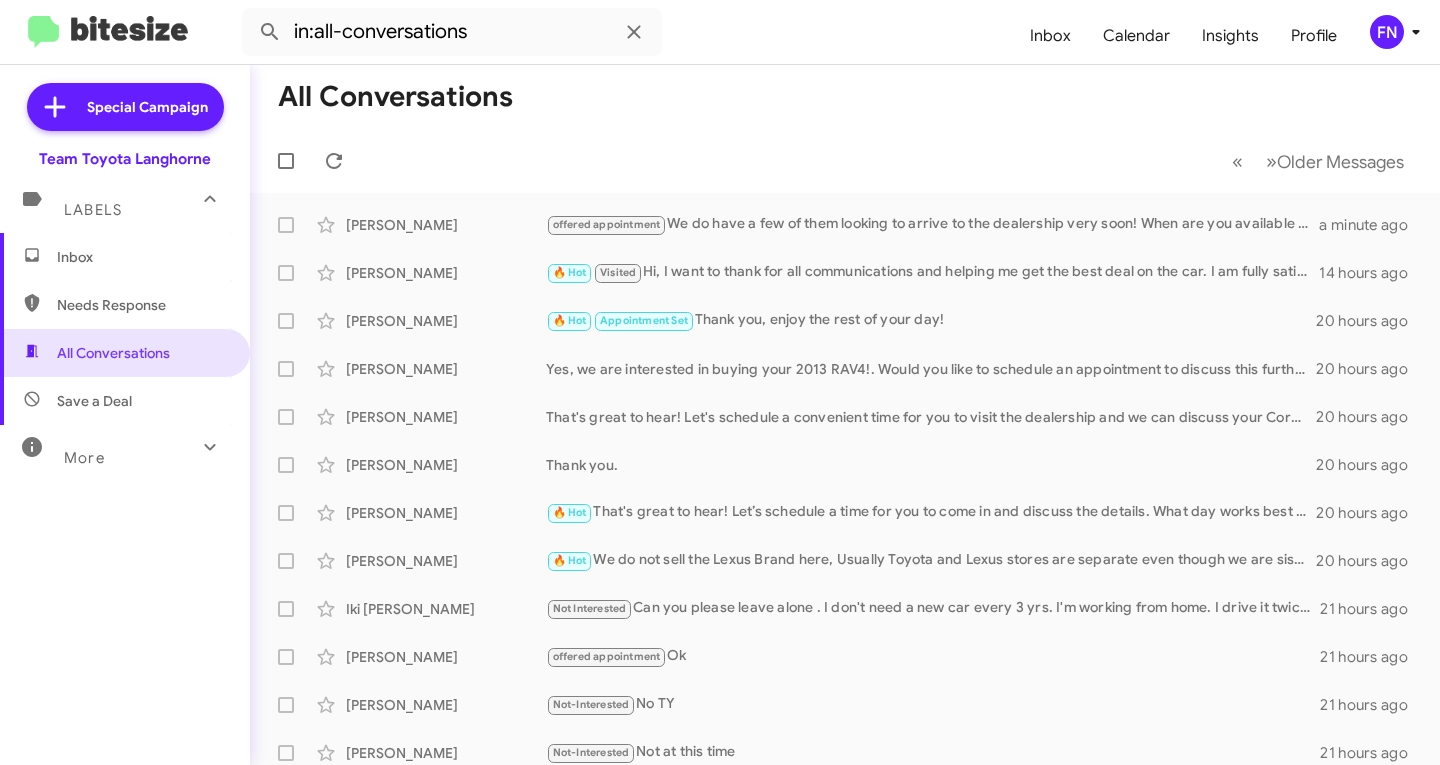 click on "FN" 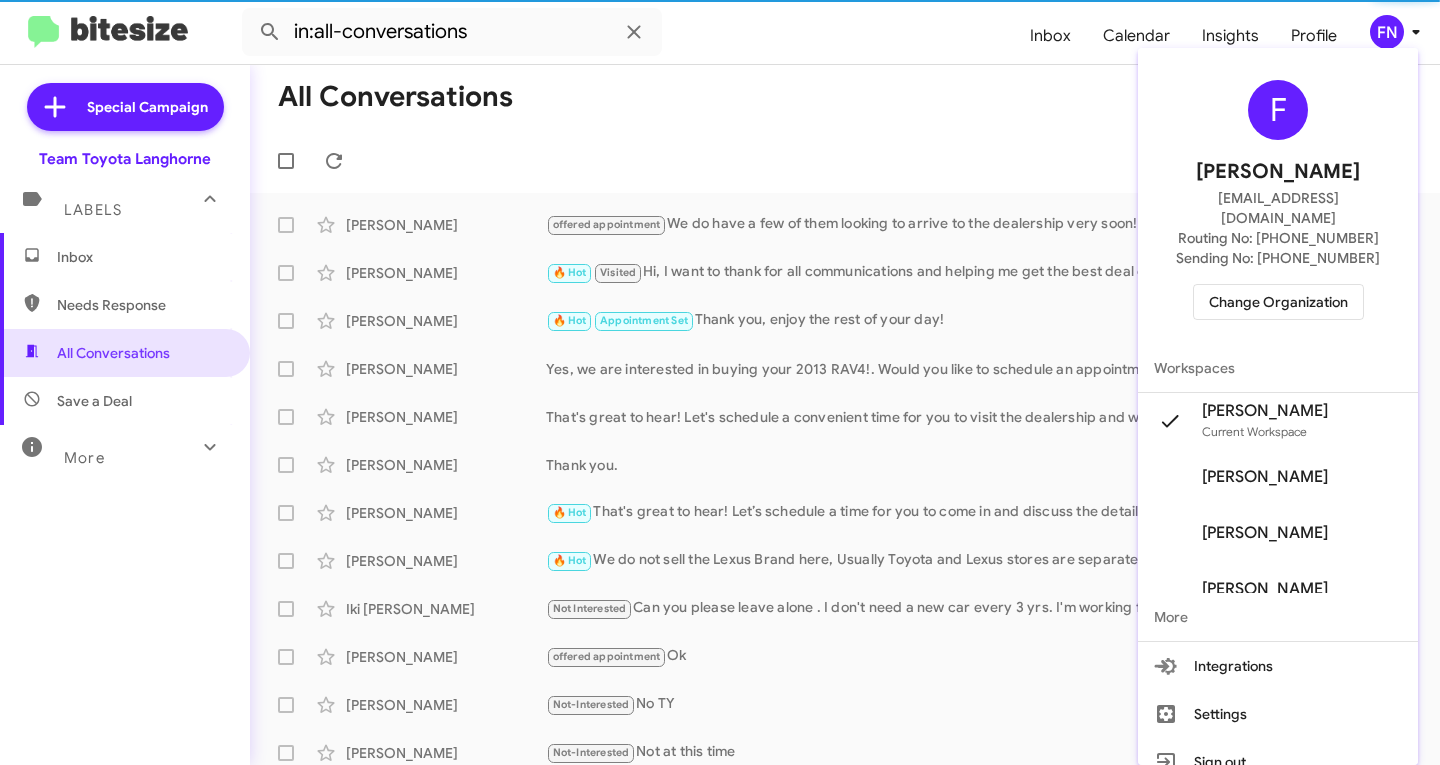 click on "Change Organization" at bounding box center [1278, 302] 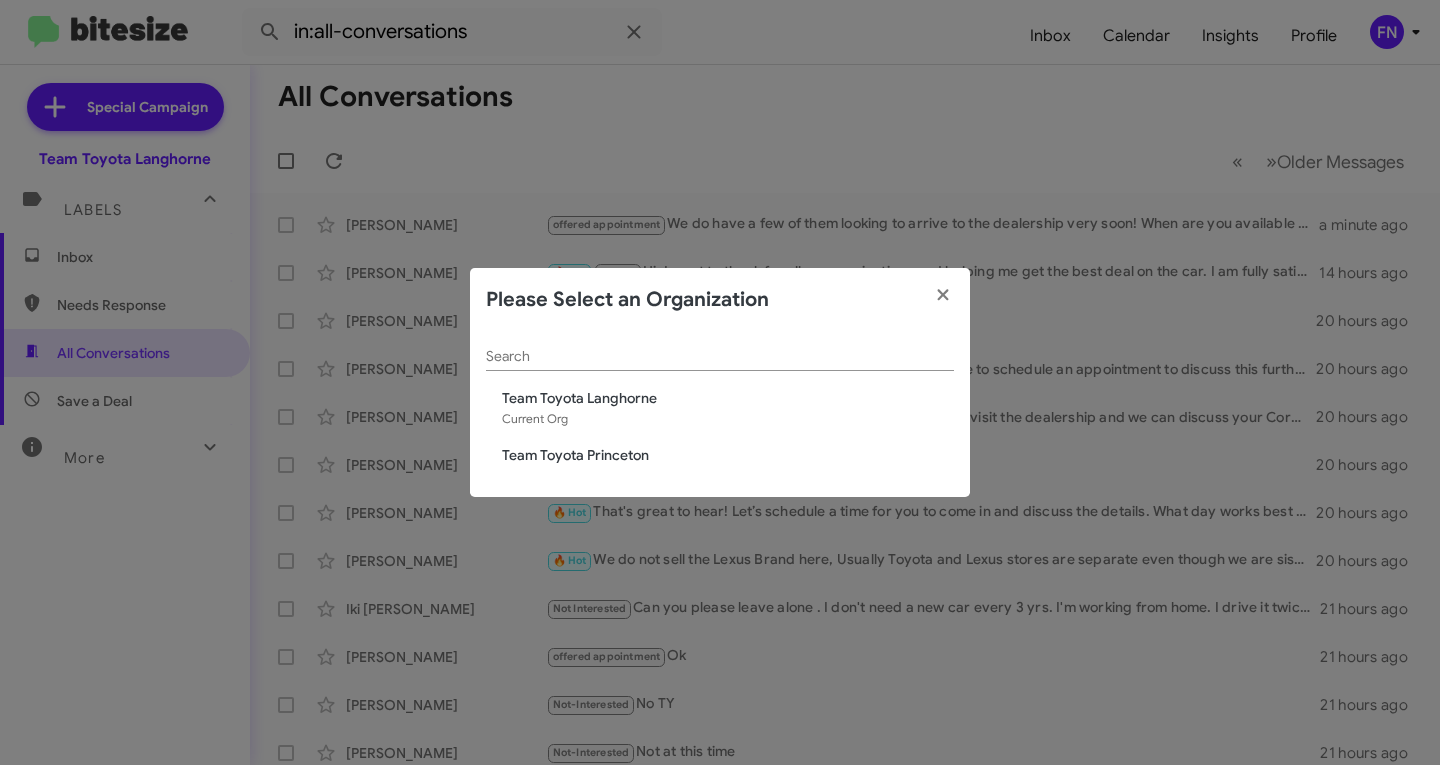 click on "Team Toyota Princeton" 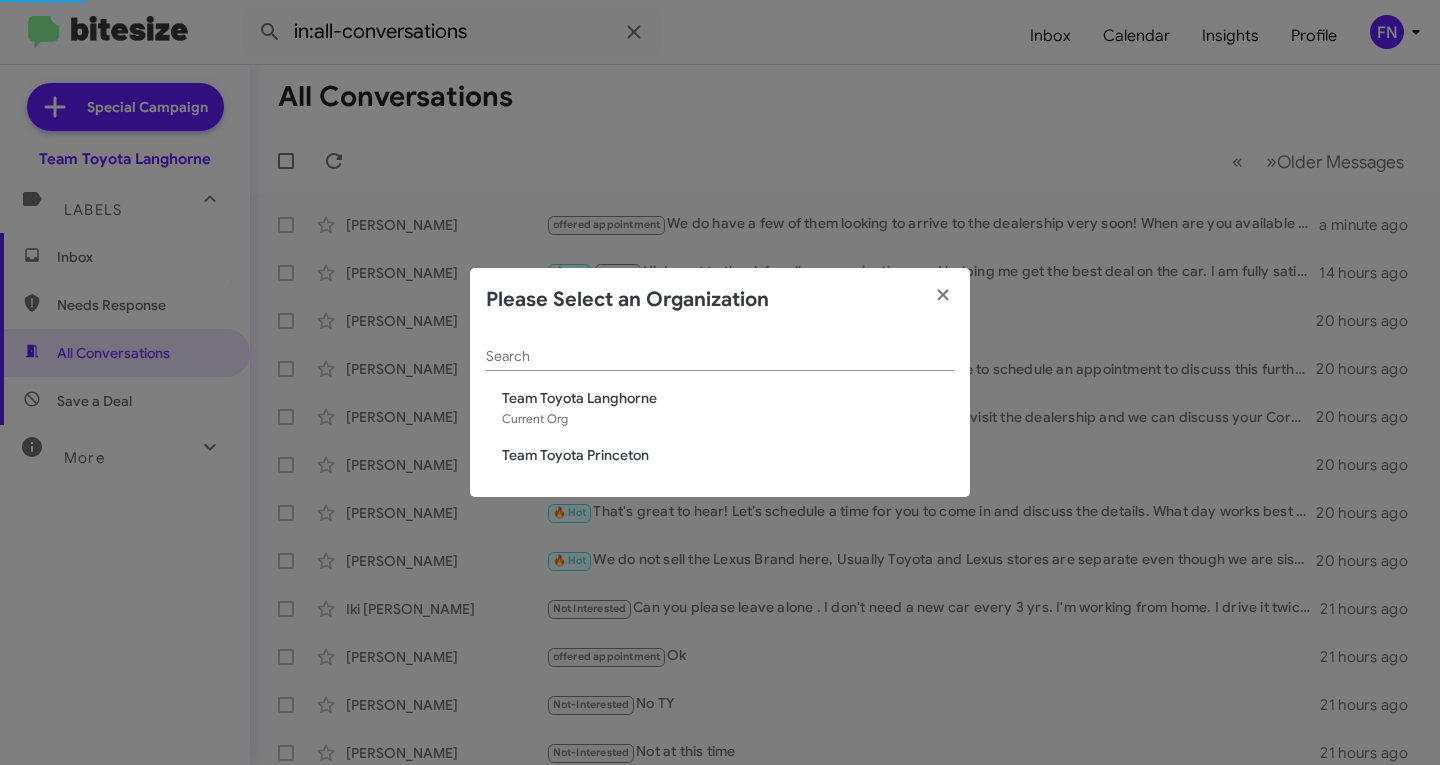 type 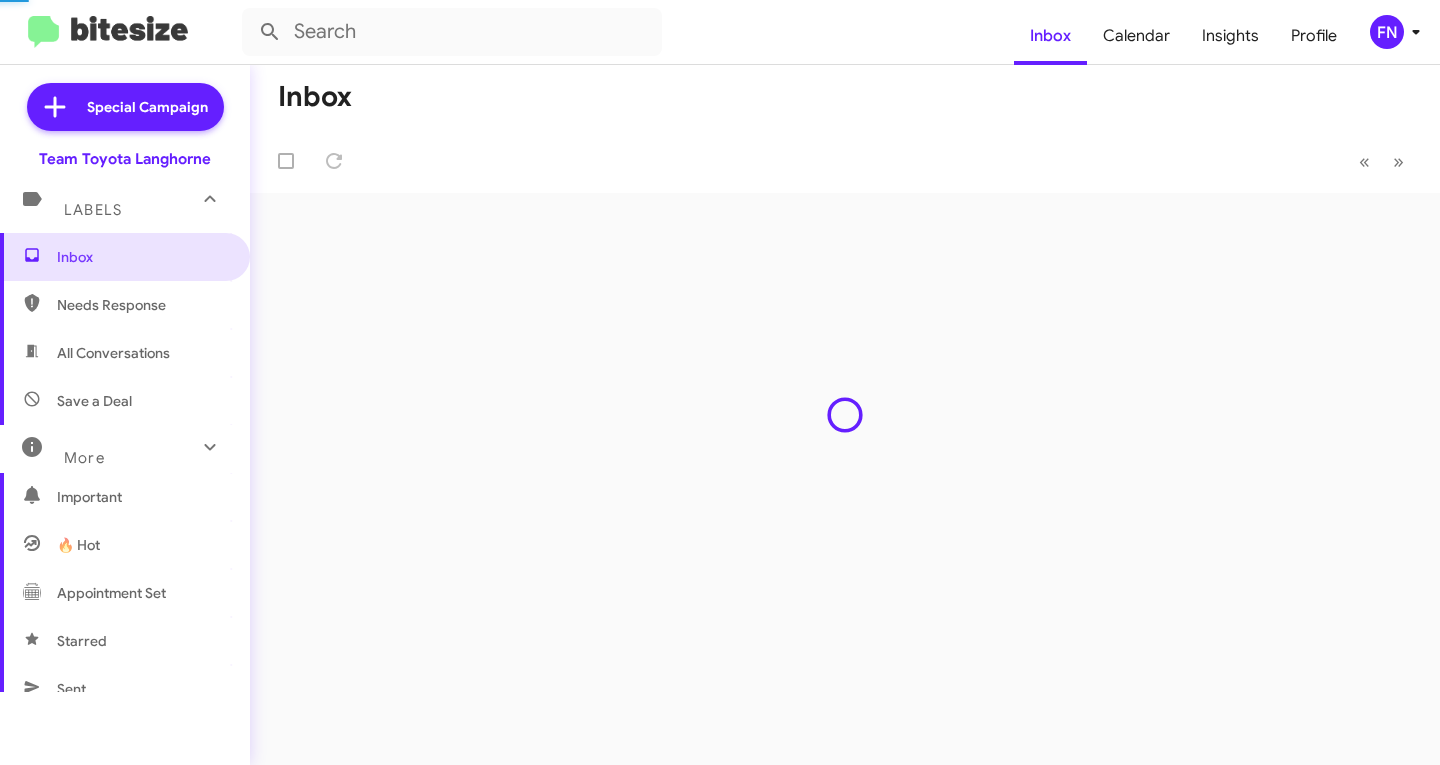 scroll, scrollTop: 0, scrollLeft: 0, axis: both 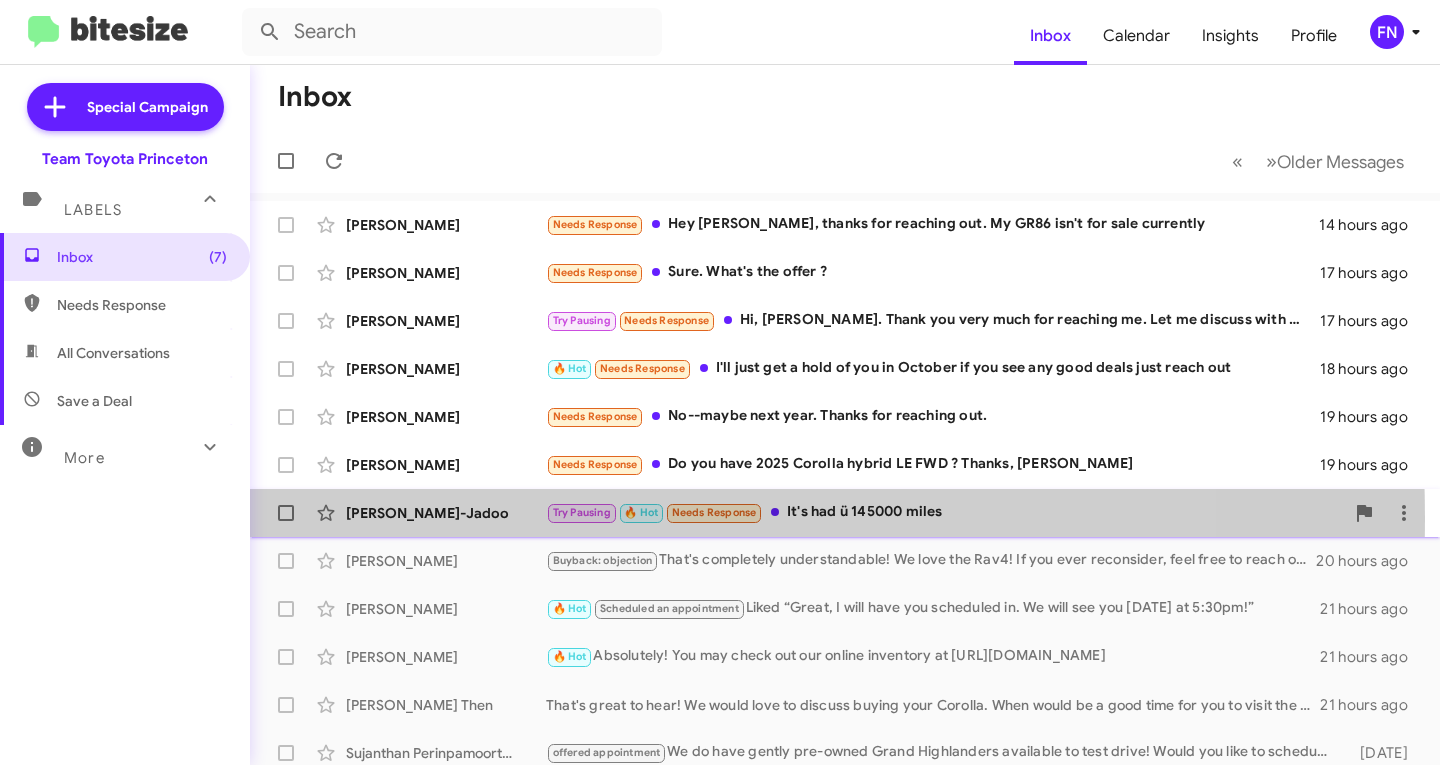 click on "Guytree Persad-Jadoo" 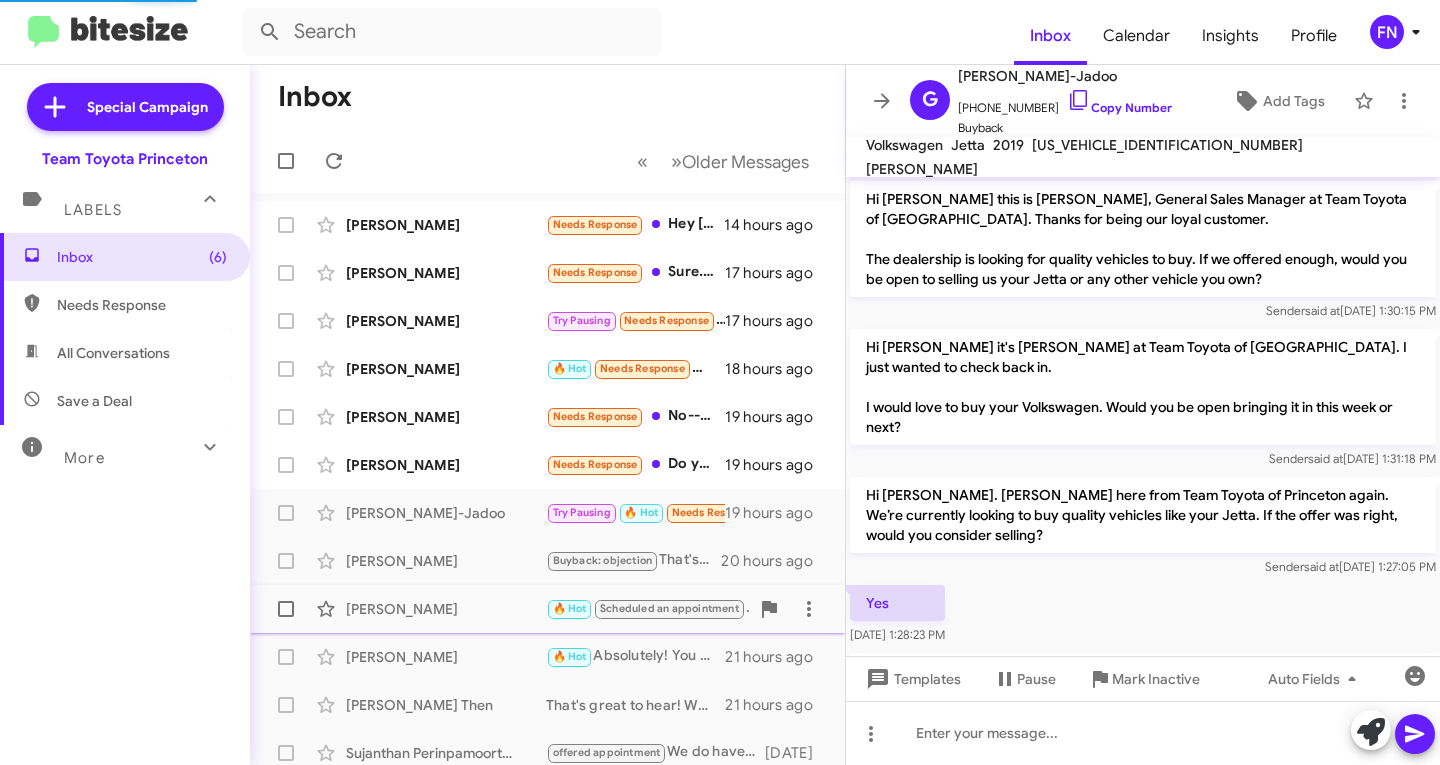 scroll, scrollTop: 604, scrollLeft: 0, axis: vertical 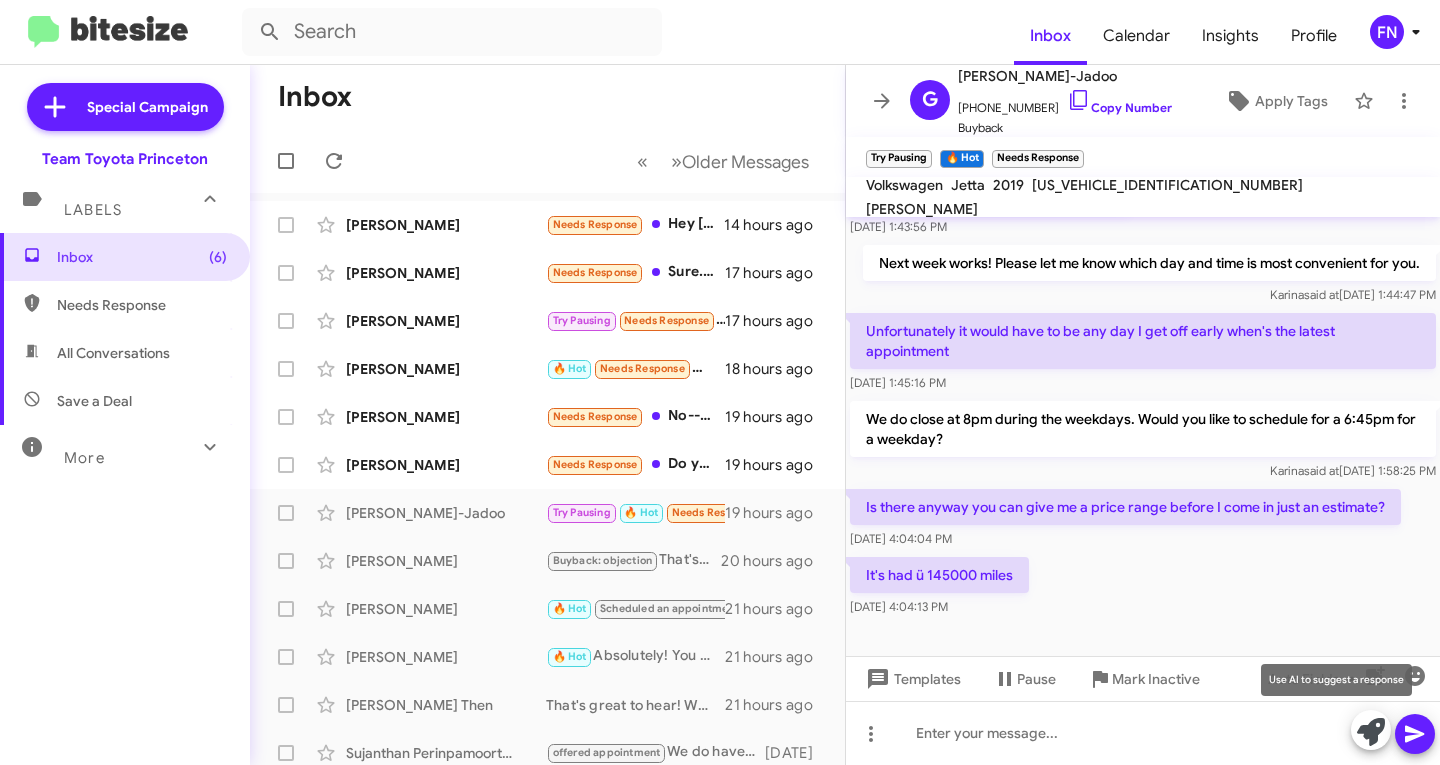 click 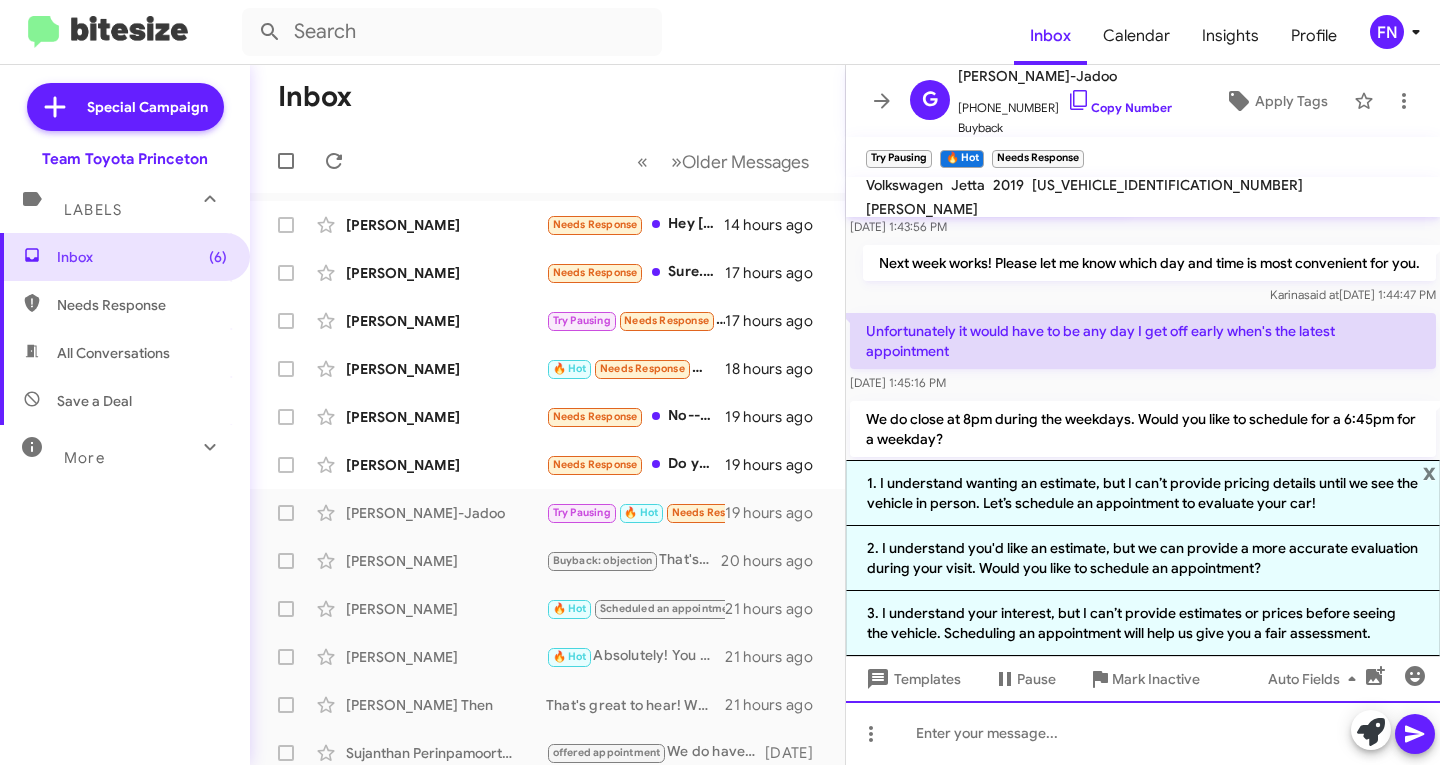 click 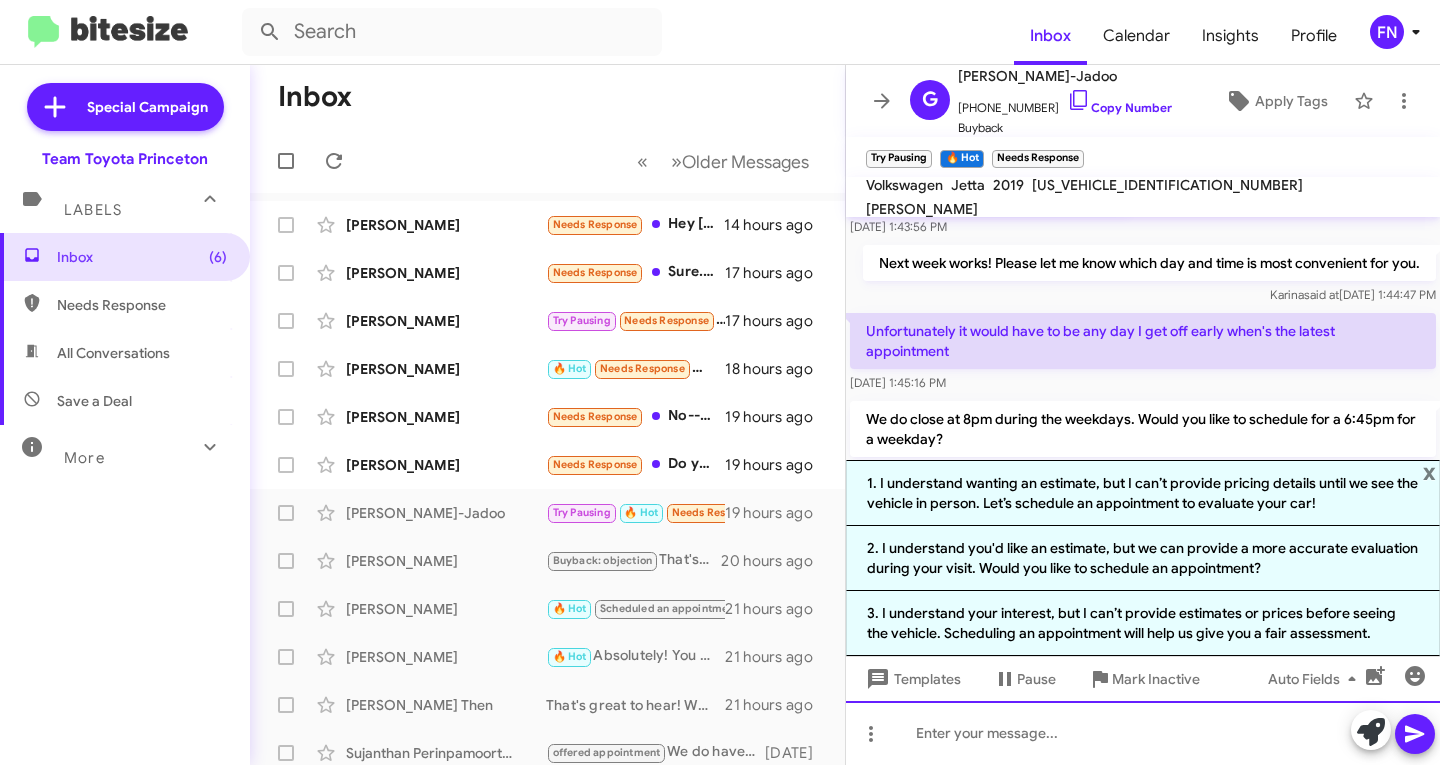 click 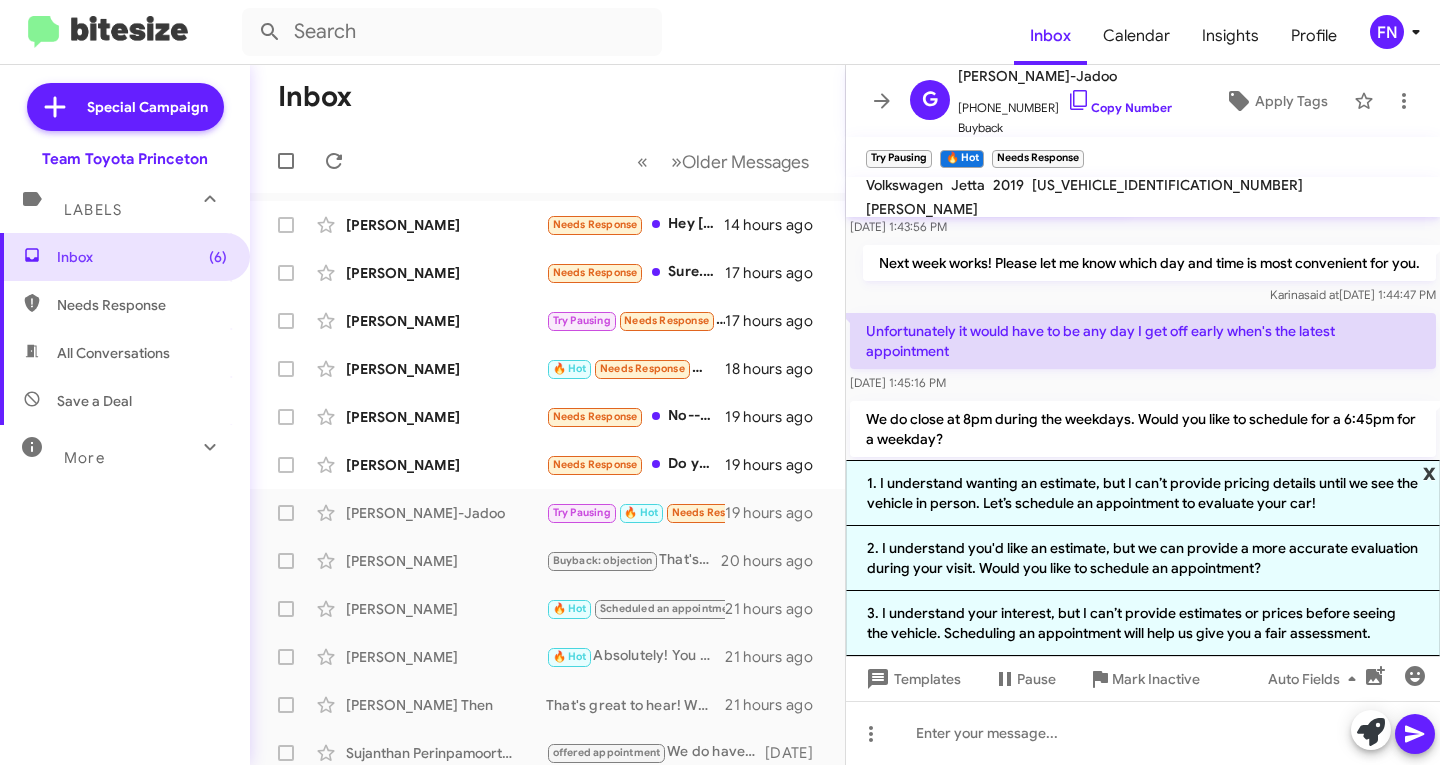 click on "x" 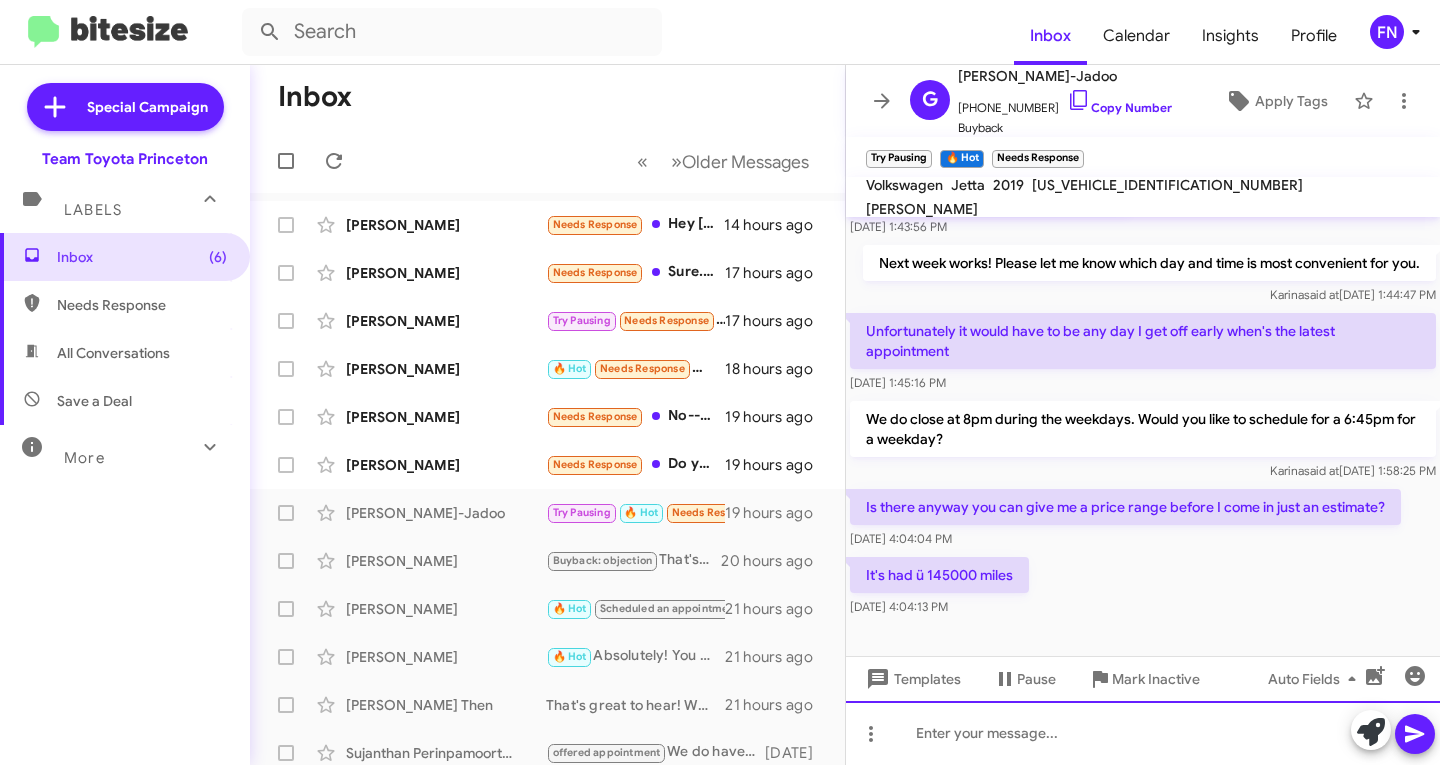click 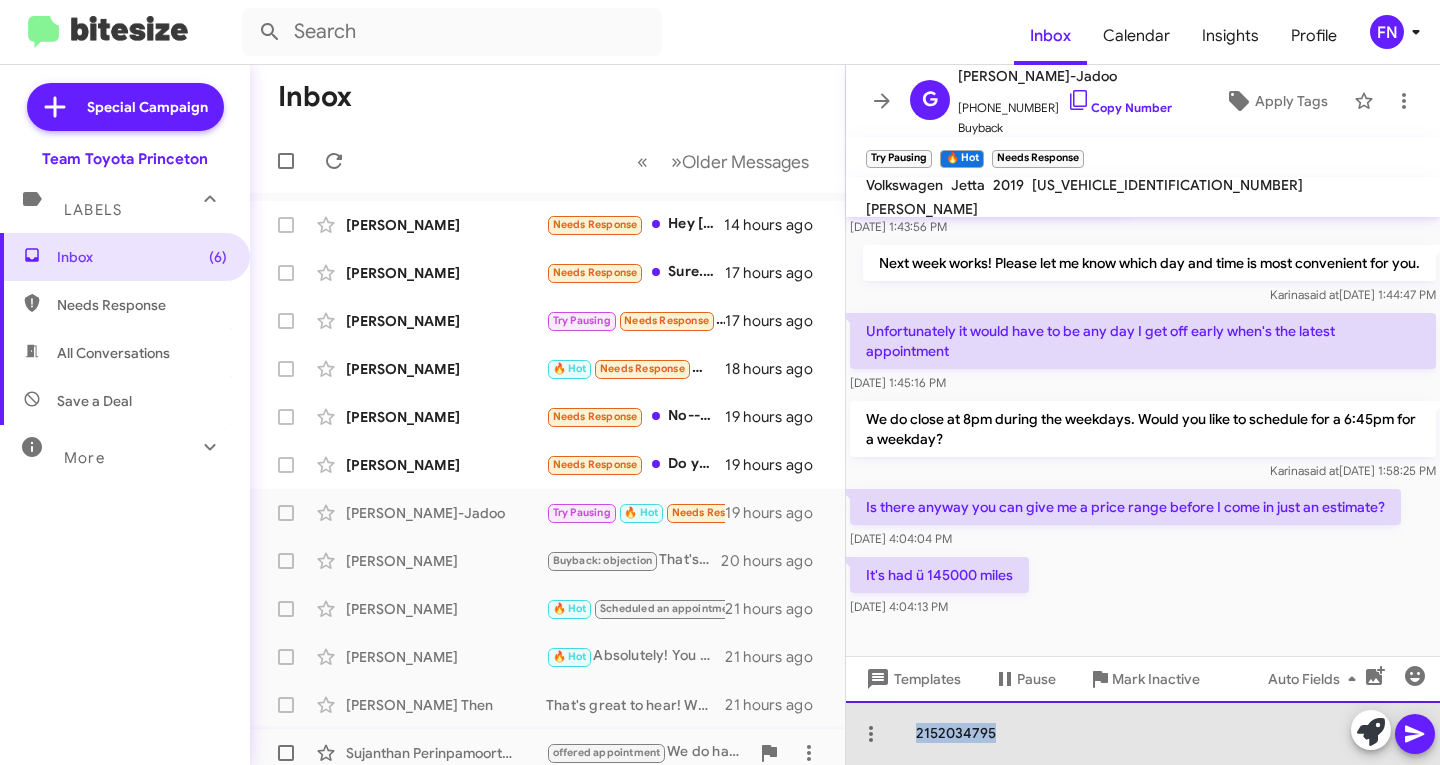 drag, startPoint x: 1041, startPoint y: 727, endPoint x: 723, endPoint y: 750, distance: 318.8307 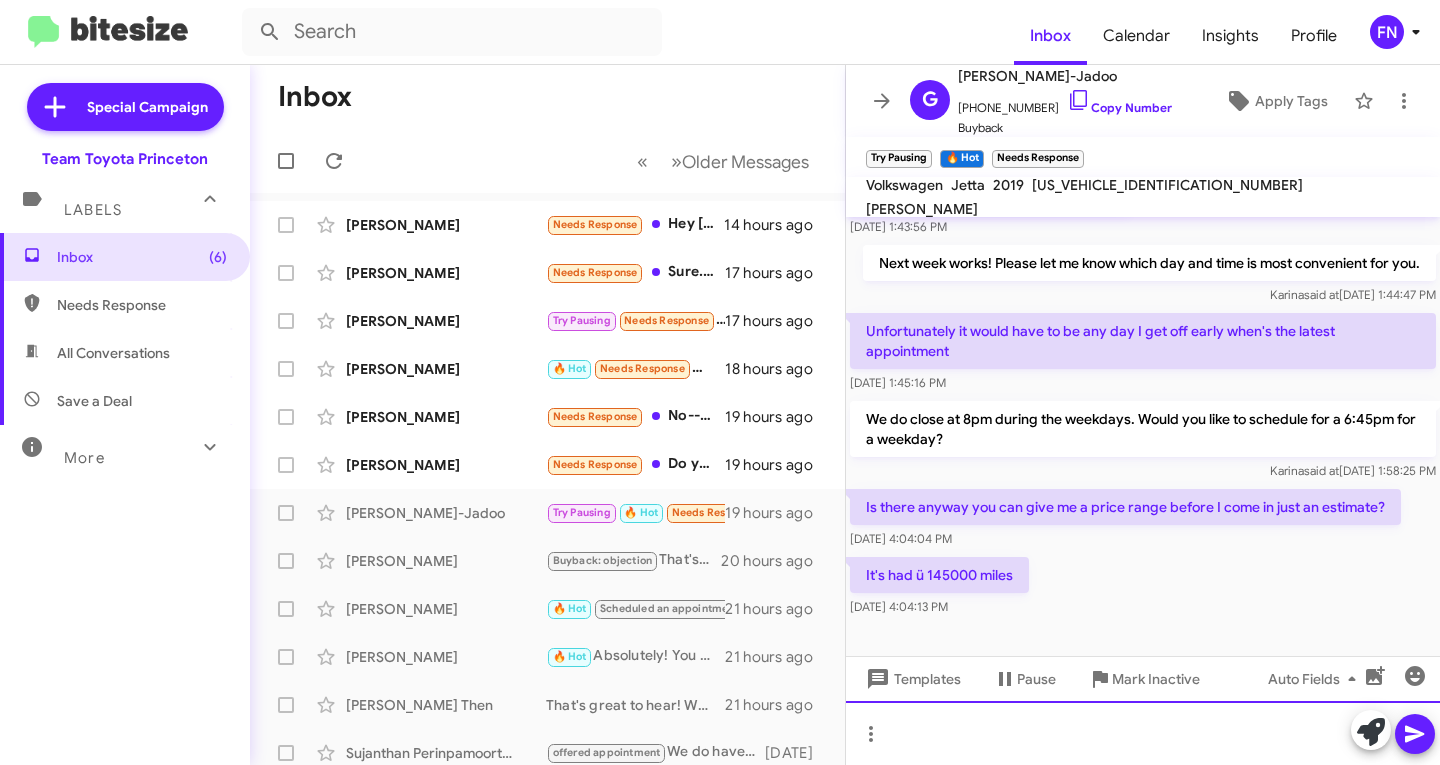 click 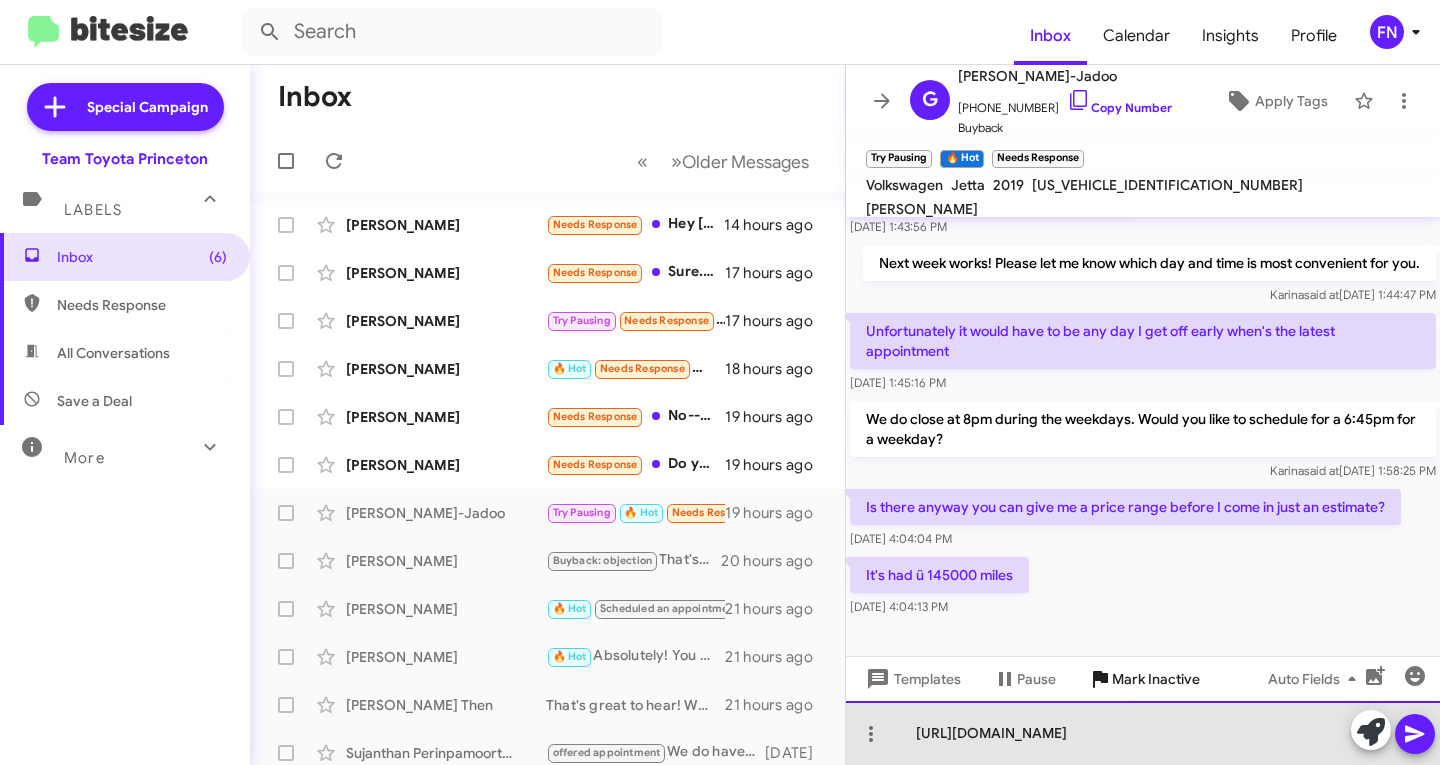 drag, startPoint x: 904, startPoint y: 737, endPoint x: 1124, endPoint y: 682, distance: 226.77081 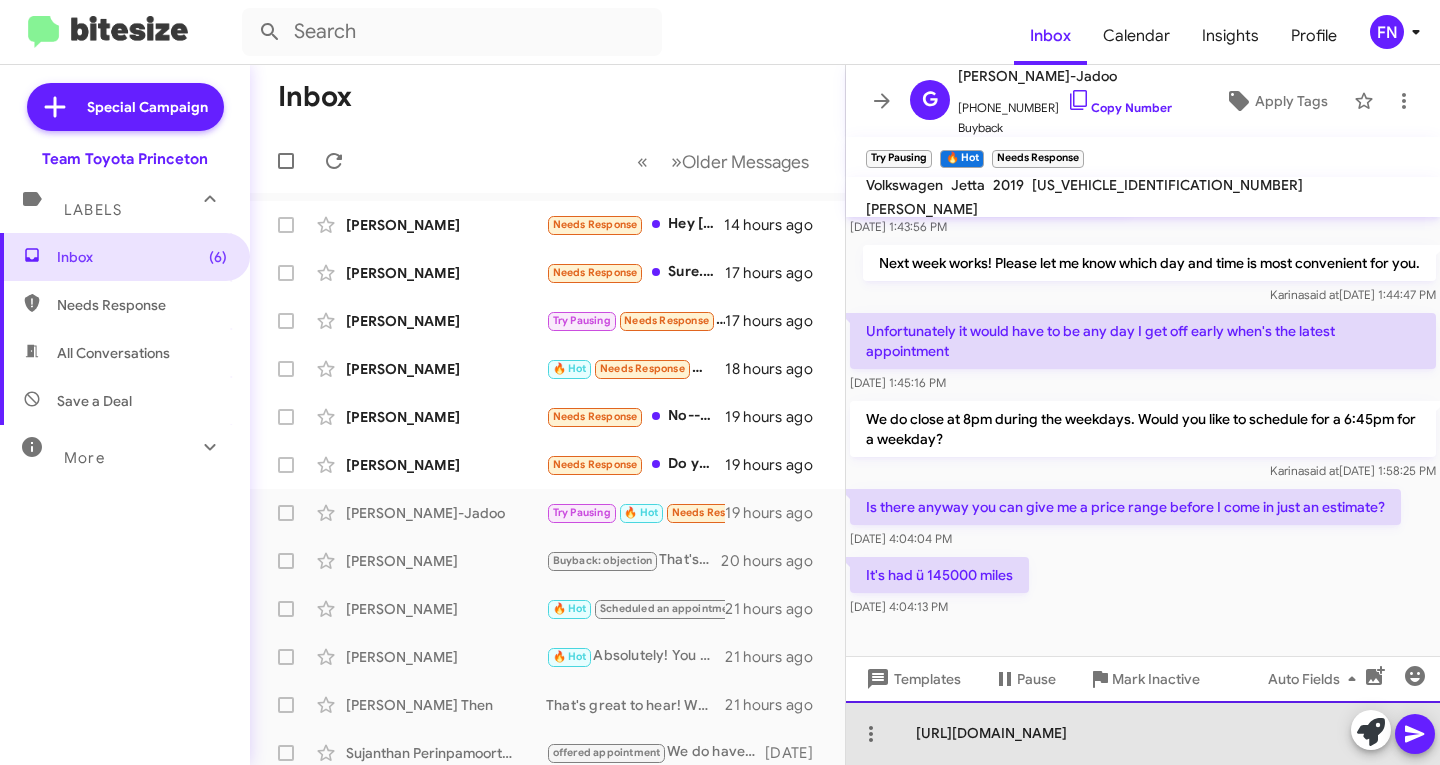 click on "https://www.teamtoyotaprinceton.com/sell-trade/" 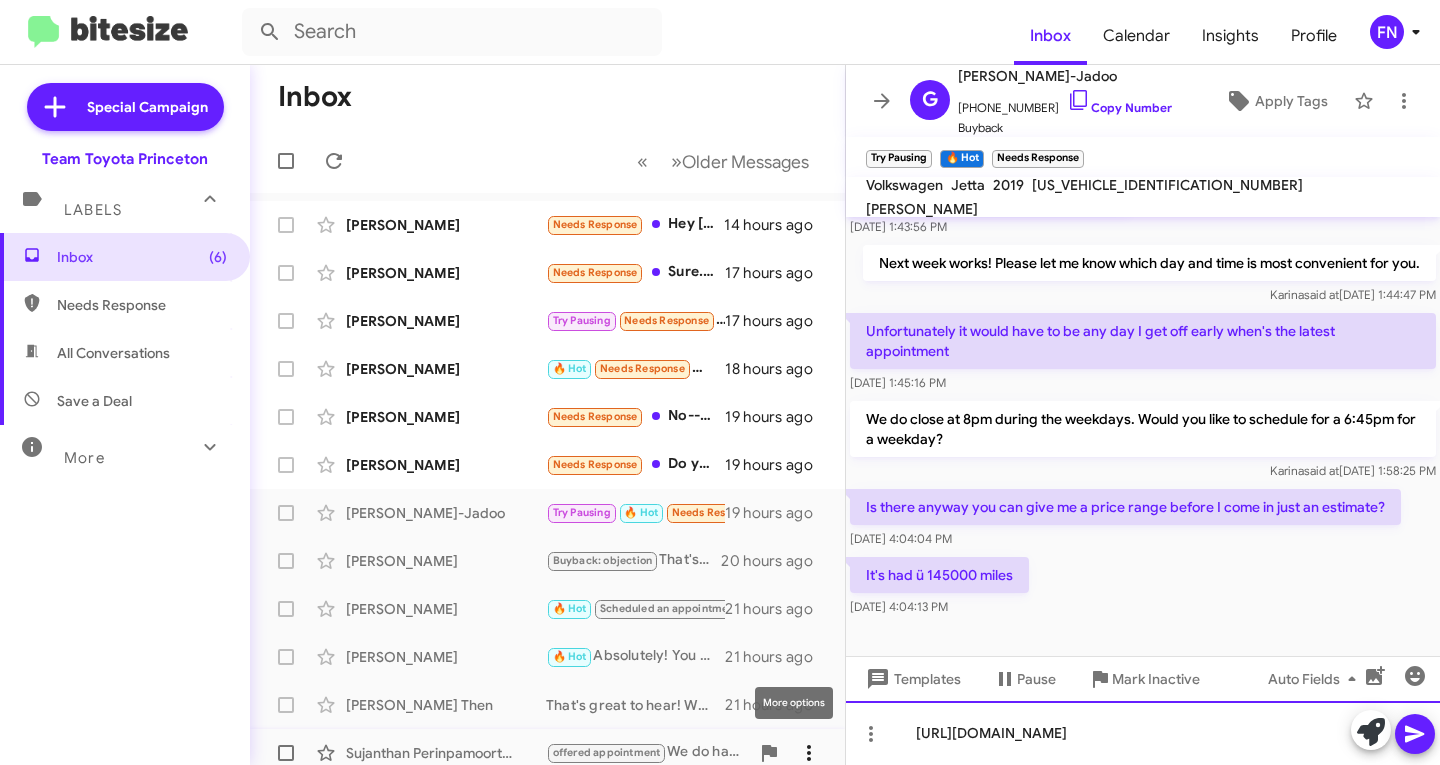 drag, startPoint x: 1264, startPoint y: 735, endPoint x: 778, endPoint y: 741, distance: 486.03705 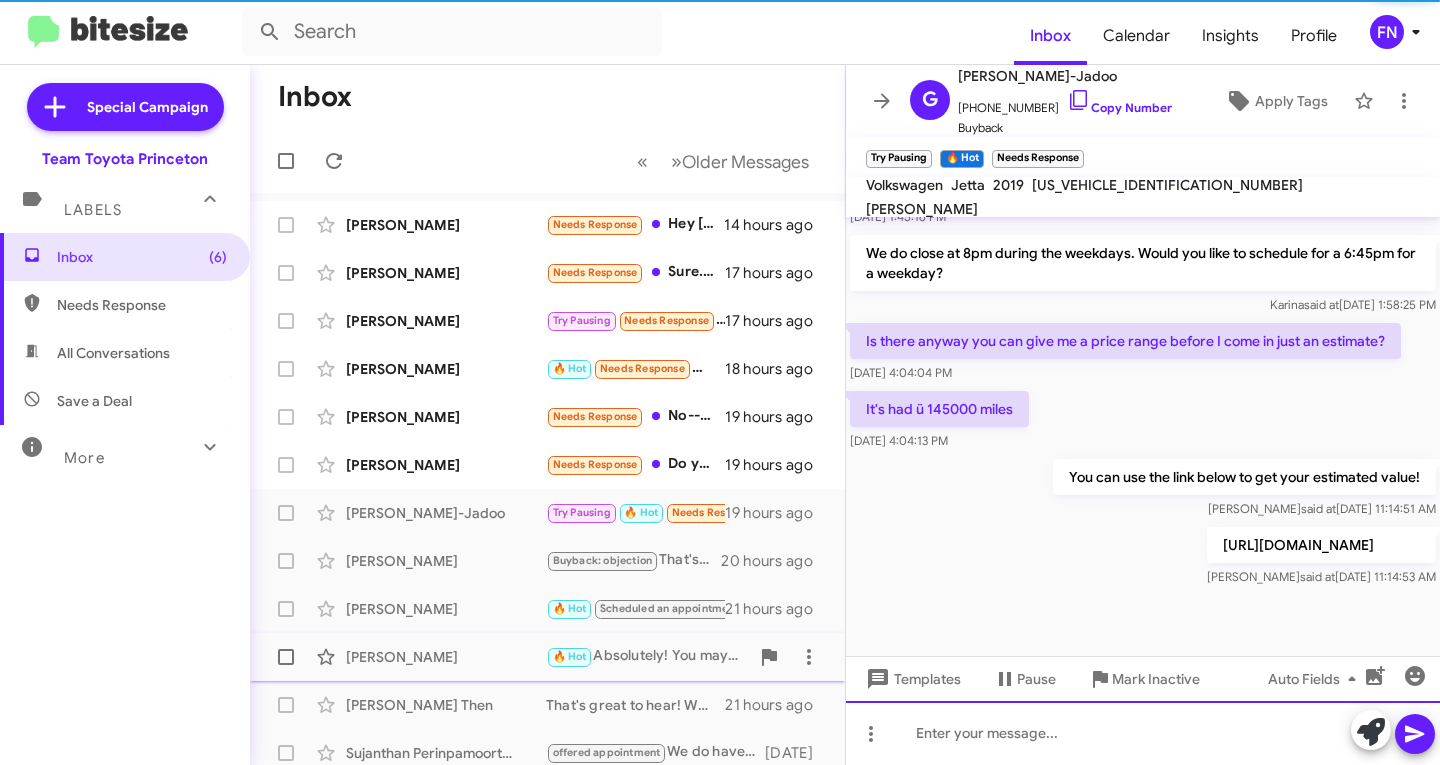 scroll, scrollTop: 790, scrollLeft: 0, axis: vertical 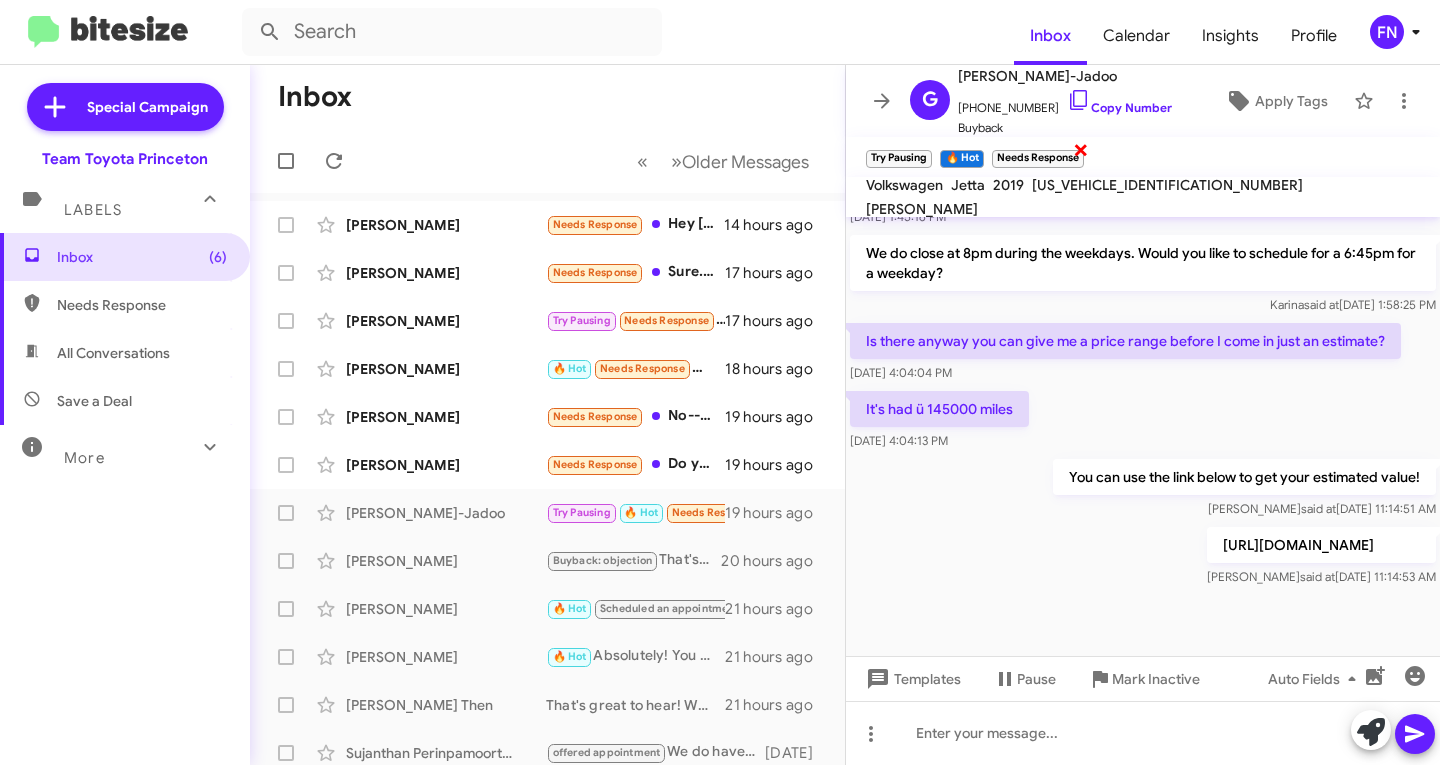 click on "×" 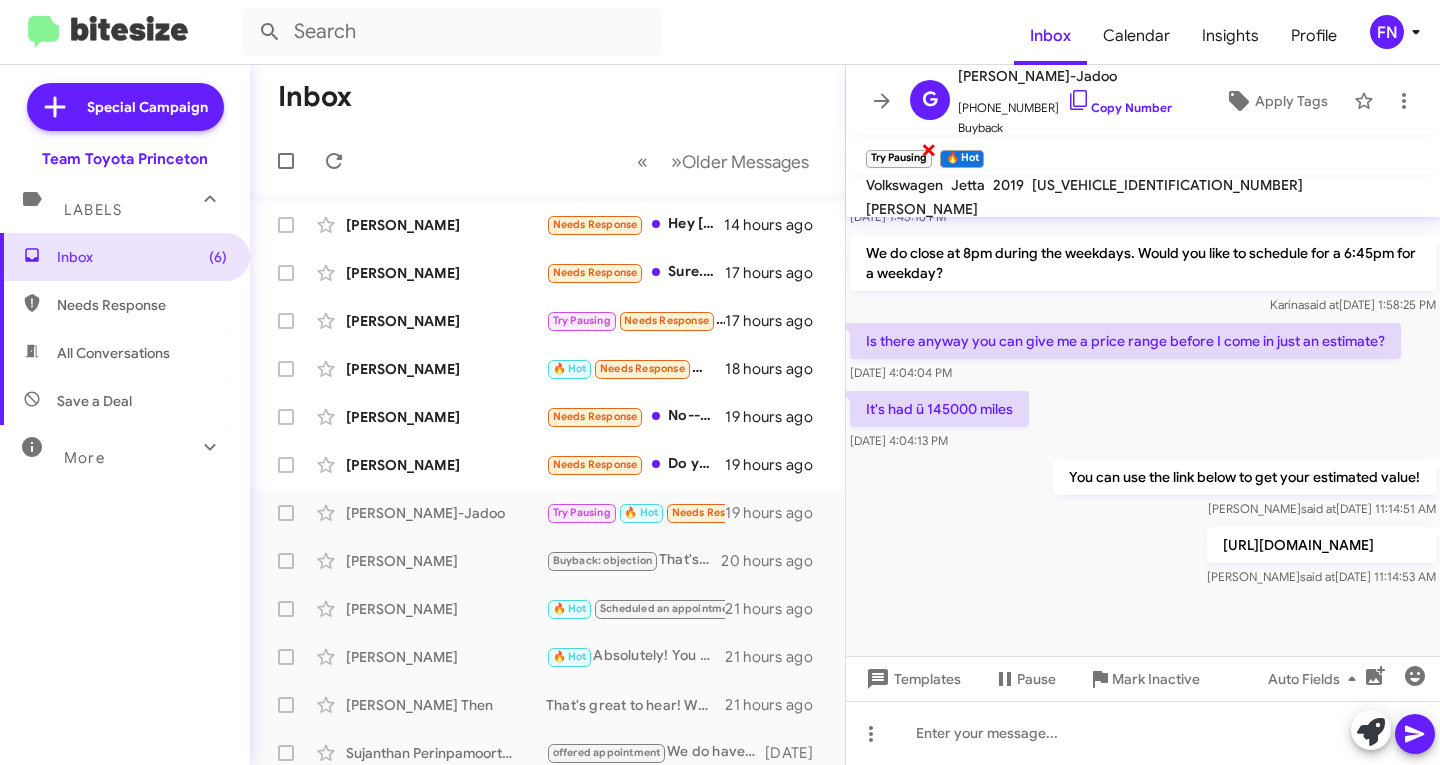 click on "×" 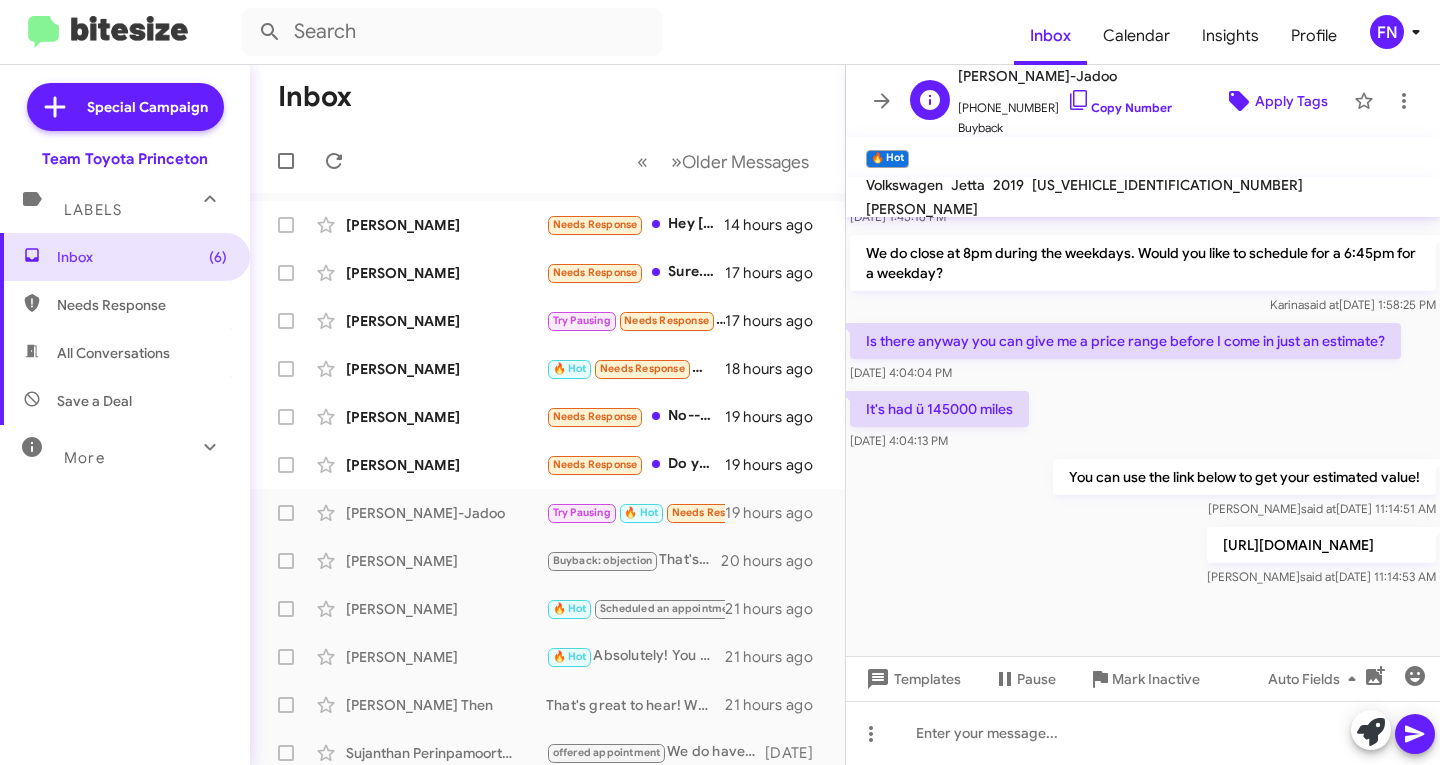 click on "Apply Tags" 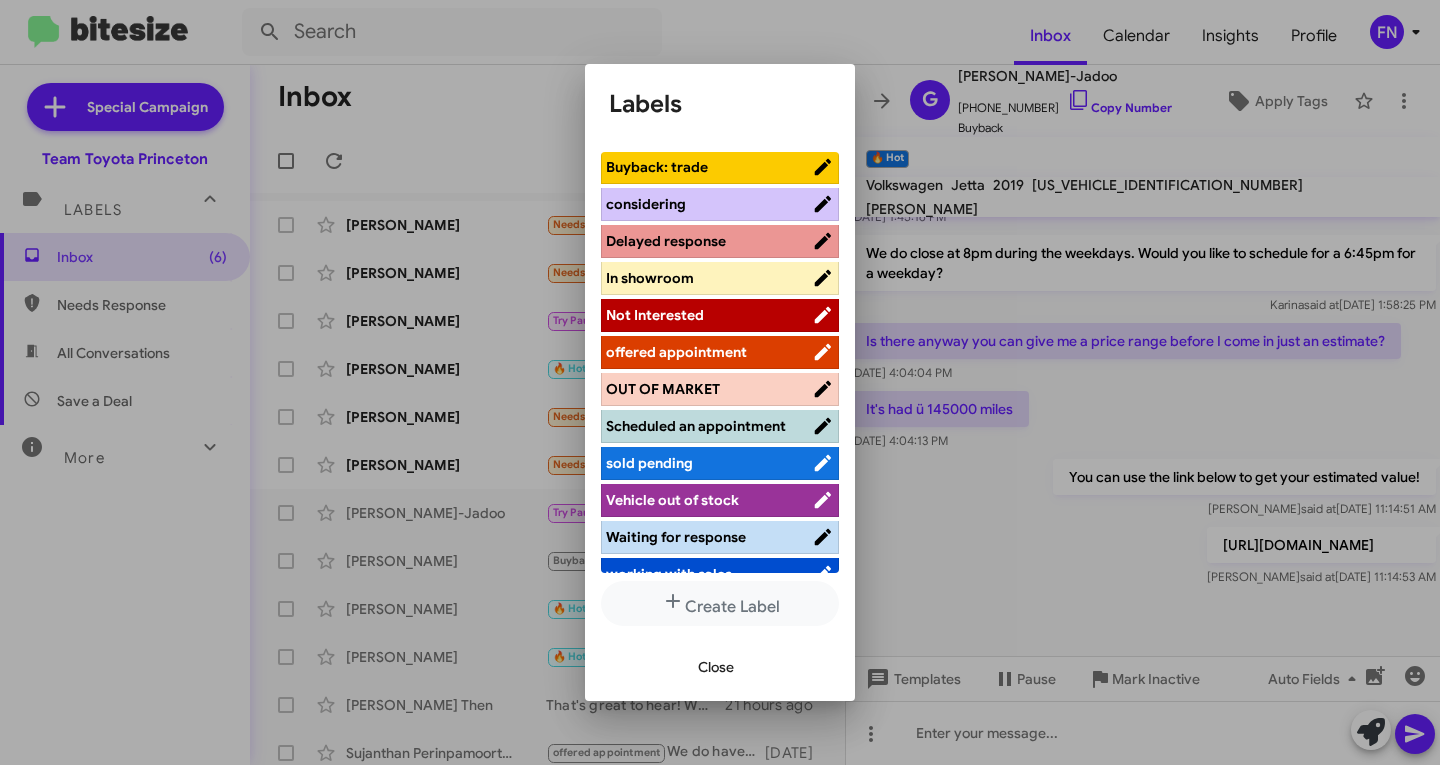 scroll, scrollTop: 262, scrollLeft: 0, axis: vertical 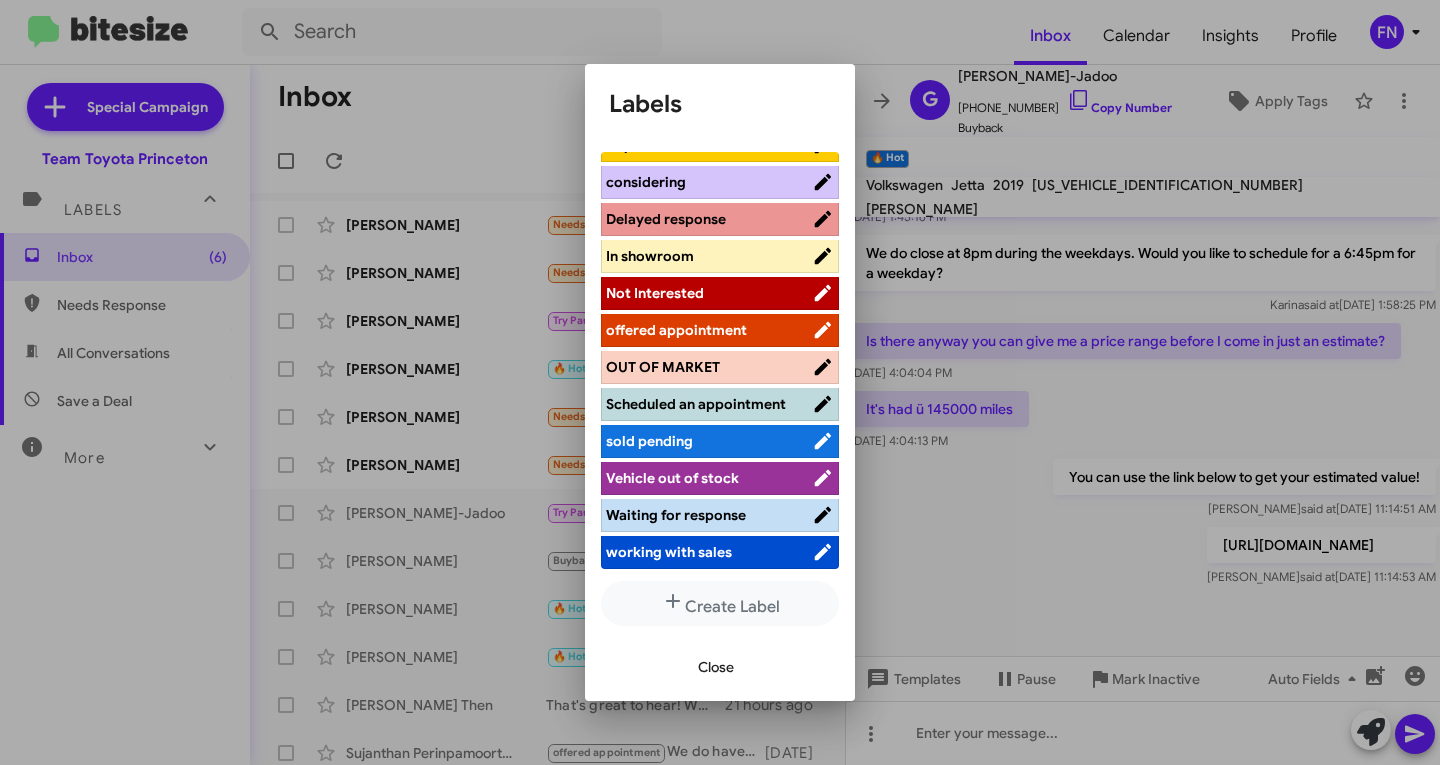 click on "offered appointment" at bounding box center (676, 330) 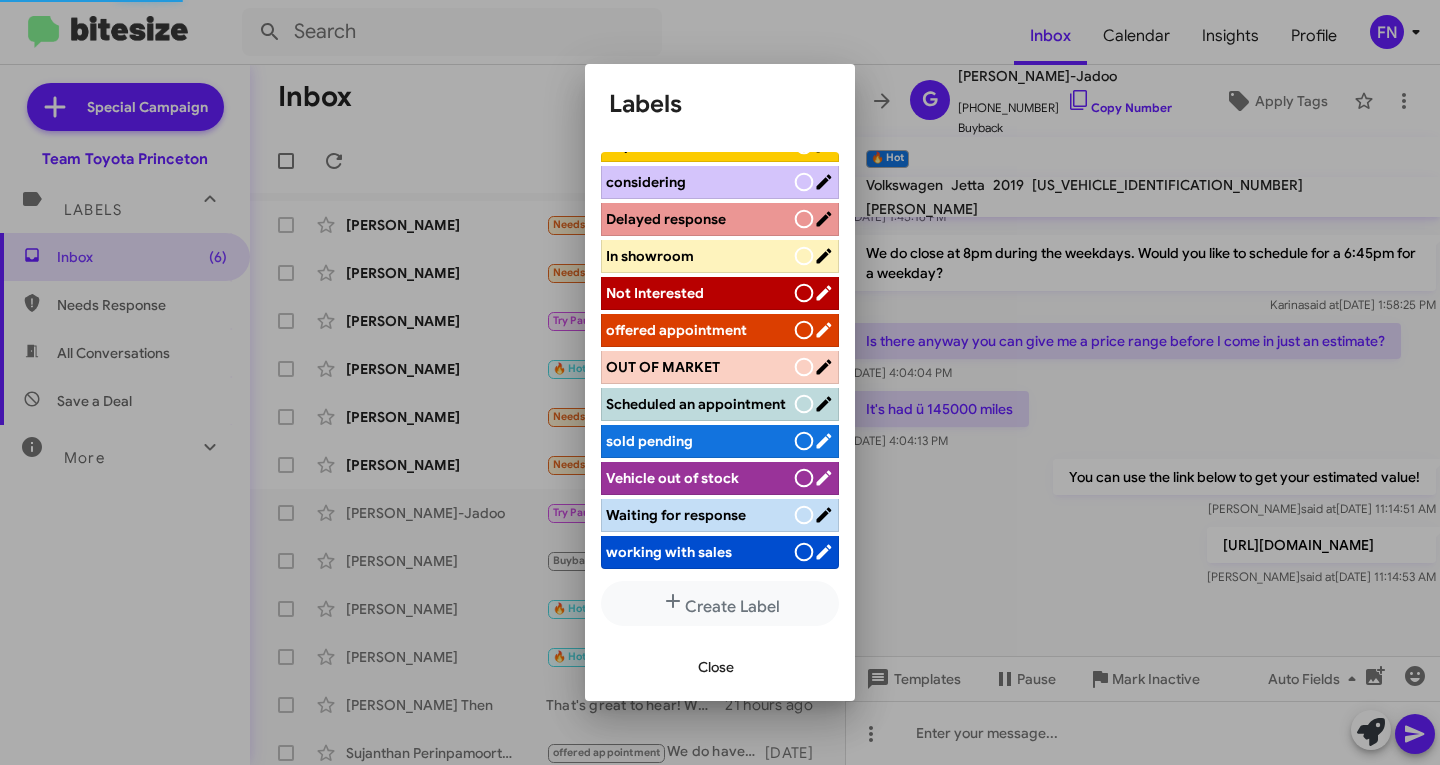 scroll, scrollTop: 262, scrollLeft: 0, axis: vertical 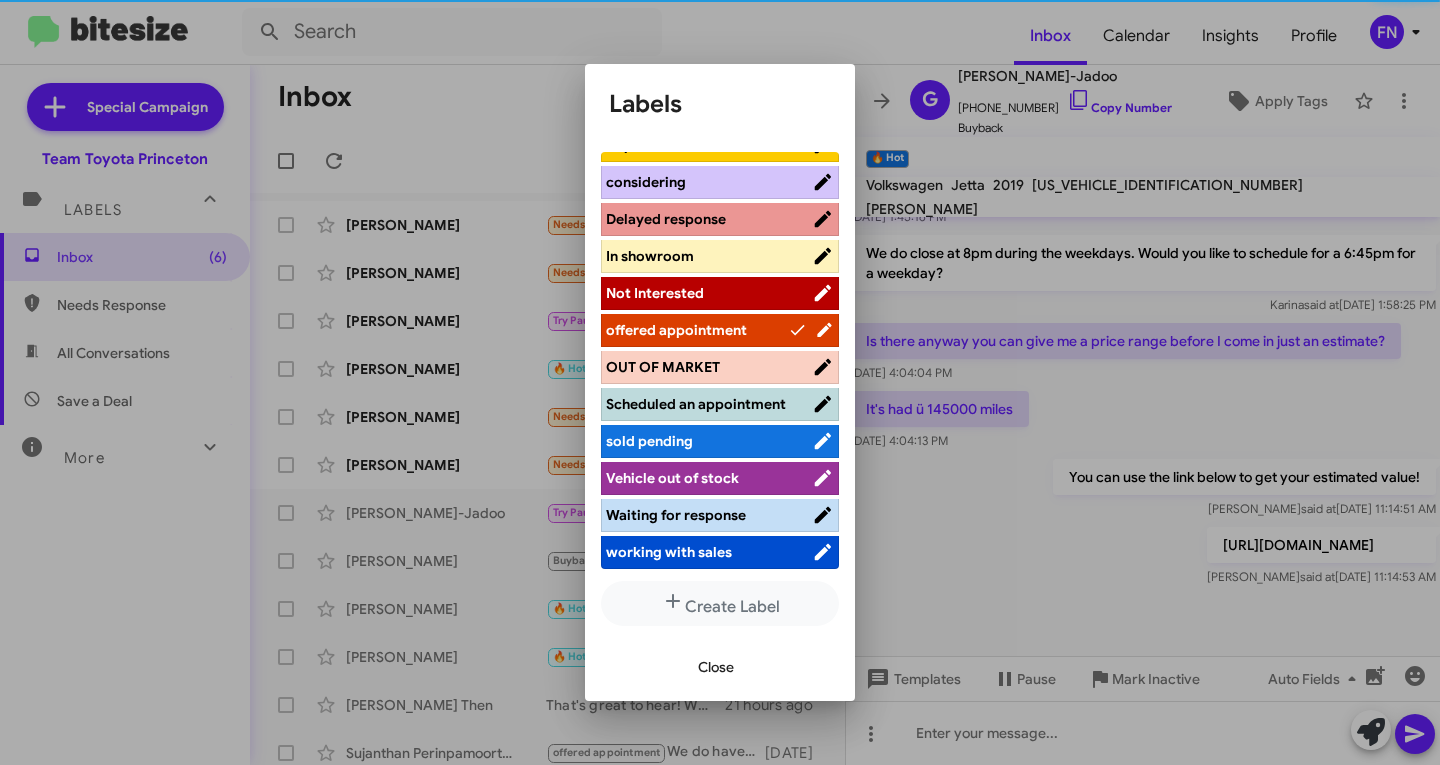click on "Close" at bounding box center (716, 667) 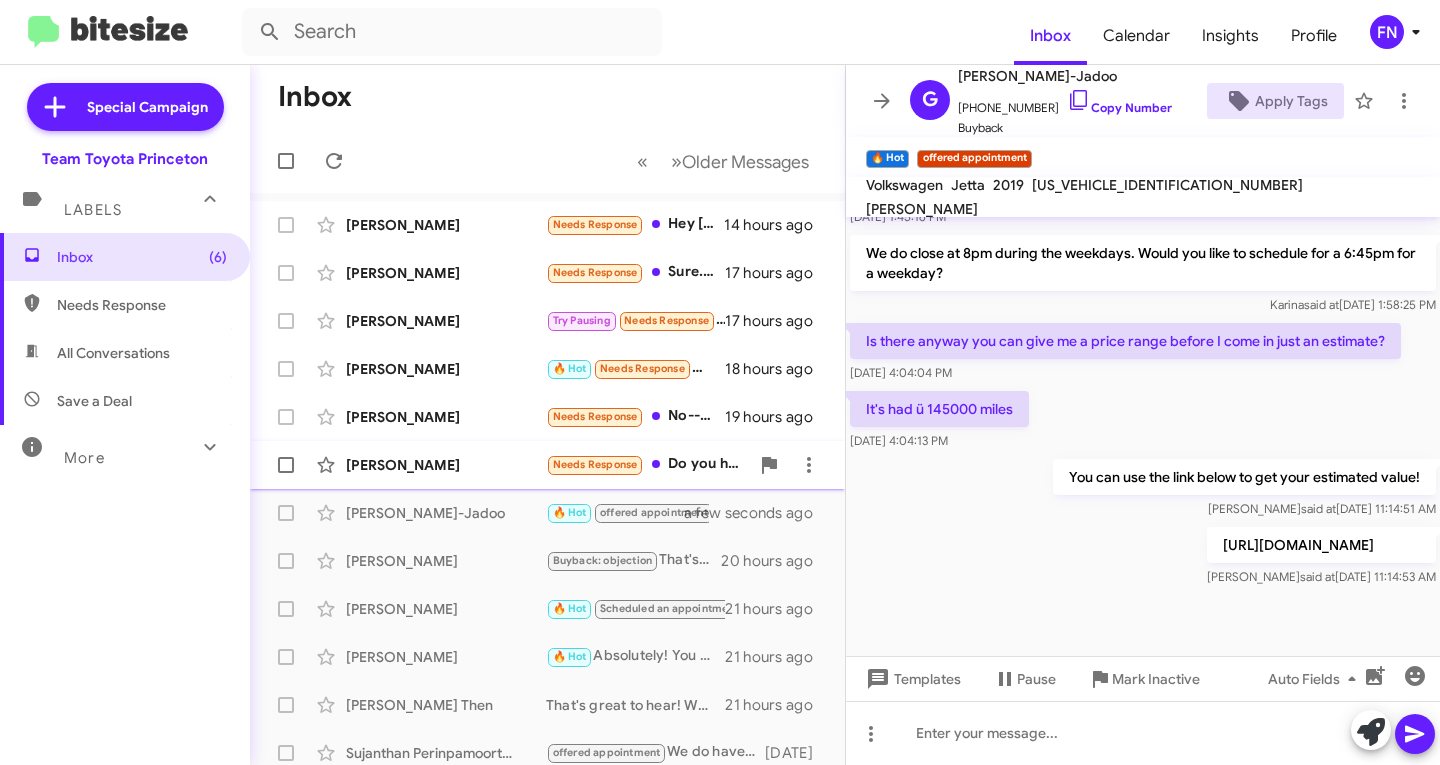 click on "Huazhong Wang" 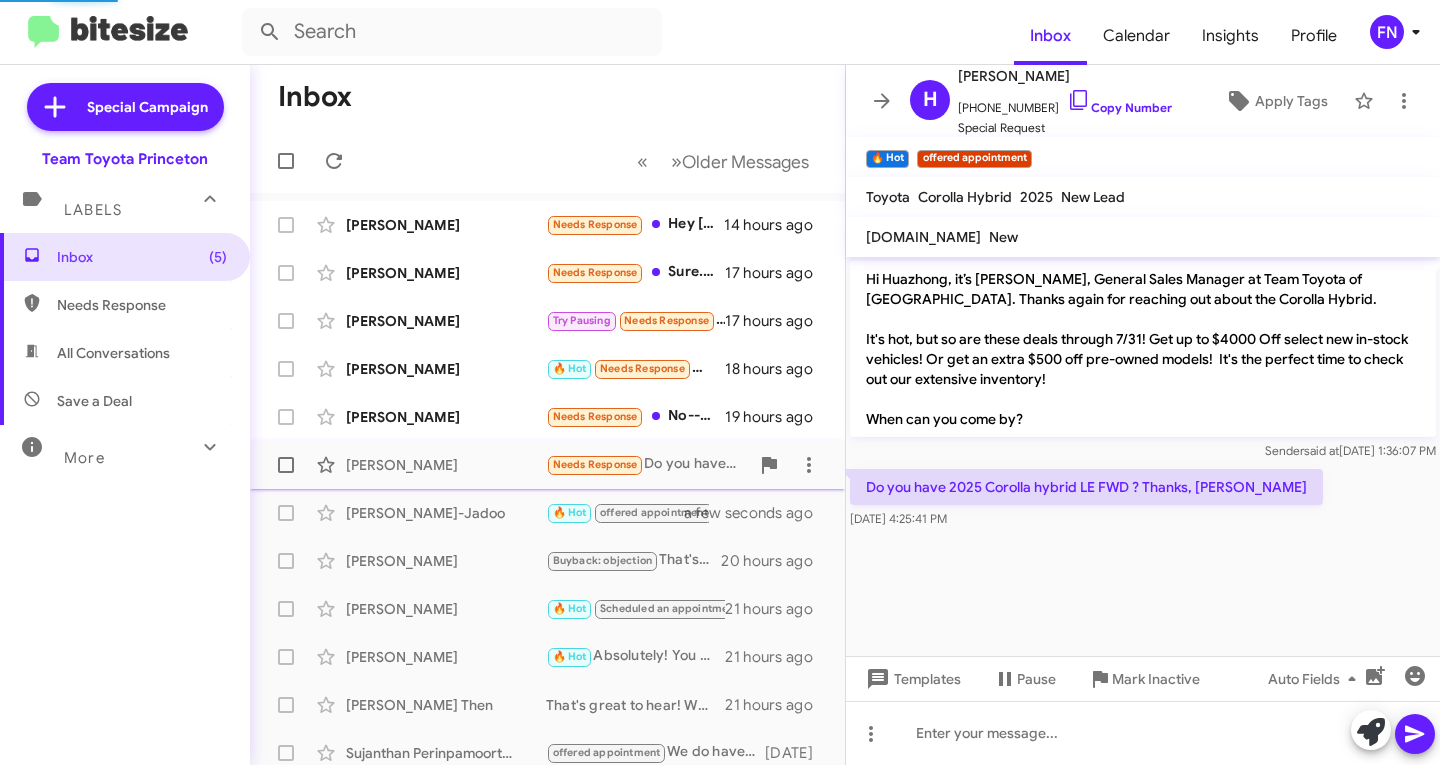scroll, scrollTop: 0, scrollLeft: 0, axis: both 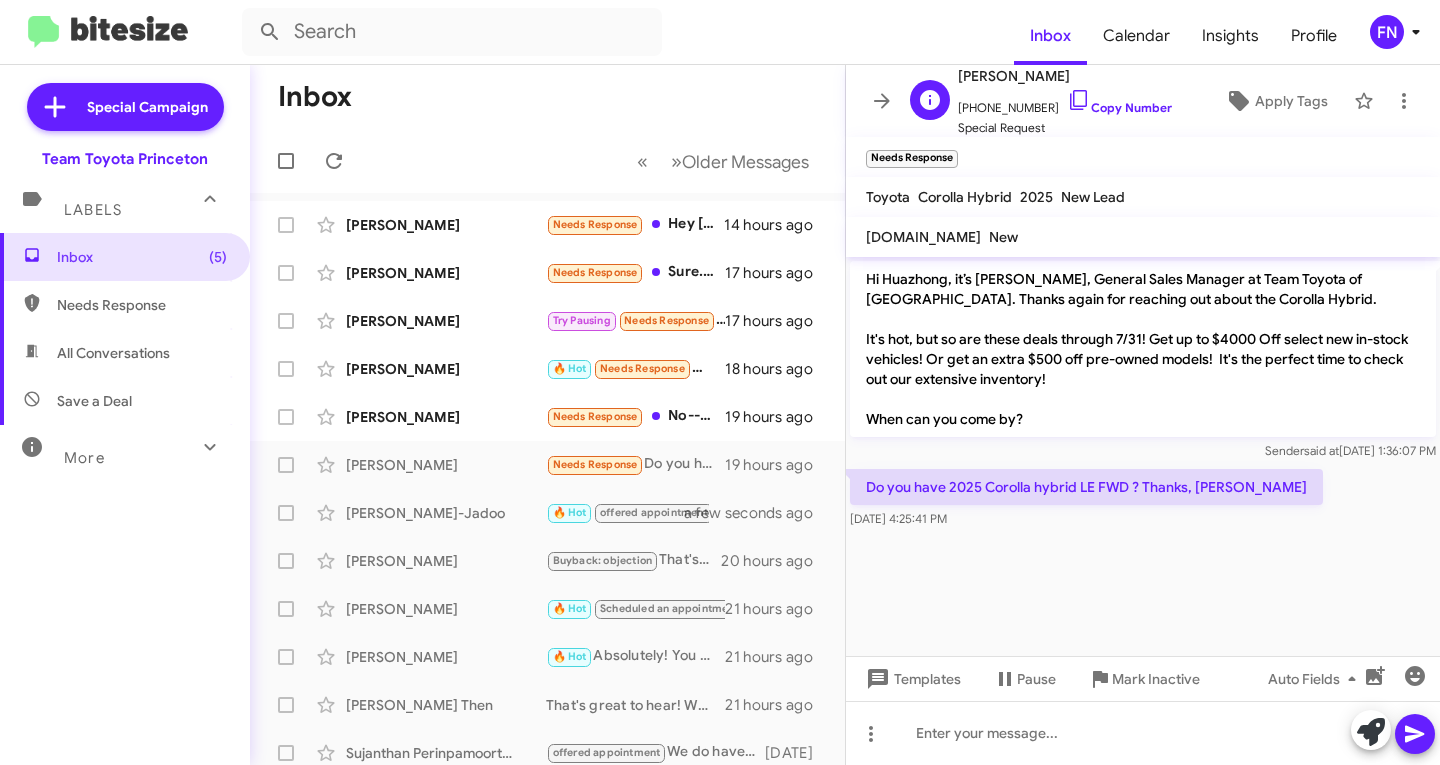 click on "+16097121389   Copy Number" 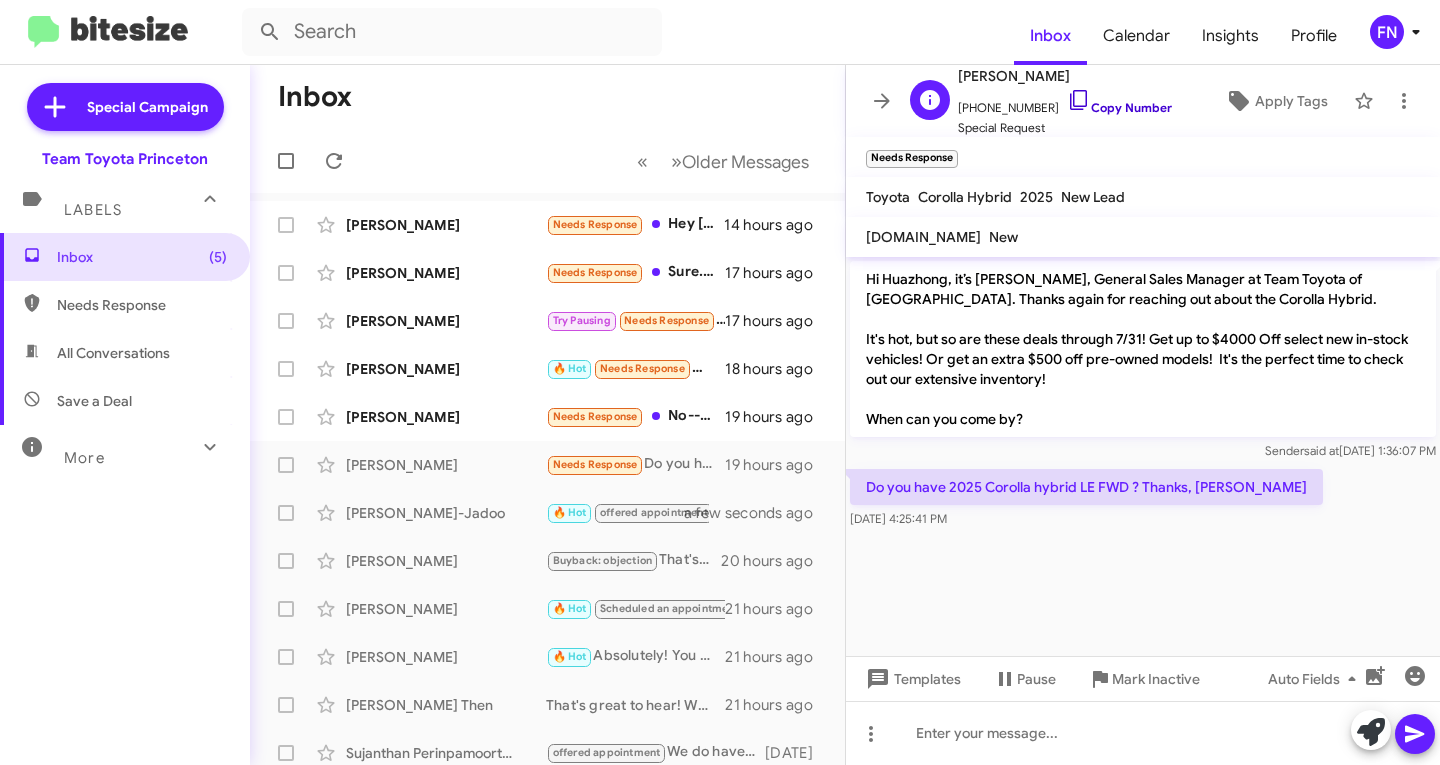 click on "Copy Number" 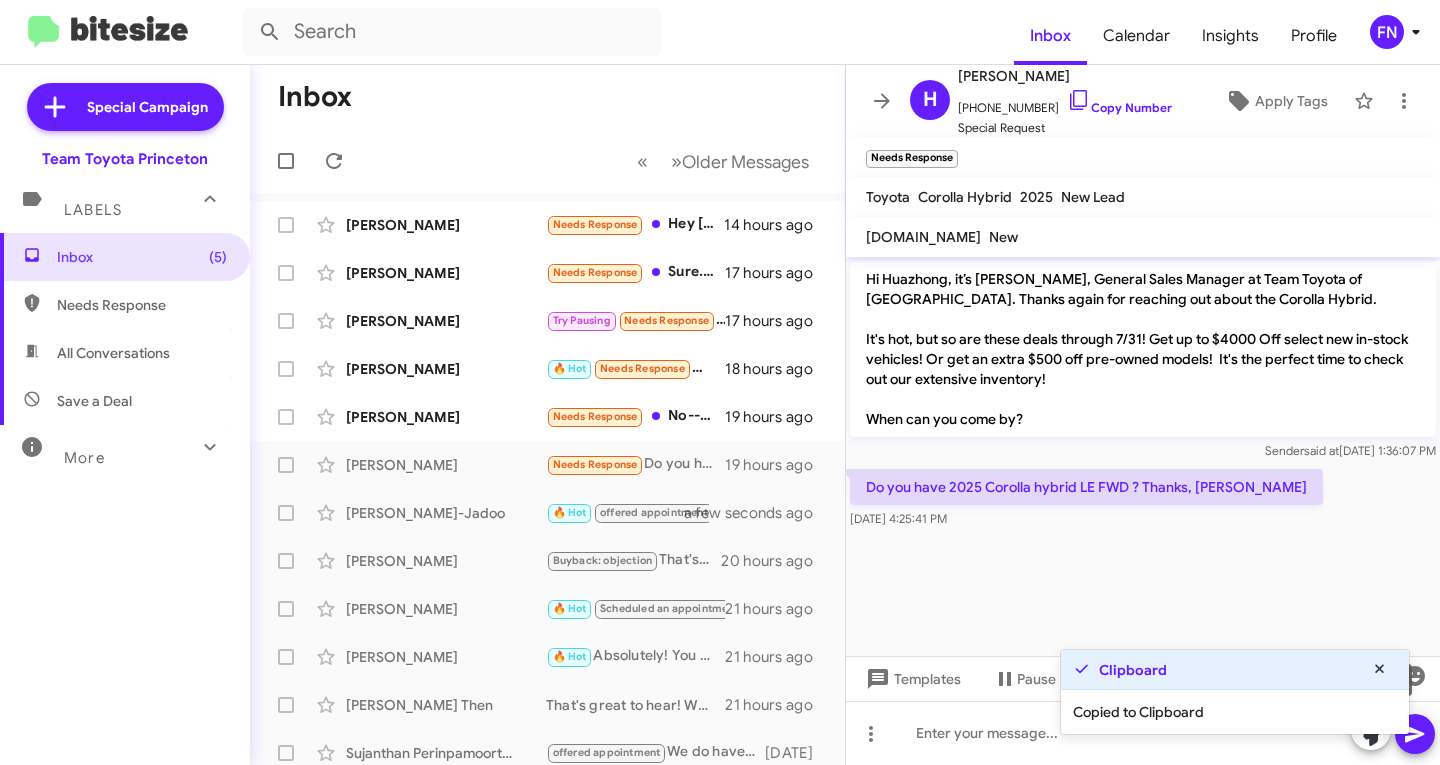 click 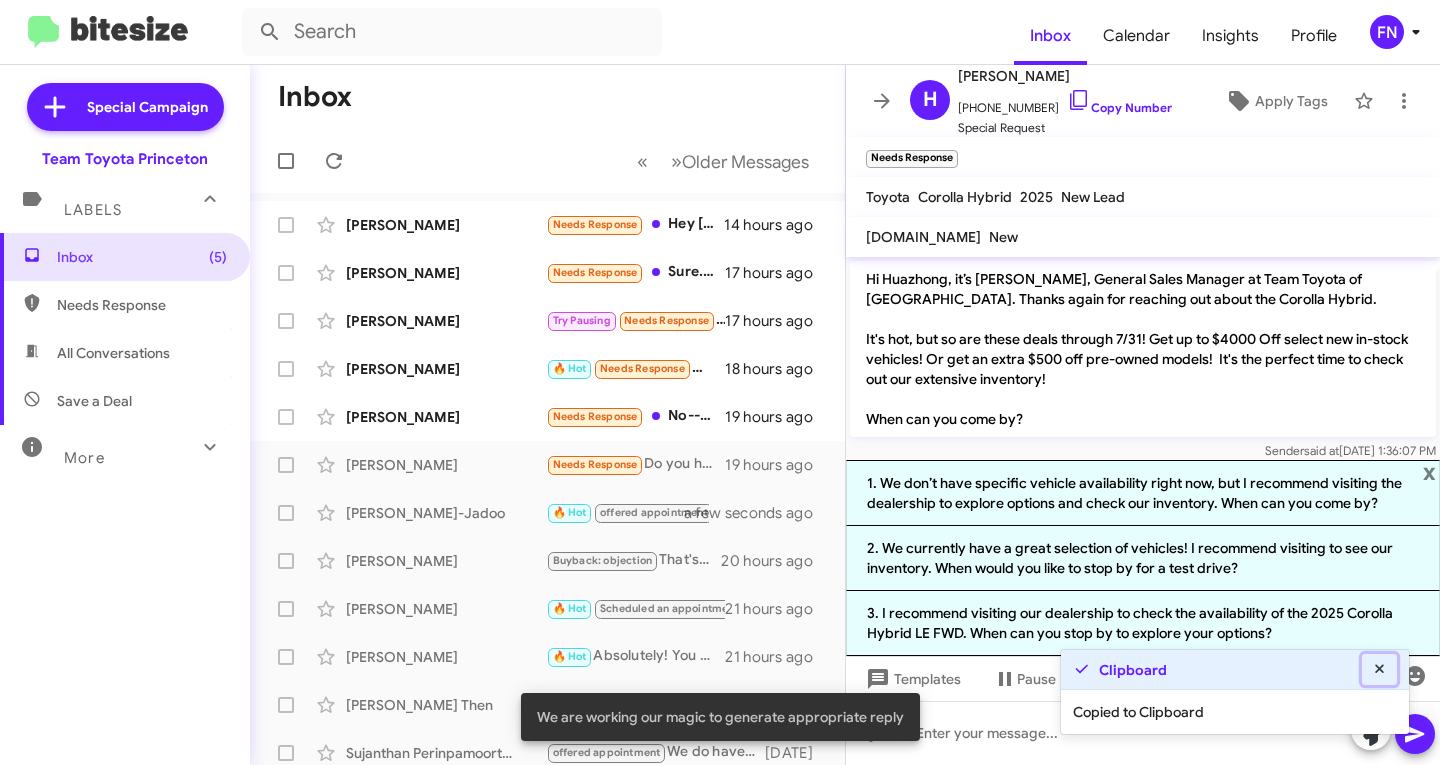 click 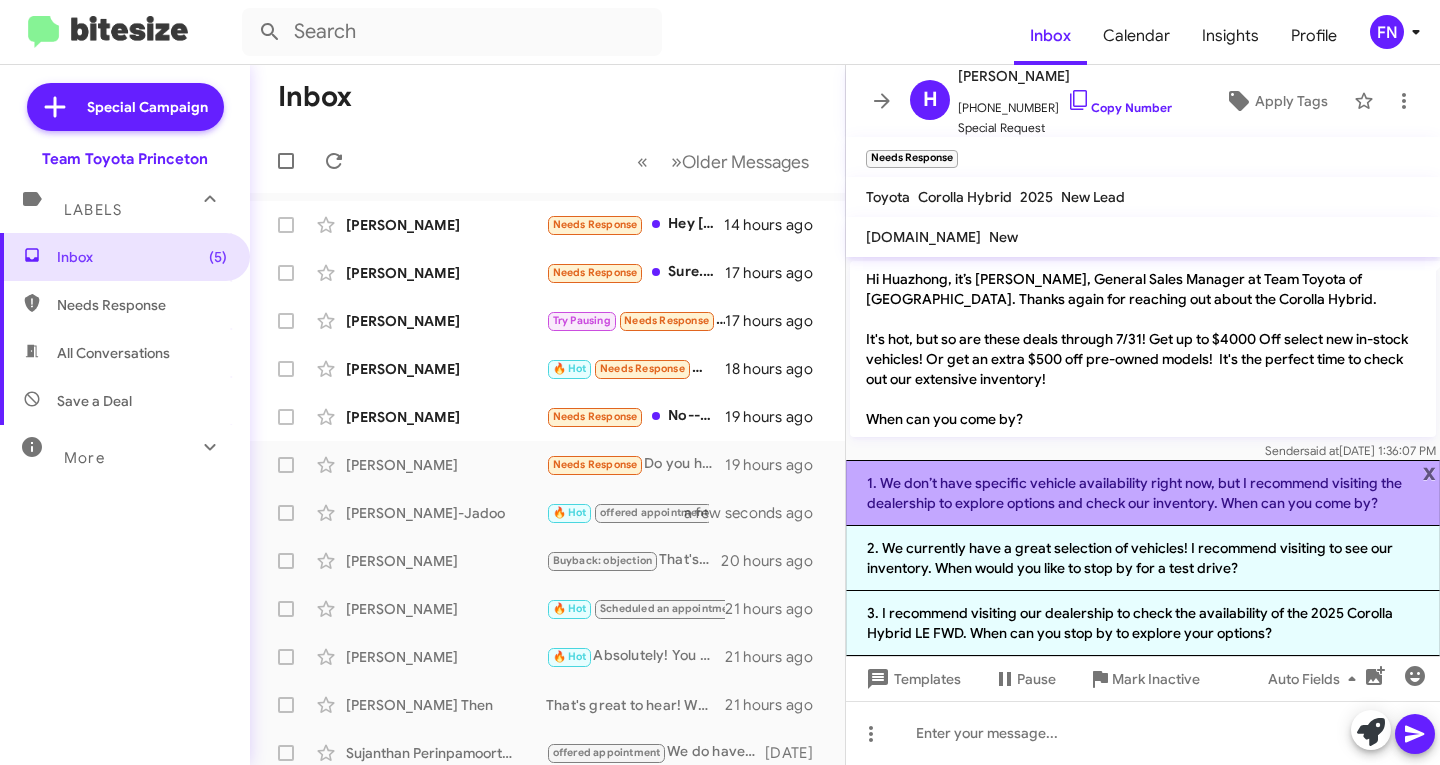 click on "1. We don’t have specific vehicle availability right now, but I recommend visiting the dealership to explore options and check our inventory. When can you come by?" 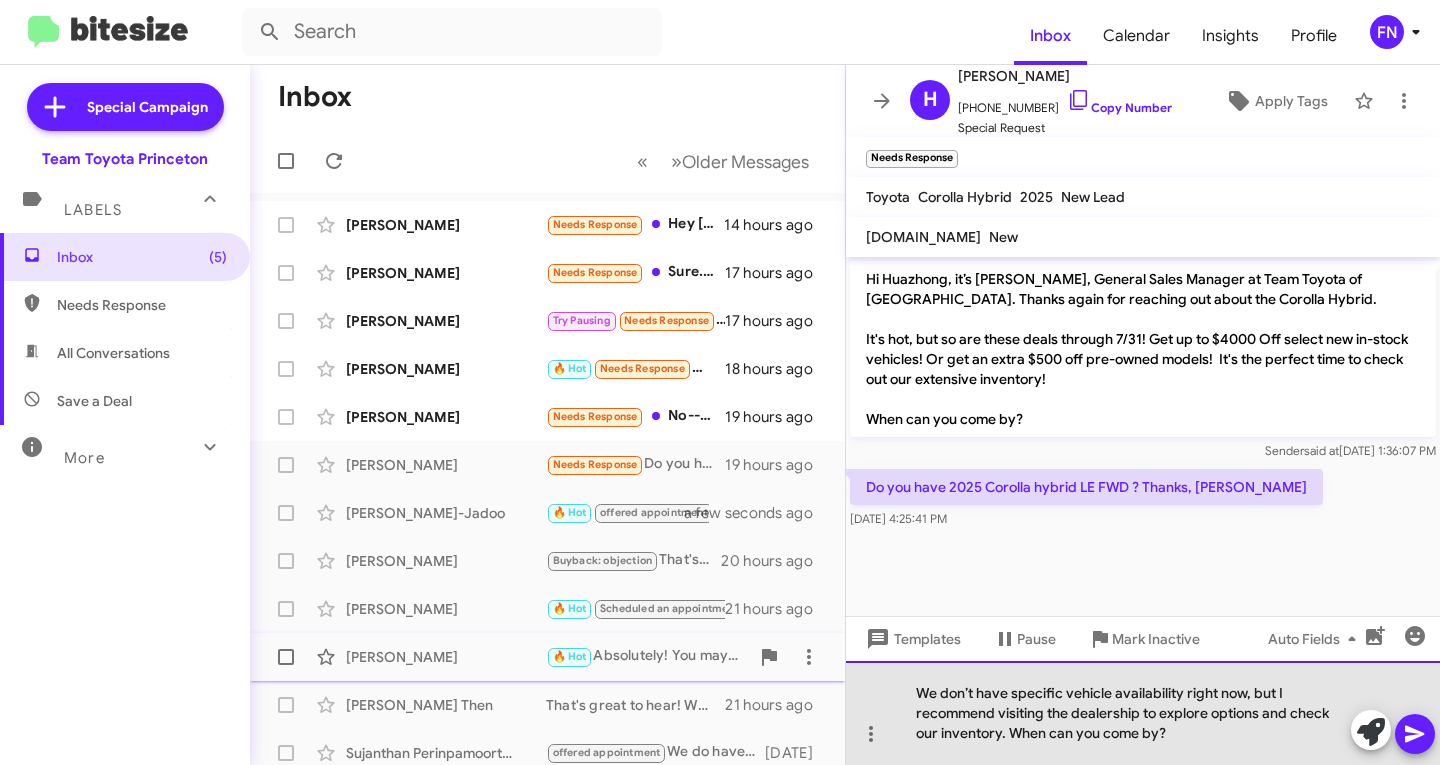 drag, startPoint x: 1278, startPoint y: 693, endPoint x: 634, endPoint y: 680, distance: 644.1312 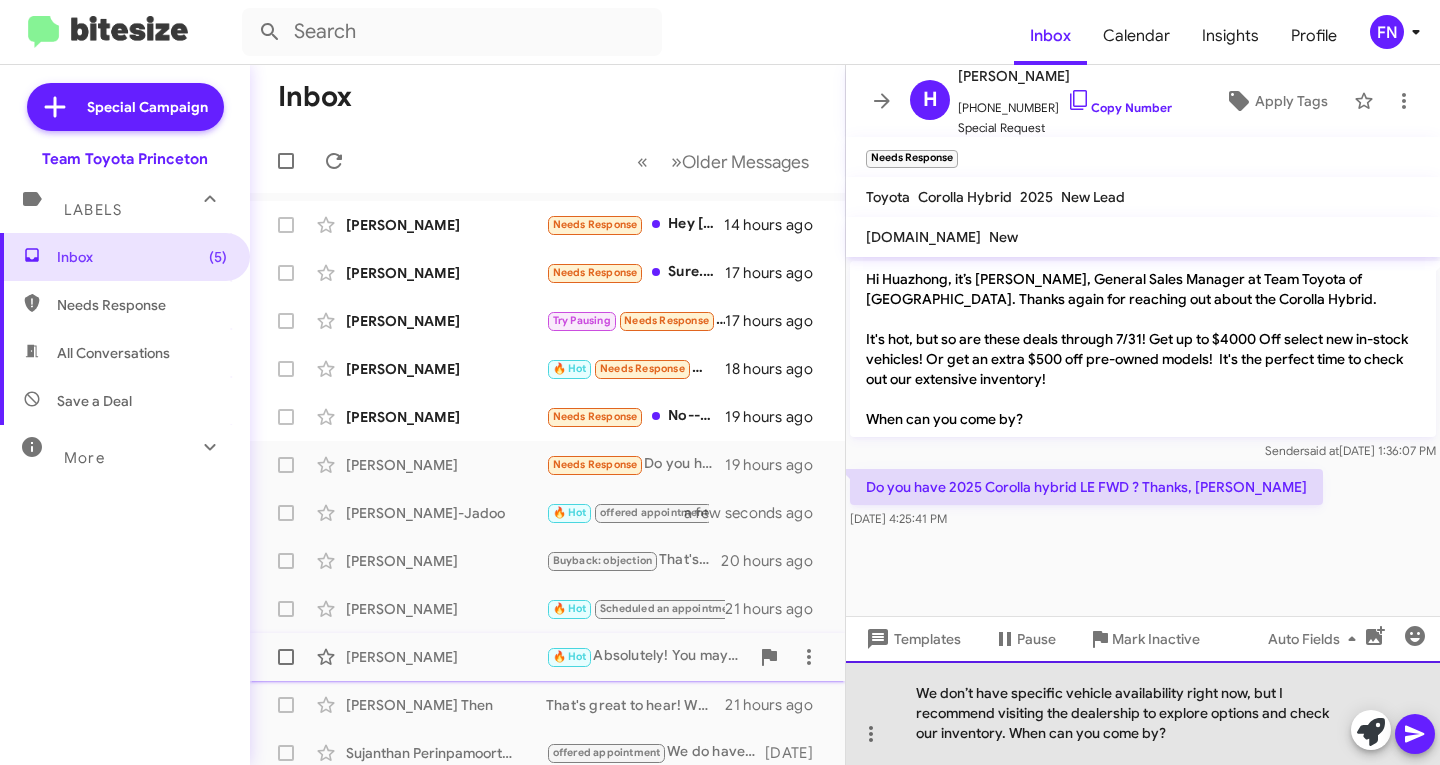 click on "Inbox   « Previous » Next   Older Messages   Nalin Ahuja  Needs Response   Hey Andrew, thanks for reaching out. My GR86 isn't for sale currently   14 hours ago    Harkrishan Dhanjal  Needs Response   Sure. What's the offer ?   17 hours ago    Feng Xu  Try Pausing   Needs Response   Hi, Andrew. Thank you very much for reaching me. Let me discuss with my wife and get back to you. Have a good evening.   17 hours ago    Gina Bourne  🔥 Hot   Needs Response   I'll just get a hold of you in October if you see any good deals just reach out   18 hours ago    Peter Connors  Needs Response   No--maybe next year.  Thanks for reaching out.   19 hours ago    Huazhong Wang  Needs Response   Do you have 2025 Corolla hybrid LE FWD ? Thanks, Henry   19 hours ago    Guytree Persad-Jadoo  🔥 Hot   offered appointment   https://www.teamtoyotaprinceton.com/sell-trade/   a few seconds ago    Maria Azria  Buyback: objection   20 hours ago    Ritu Shrivastava  🔥 Hot   Scheduled an appointment   21 hours ago" 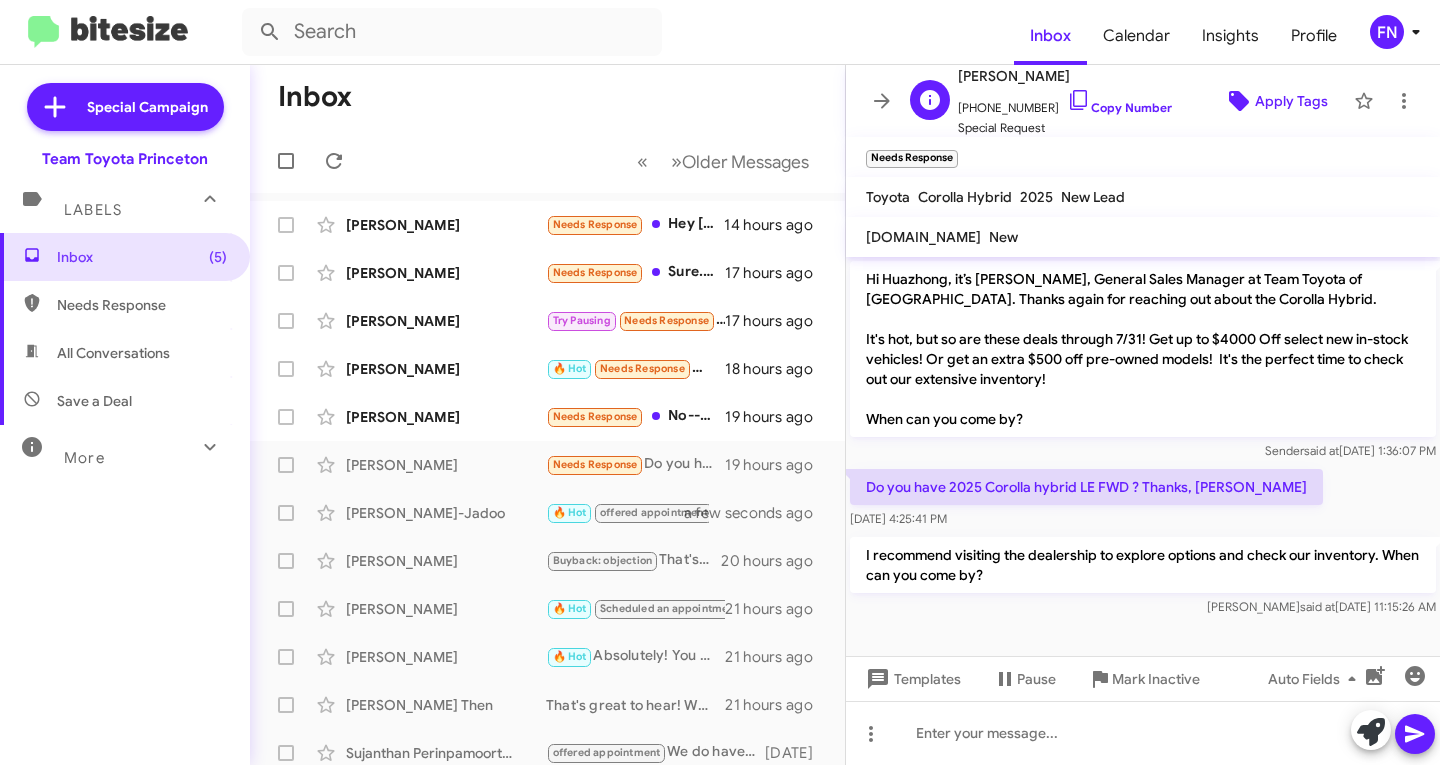 click 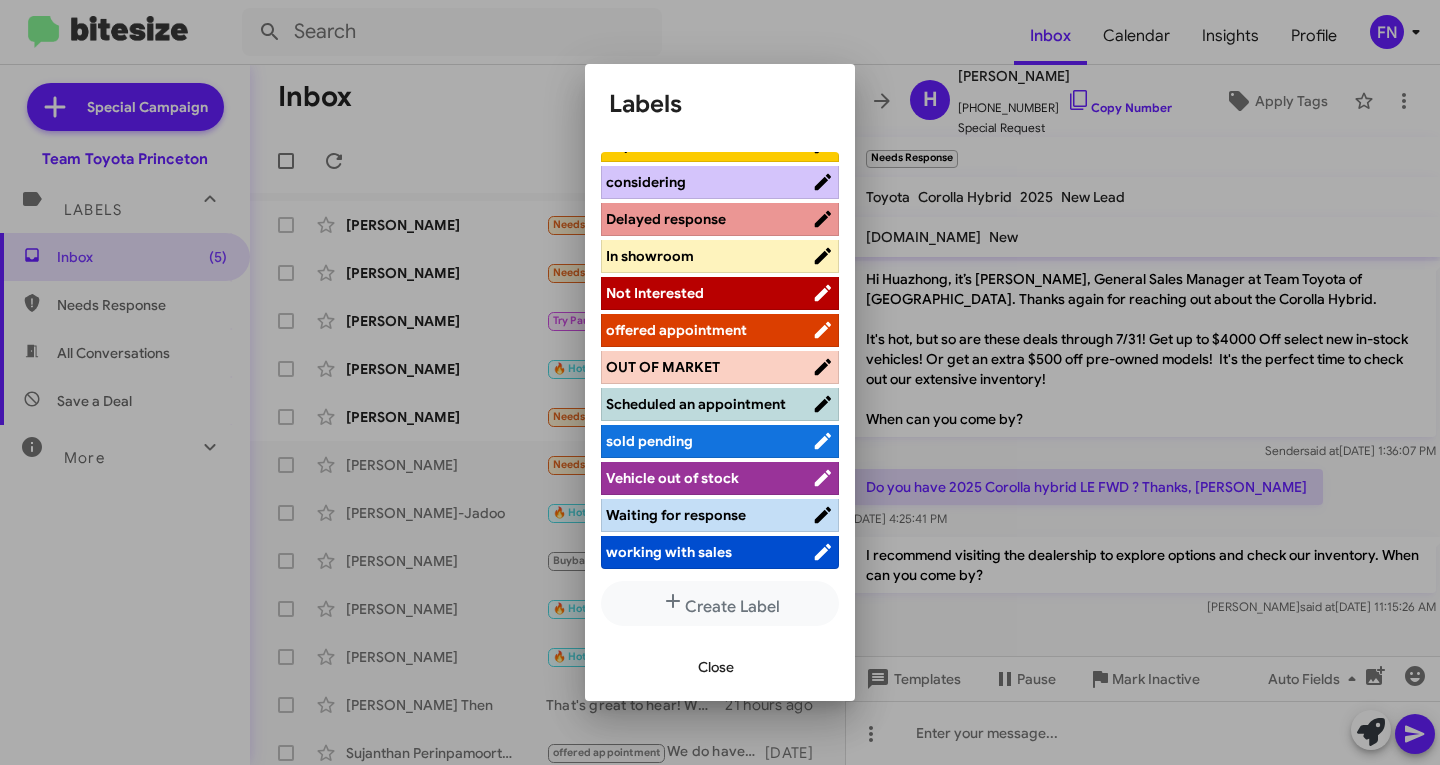 click on "offered appointment" at bounding box center [676, 330] 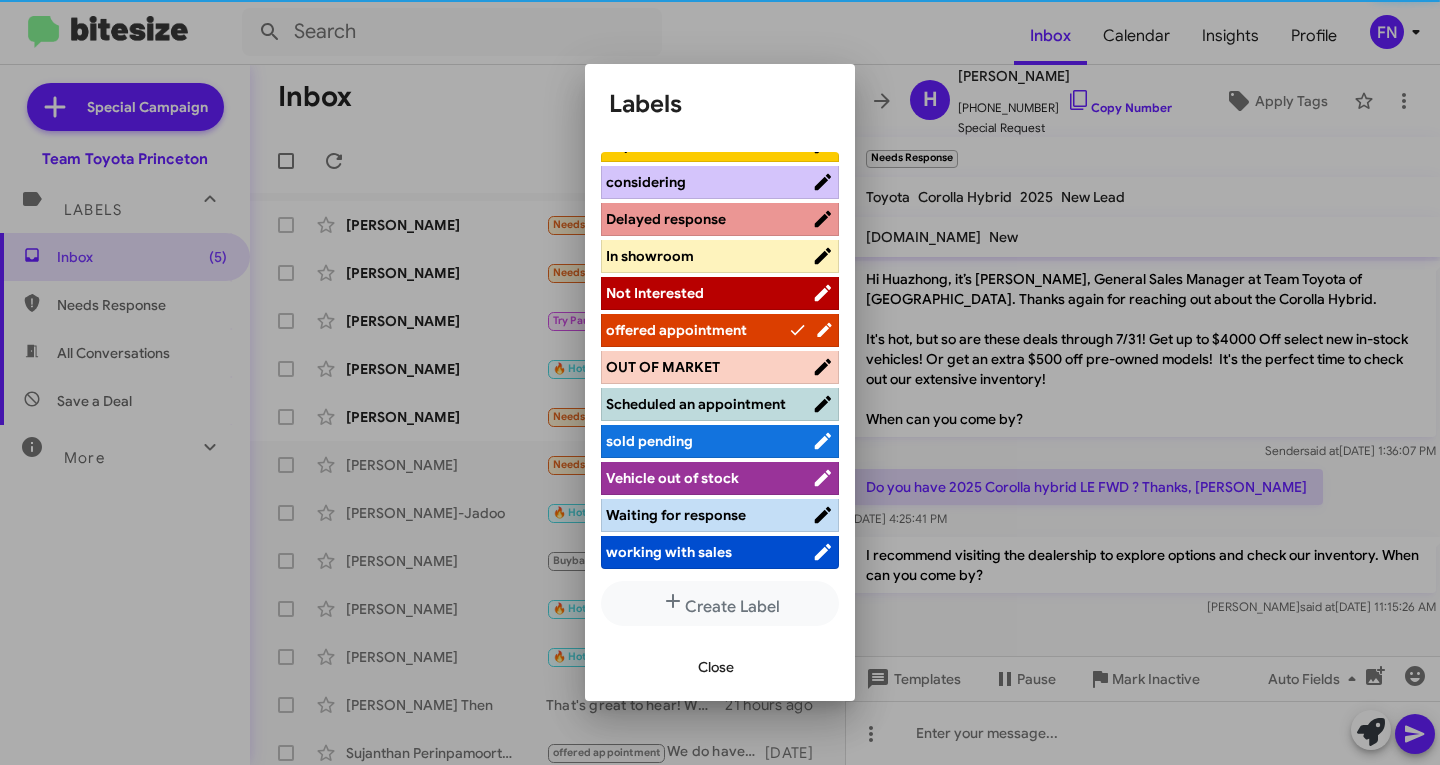 scroll, scrollTop: 262, scrollLeft: 0, axis: vertical 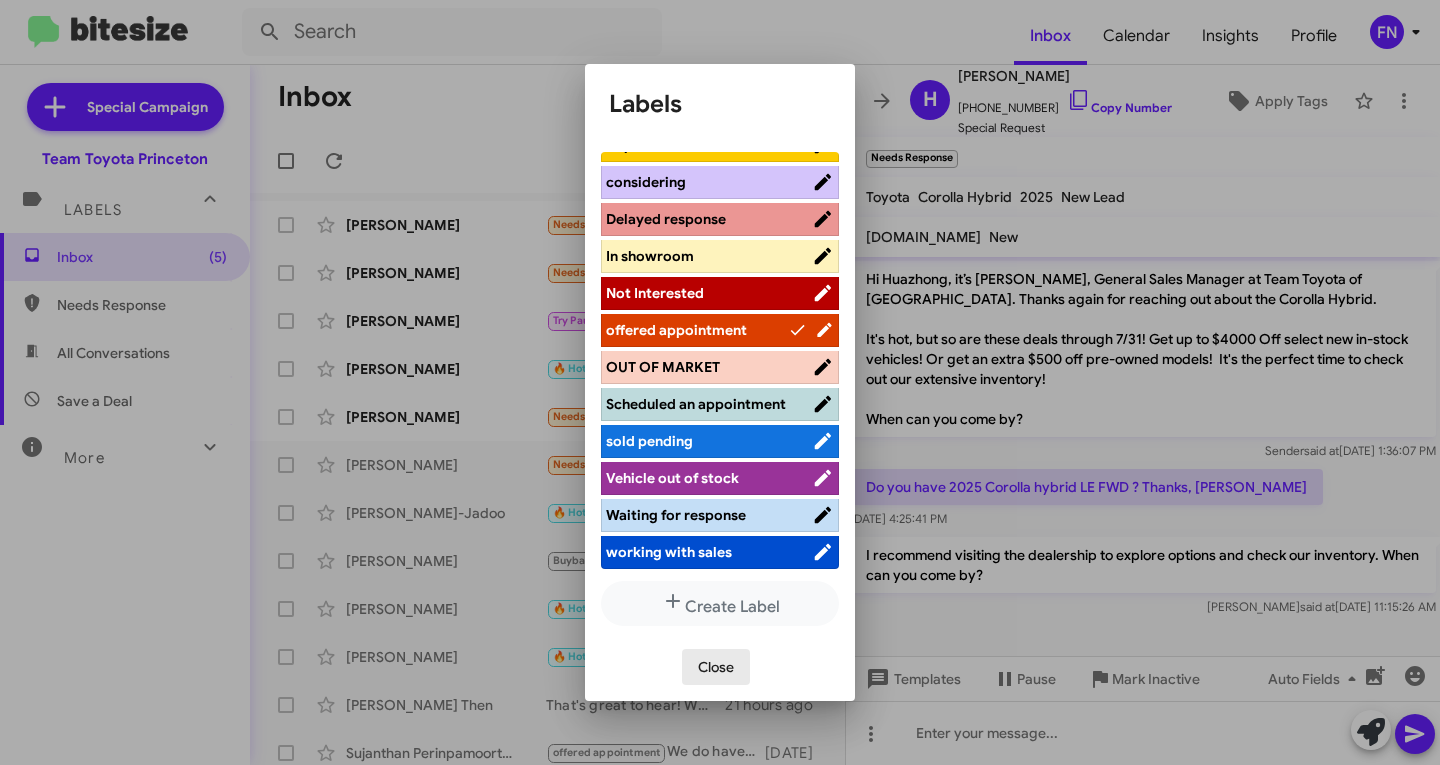 click on "Close" at bounding box center [716, 667] 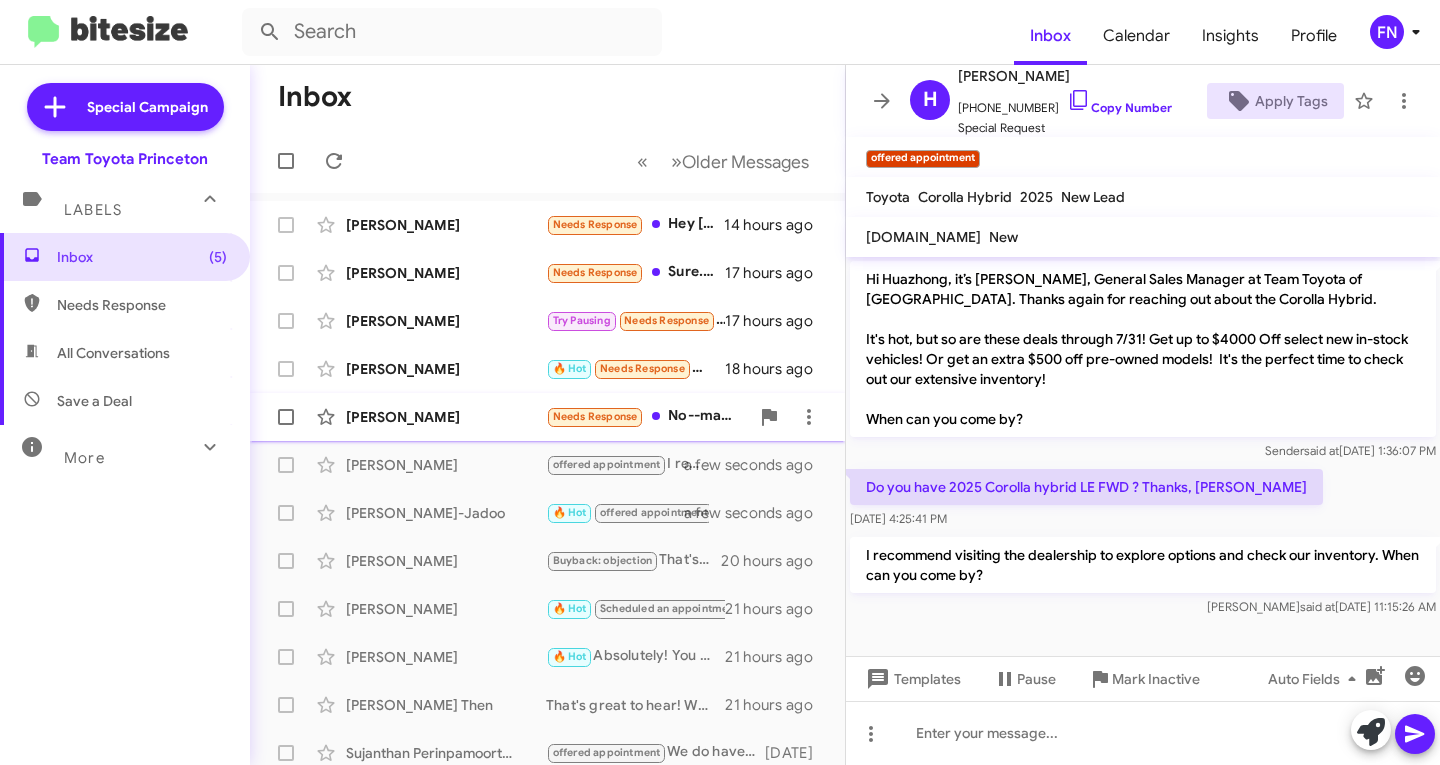 click on "Peter Connors" 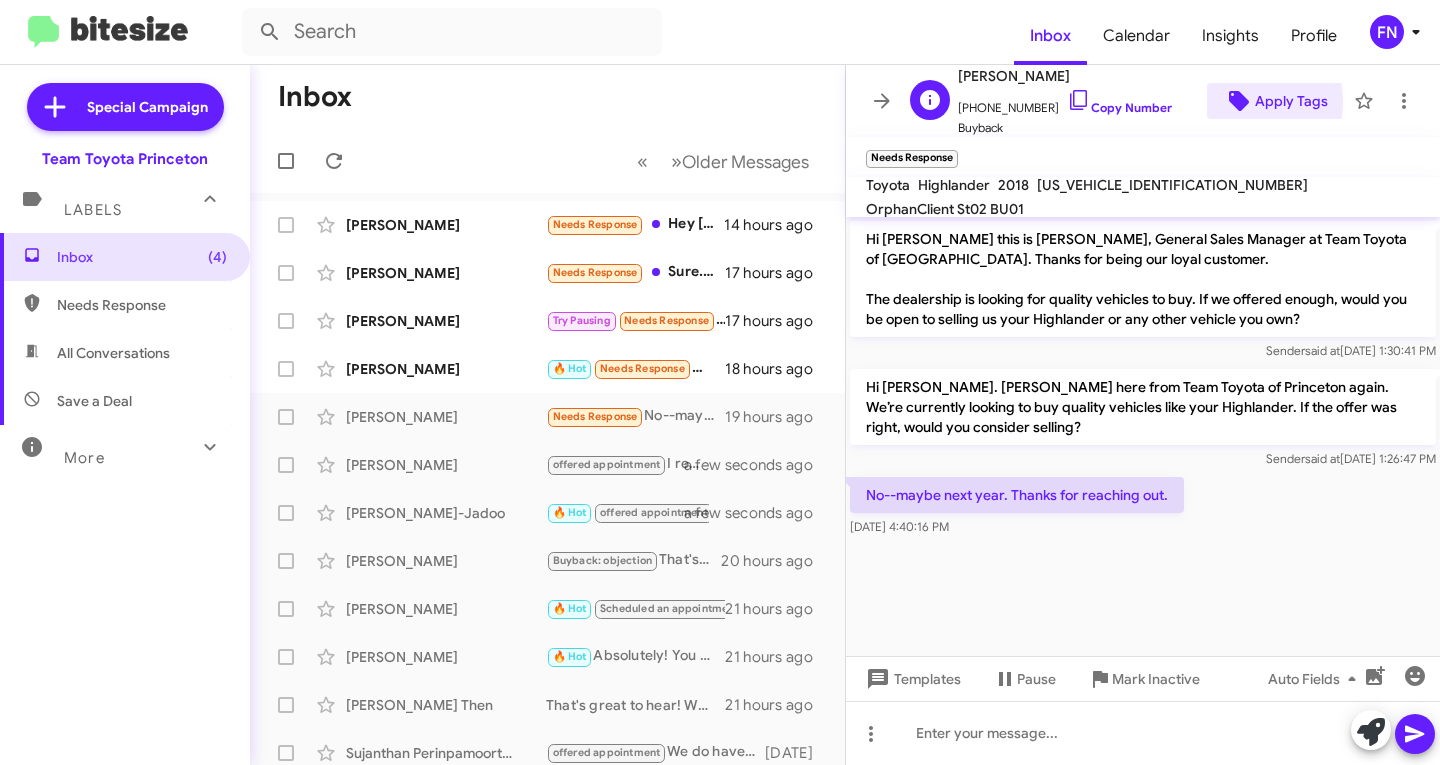 click 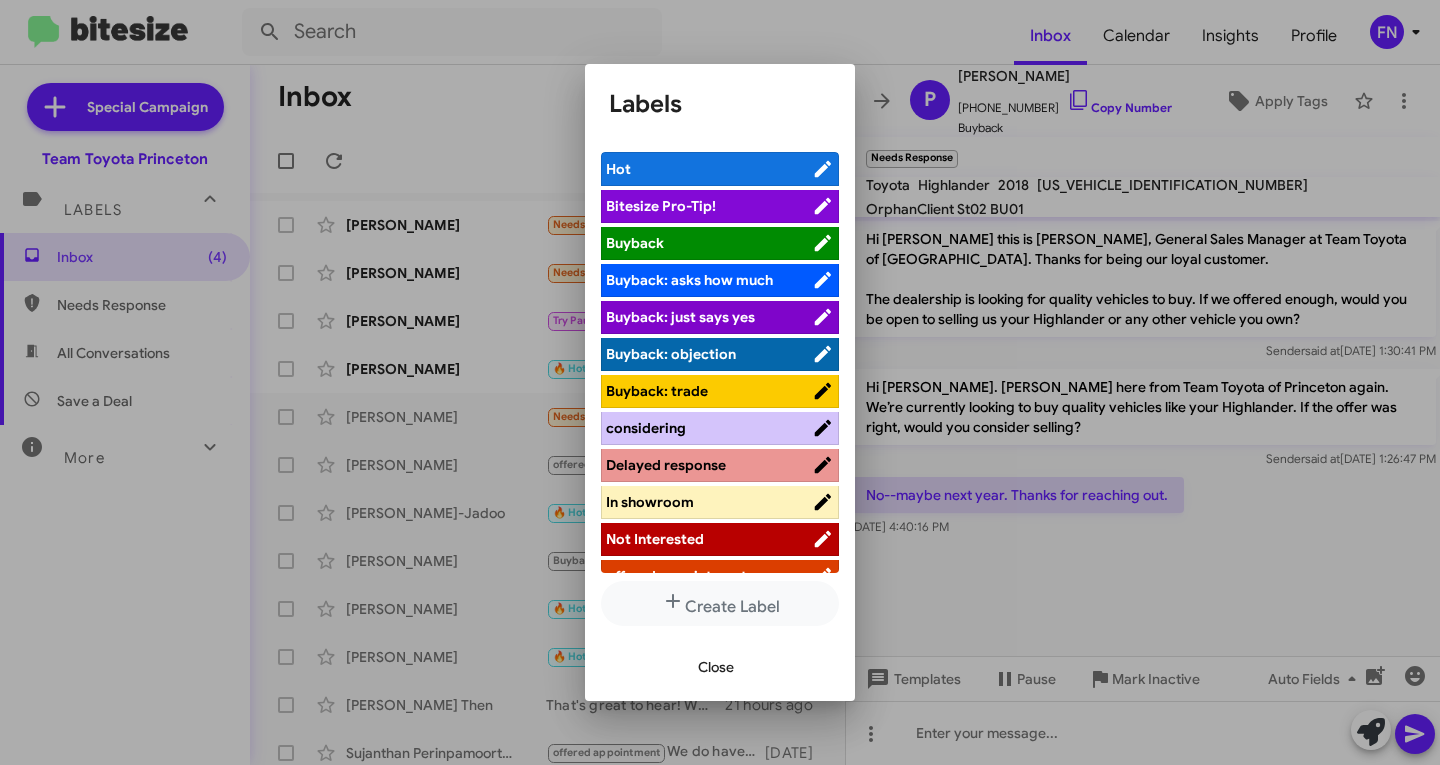 click on "Not Interested" at bounding box center [655, 539] 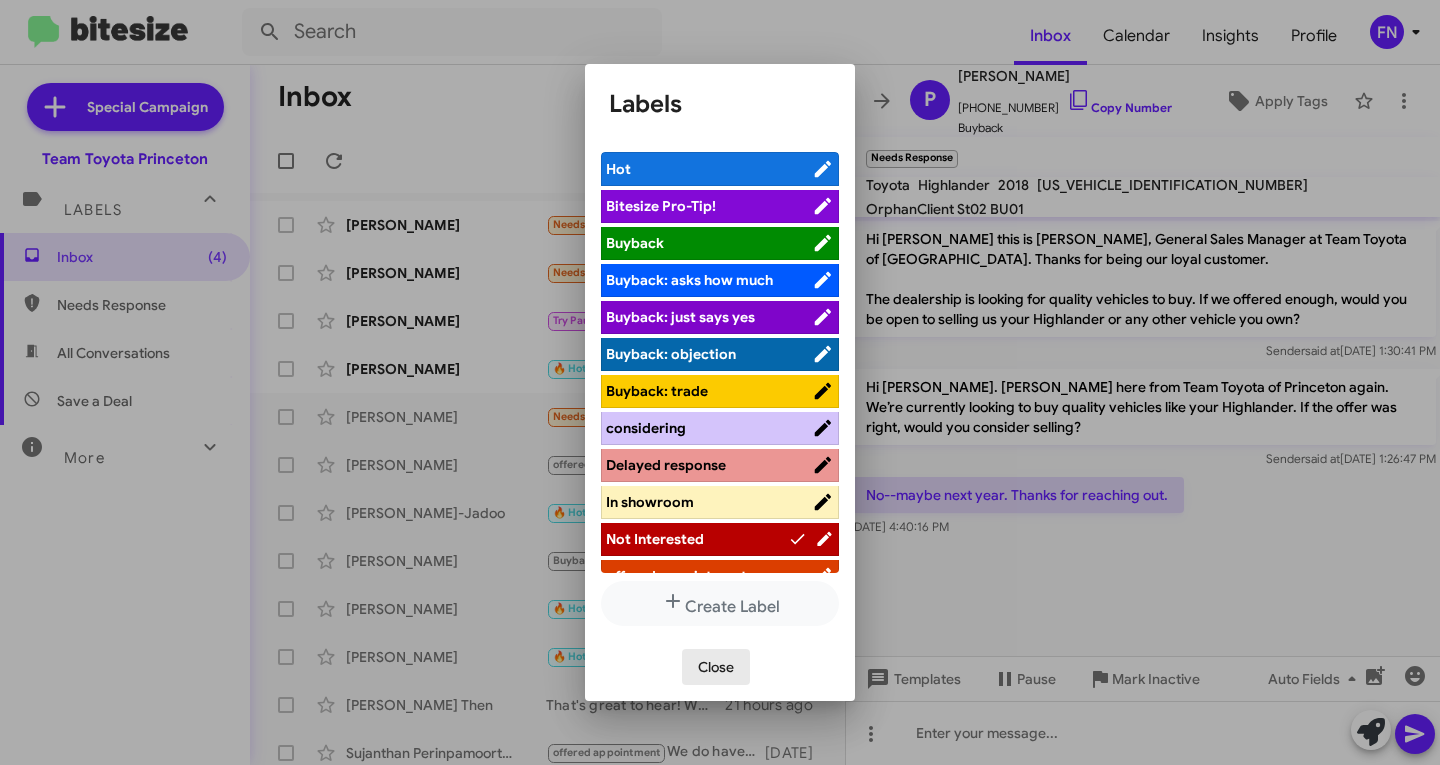 click on "Close" at bounding box center (716, 667) 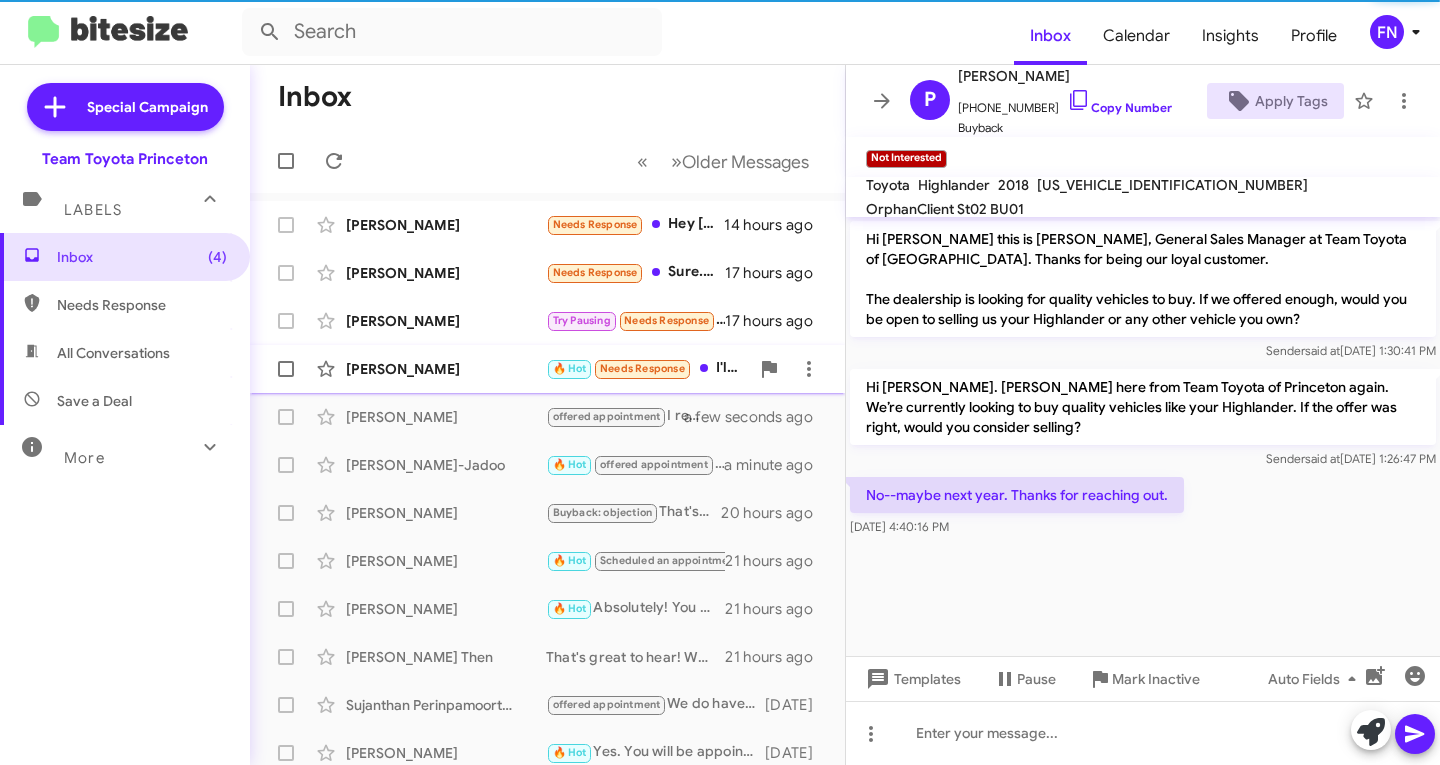 click on "Gina Bourne  🔥 Hot   Needs Response   I'll just get a hold of you in October if you see any good deals just reach out   18 hours ago" 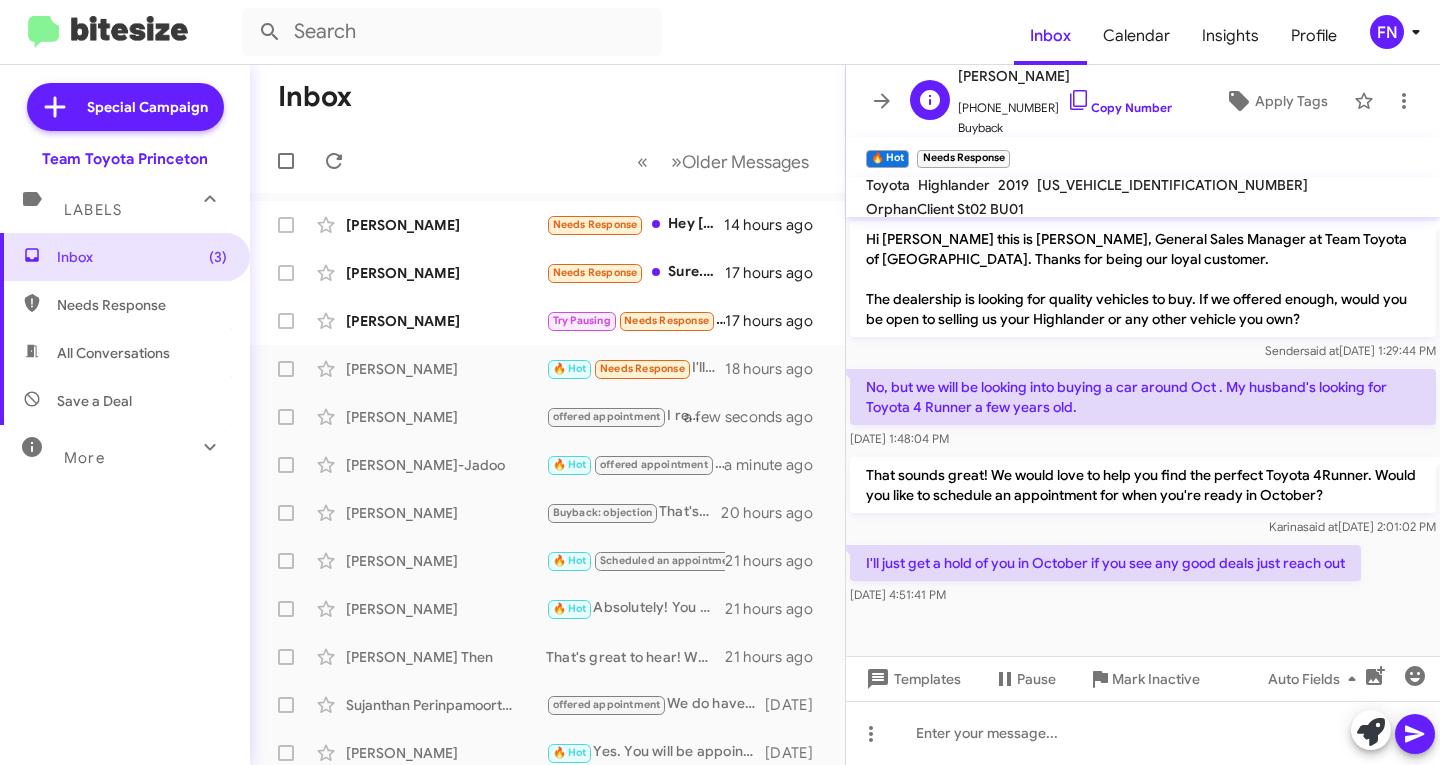 click on "G   Gina Bourne   +16095774153   Copy Number   Buyback  Apply Tags" 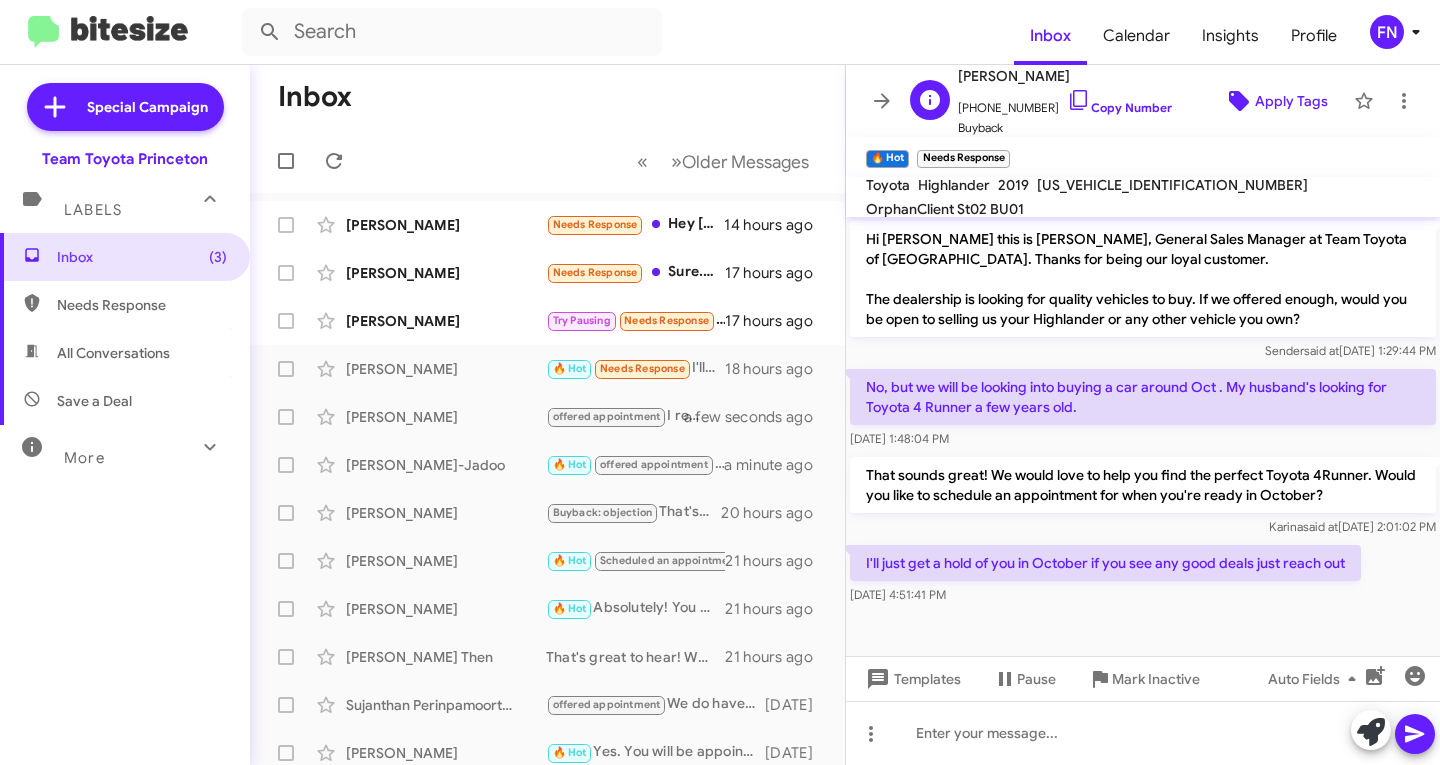 click on "Apply Tags" 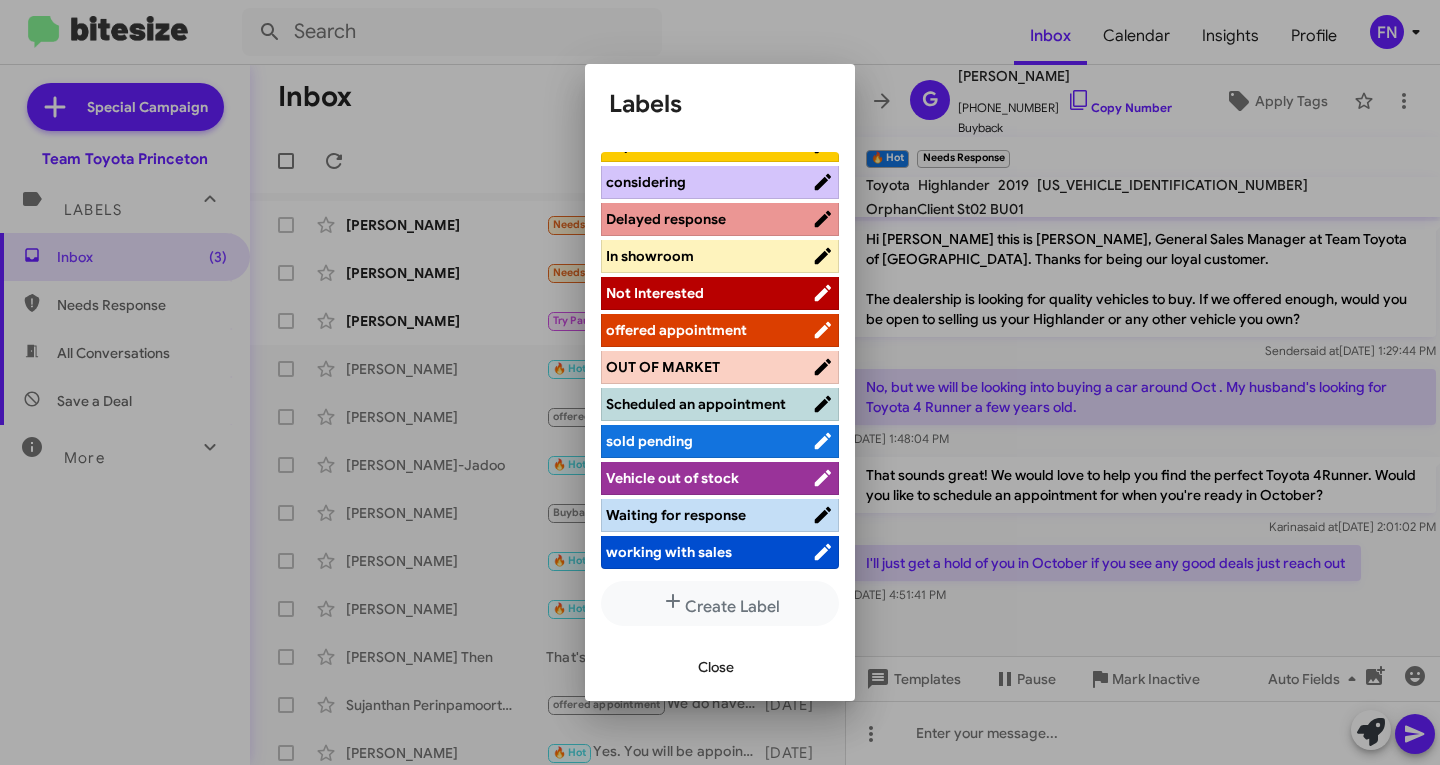 click on "Not Interested" at bounding box center (709, 293) 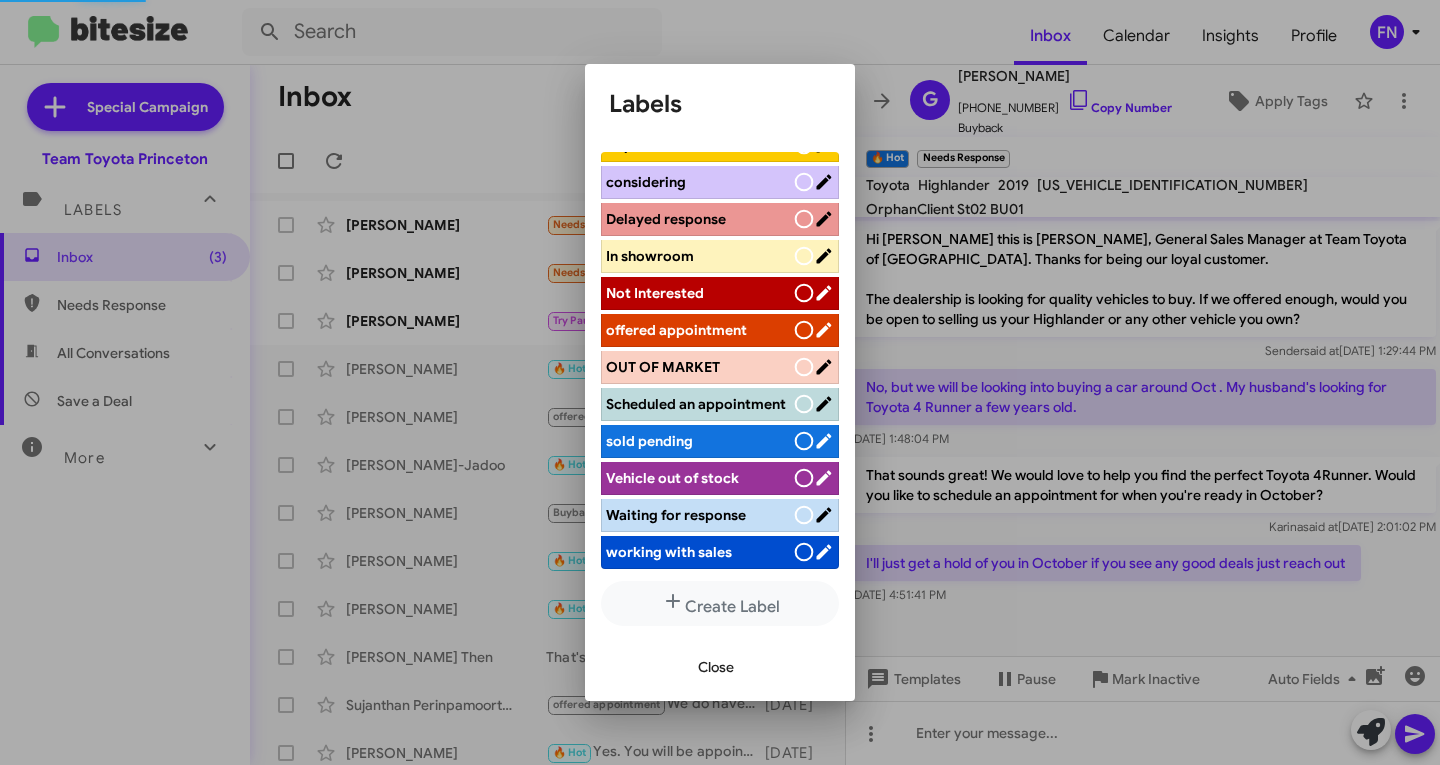 scroll, scrollTop: 262, scrollLeft: 0, axis: vertical 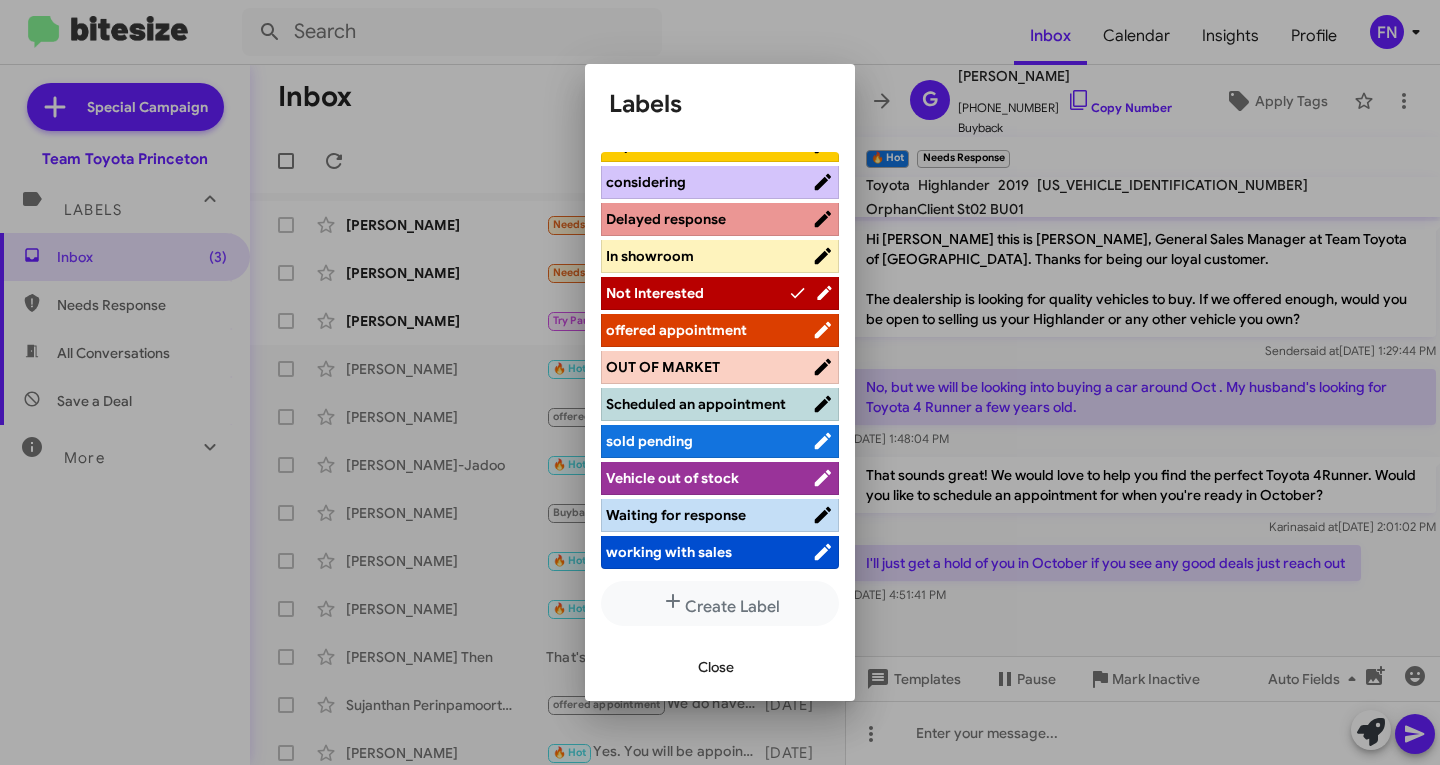 click on "Close" at bounding box center [716, 667] 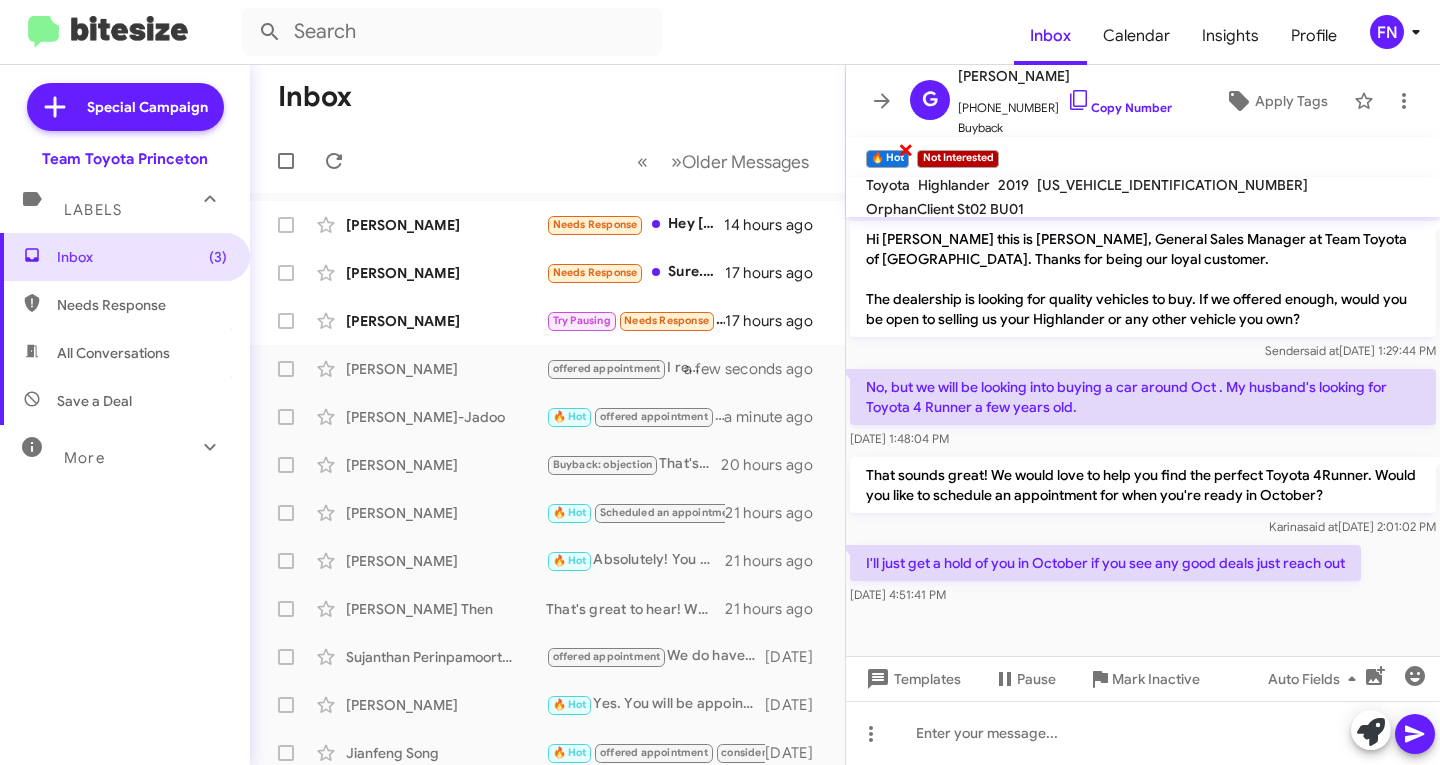 click on "×" 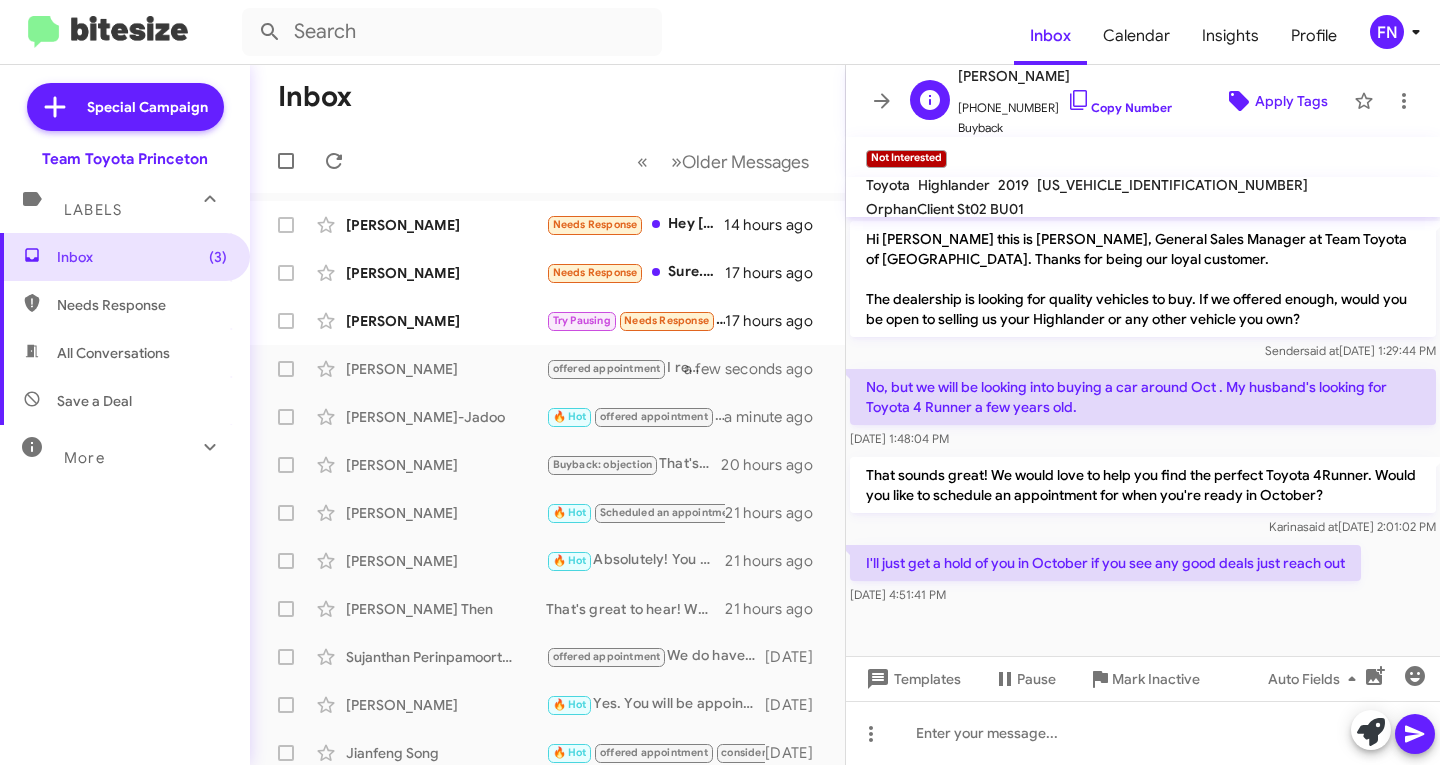 click 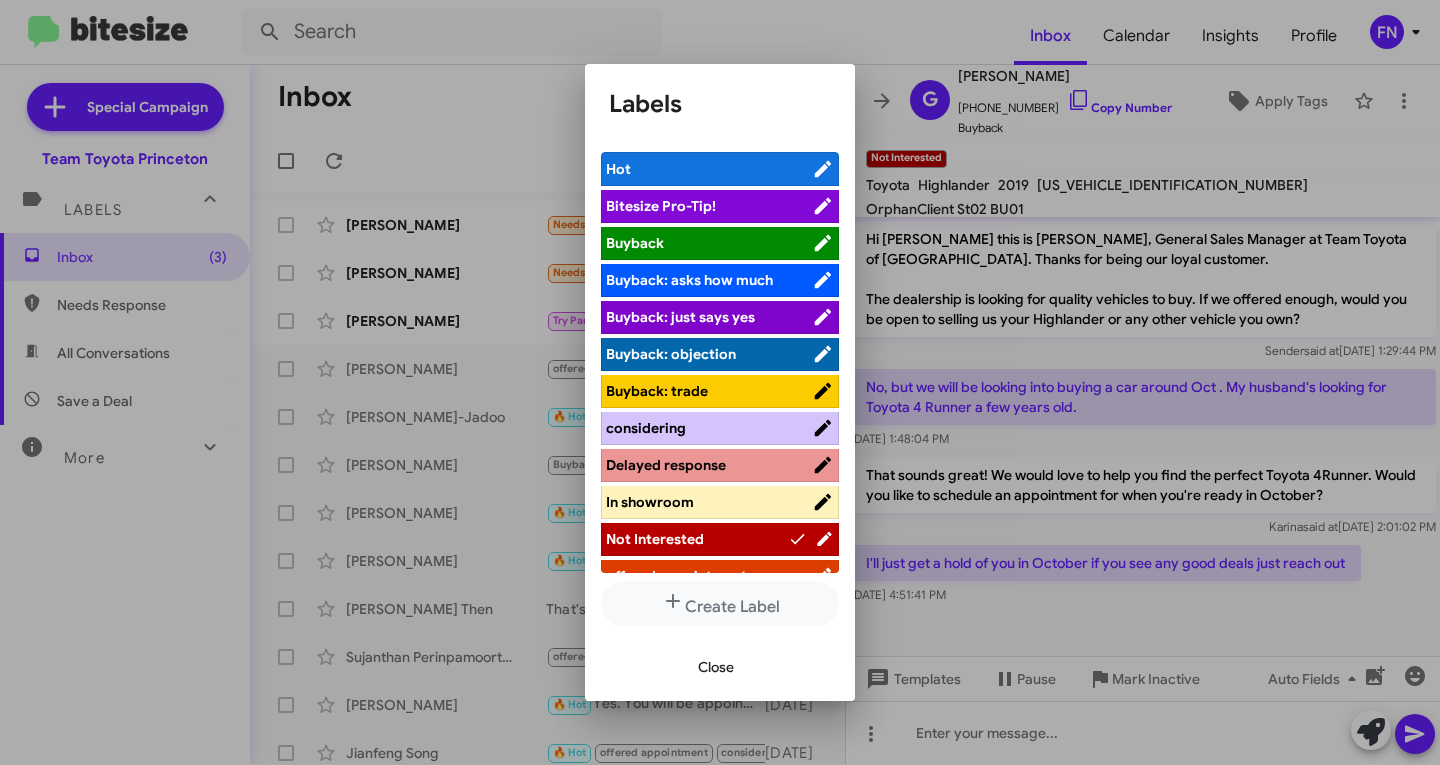scroll, scrollTop: 262, scrollLeft: 0, axis: vertical 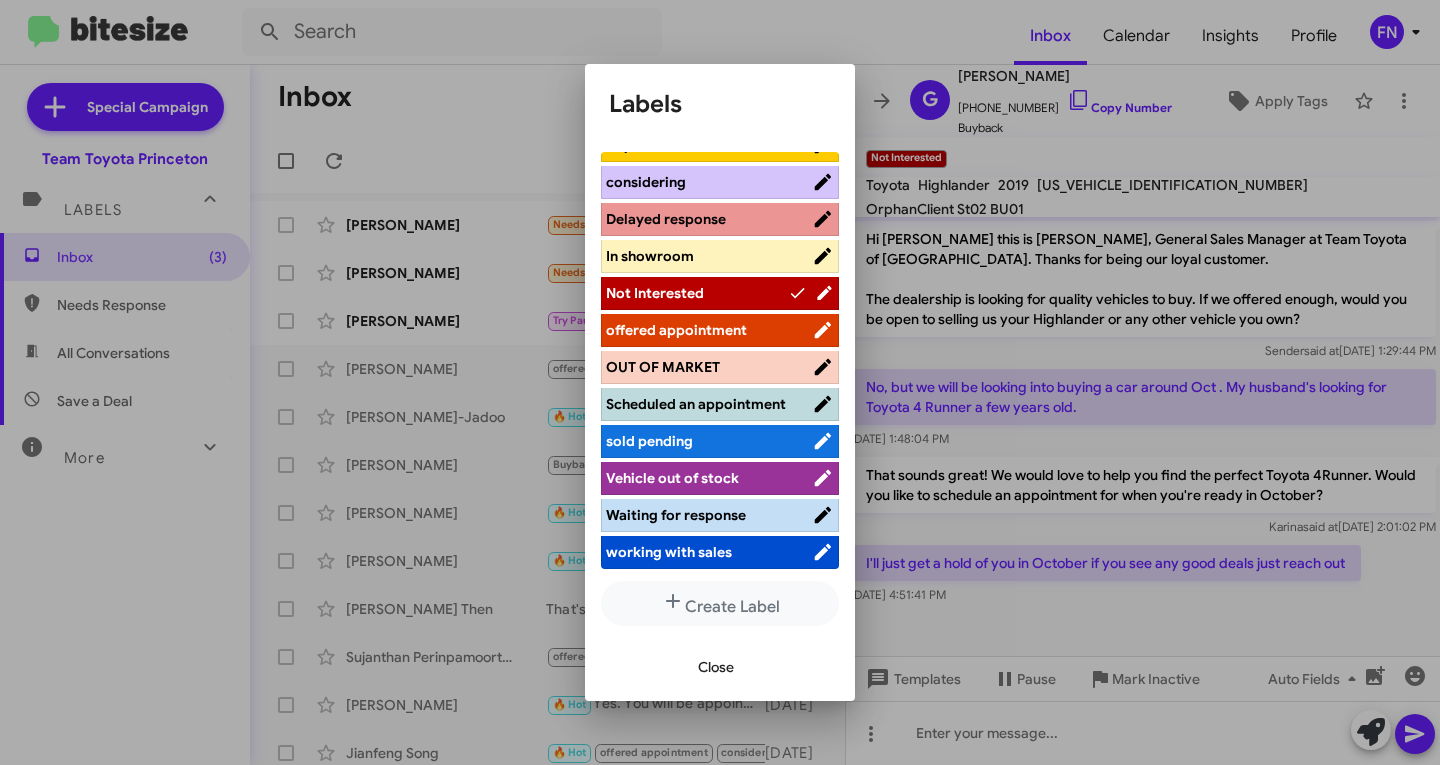 click on "Delayed response" at bounding box center (666, 219) 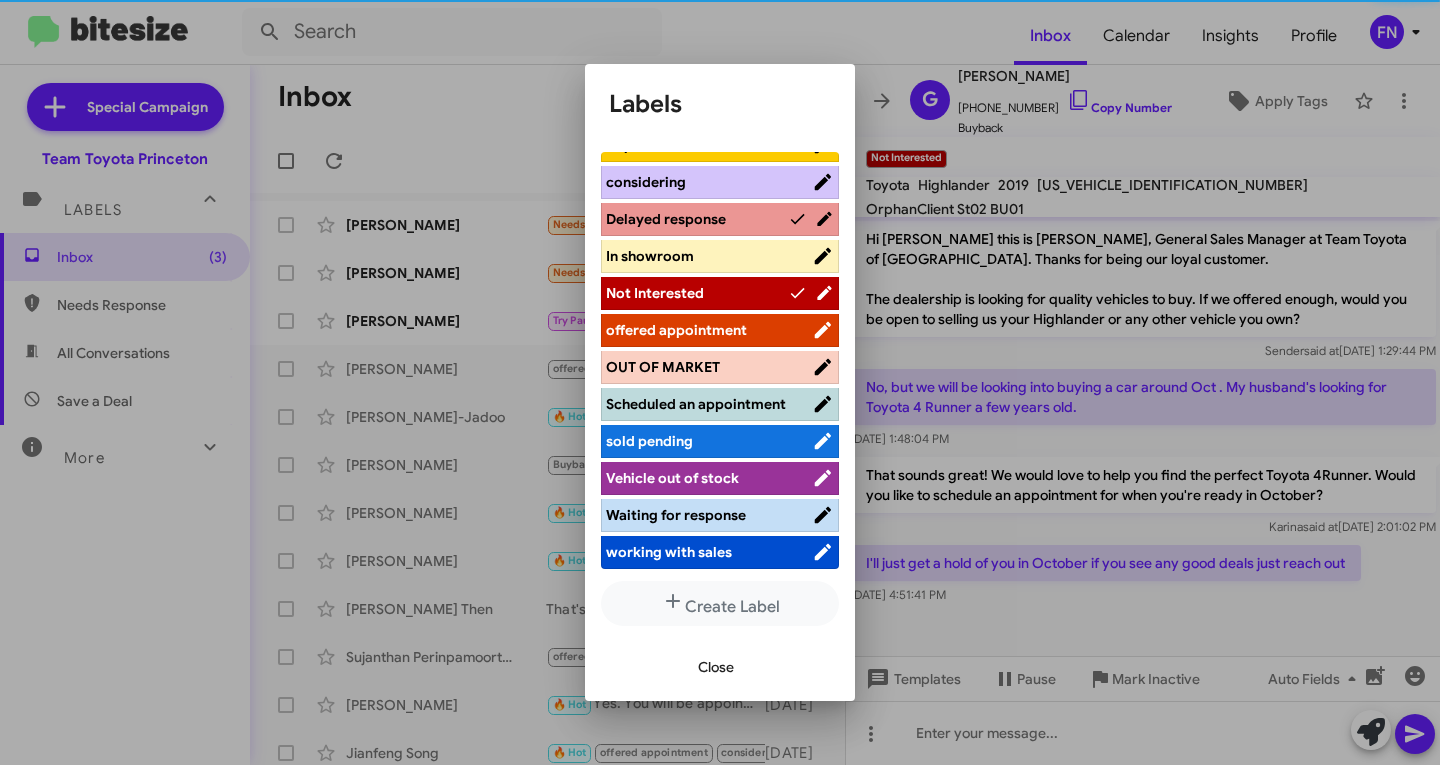 scroll, scrollTop: 262, scrollLeft: 0, axis: vertical 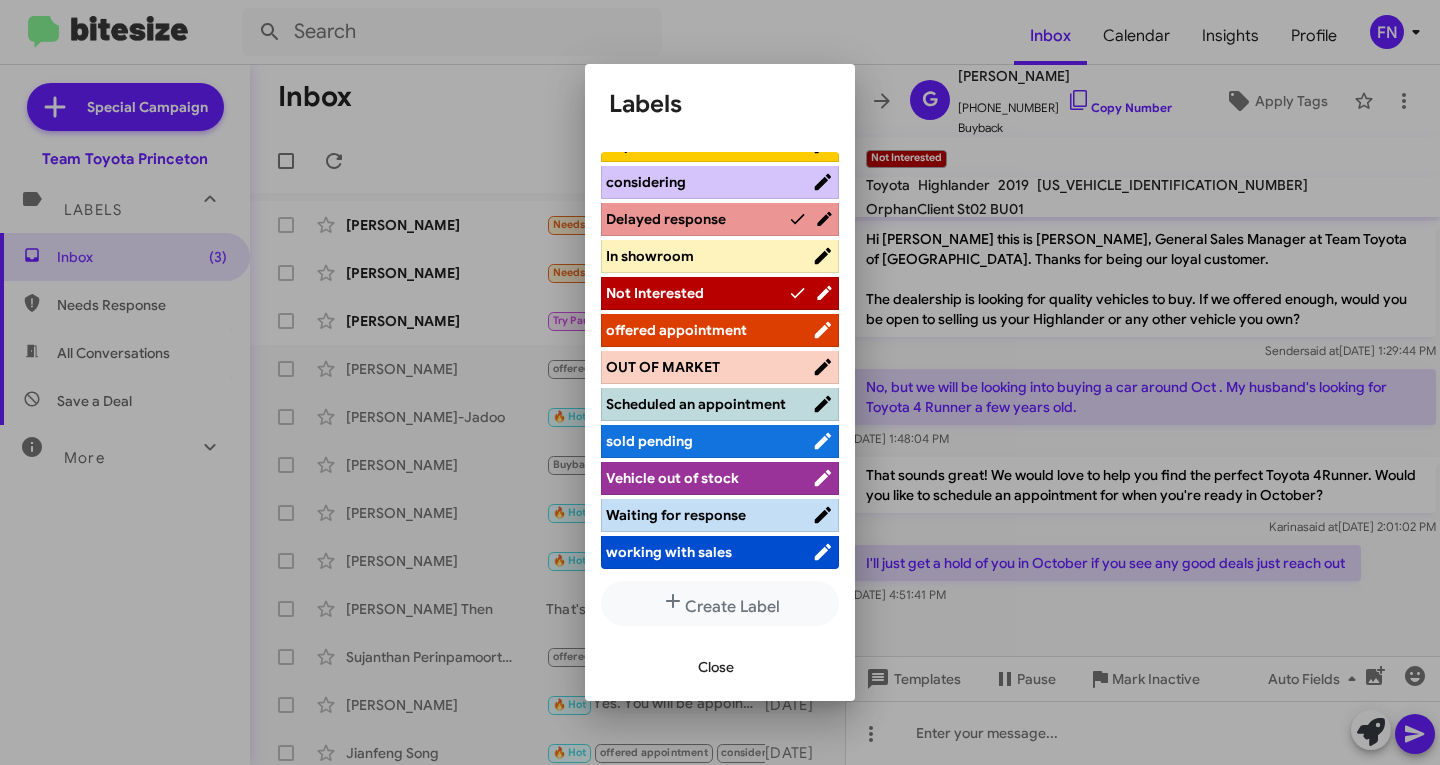 click on "considering" at bounding box center (720, 182) 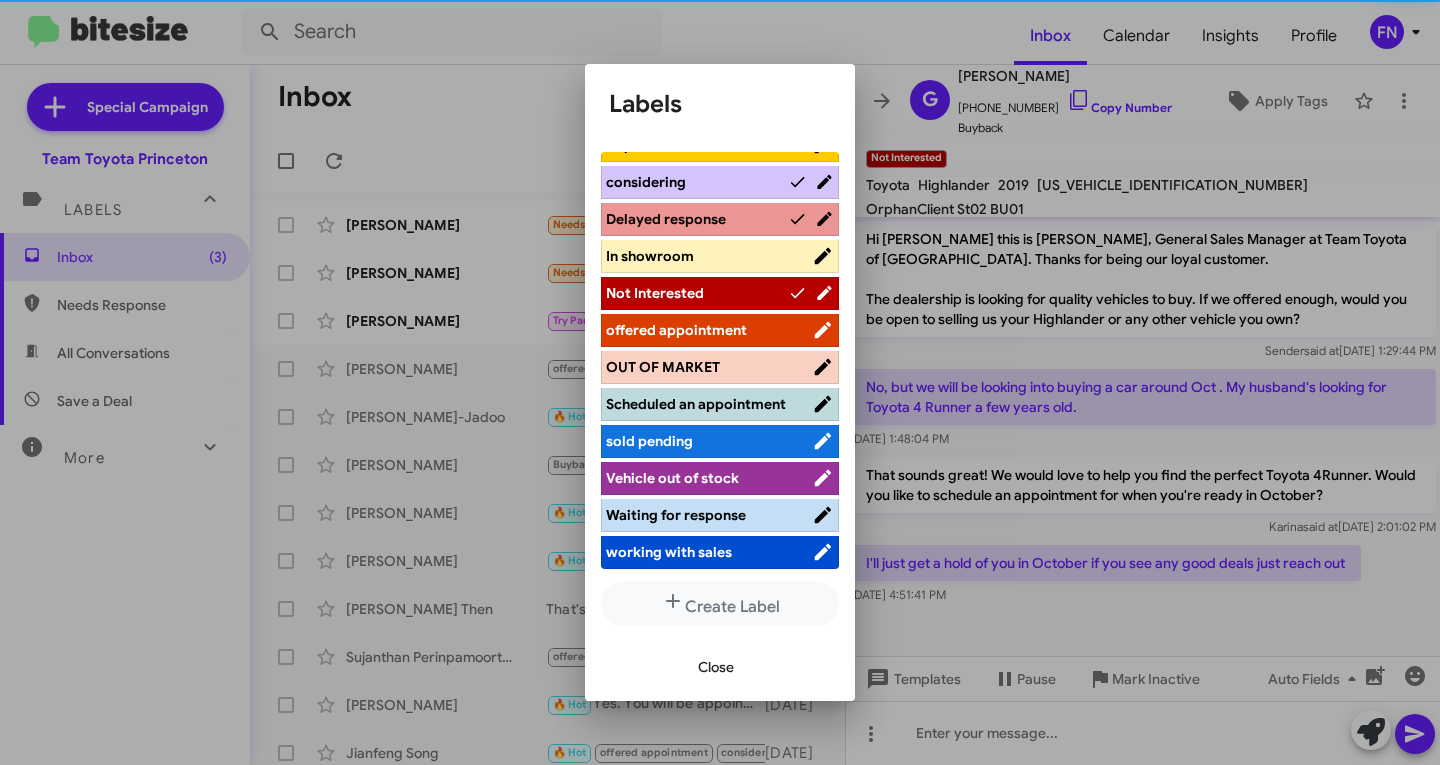 click on "Delayed response" at bounding box center [697, 219] 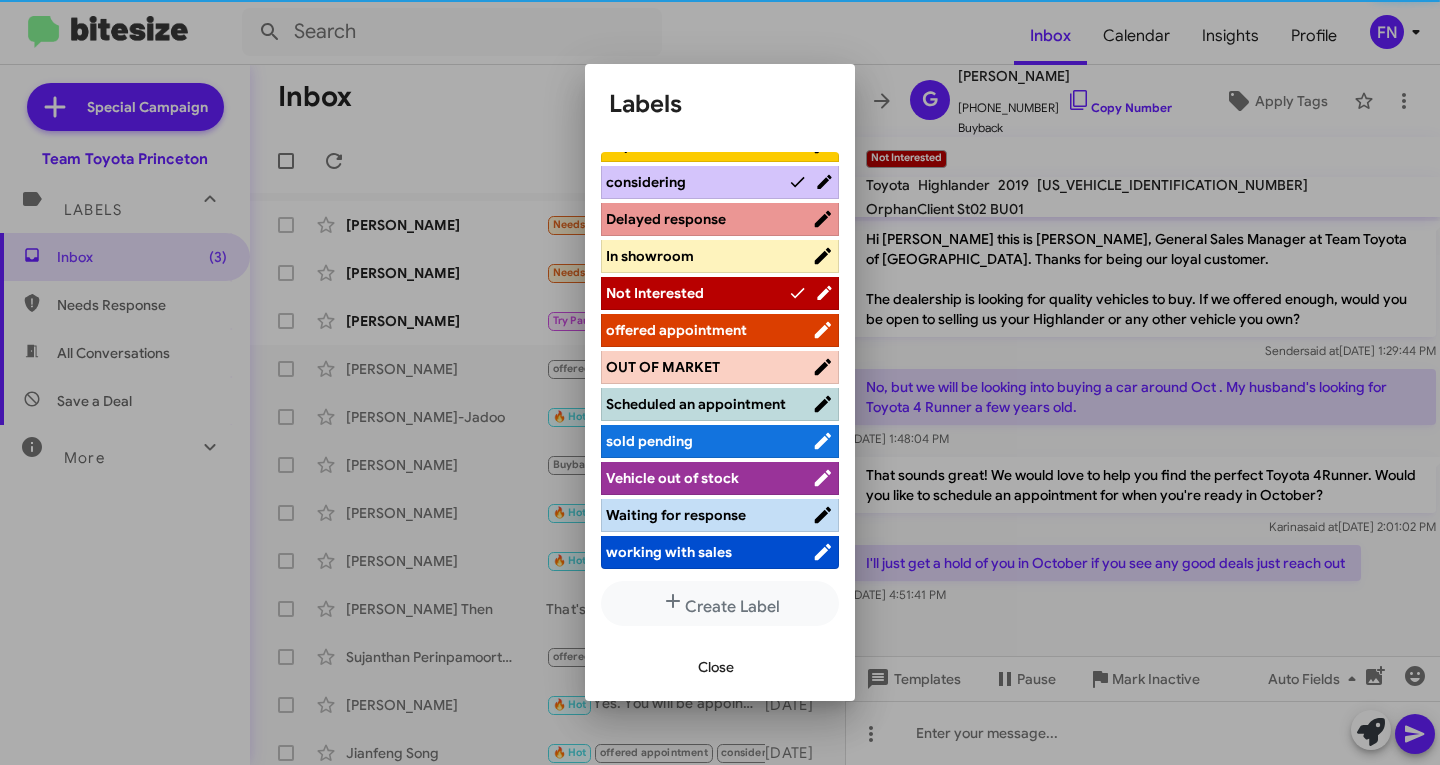 click on "Not Interested" at bounding box center [697, 293] 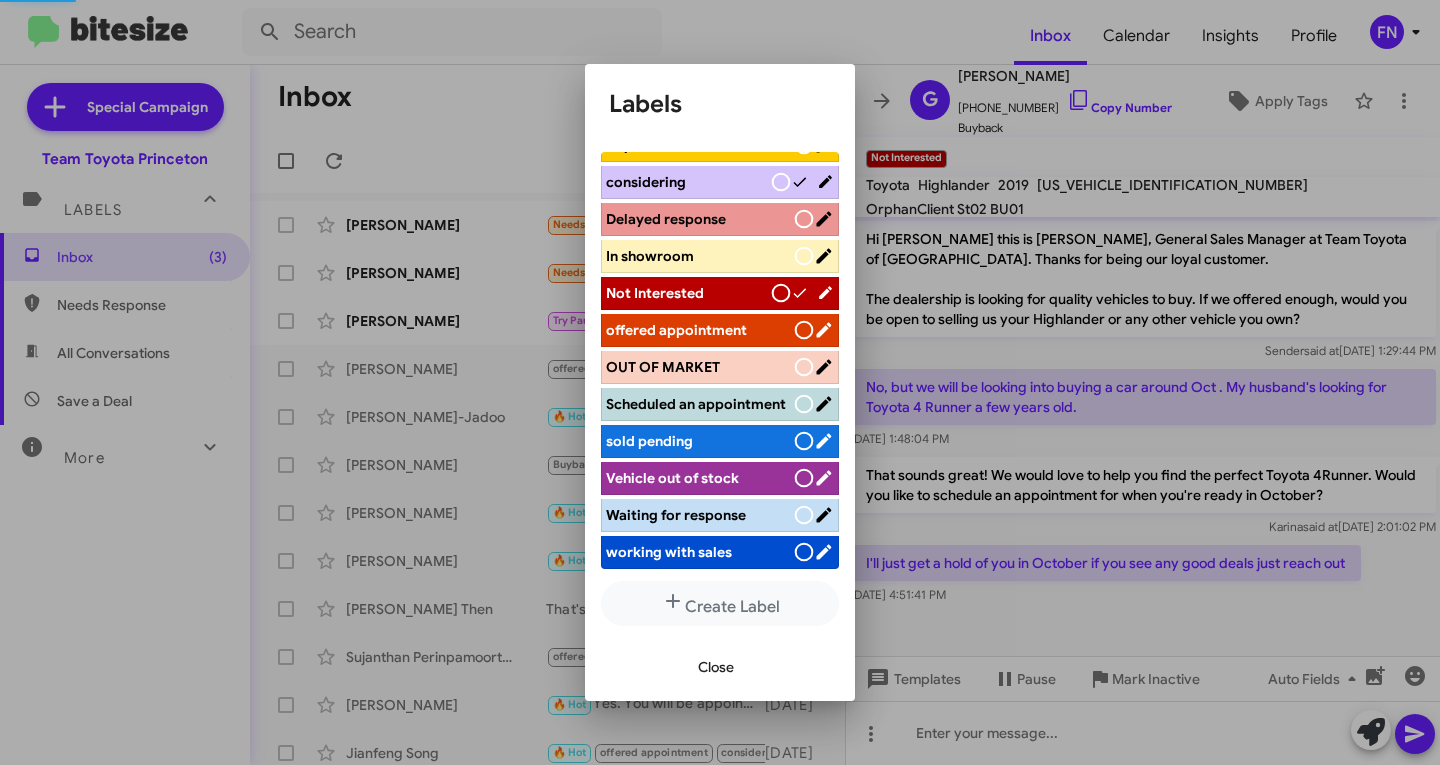 scroll, scrollTop: 262, scrollLeft: 0, axis: vertical 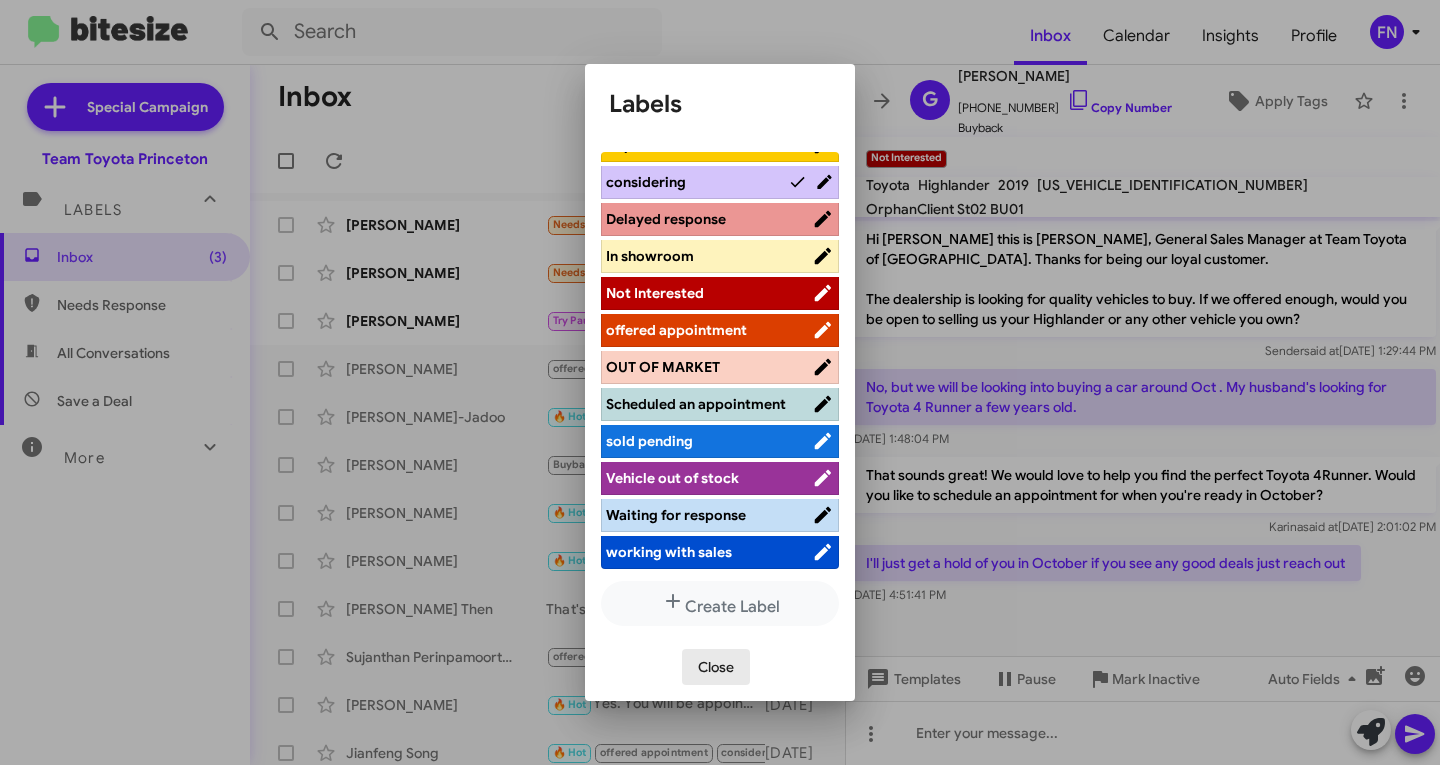 click on "Close" at bounding box center [716, 667] 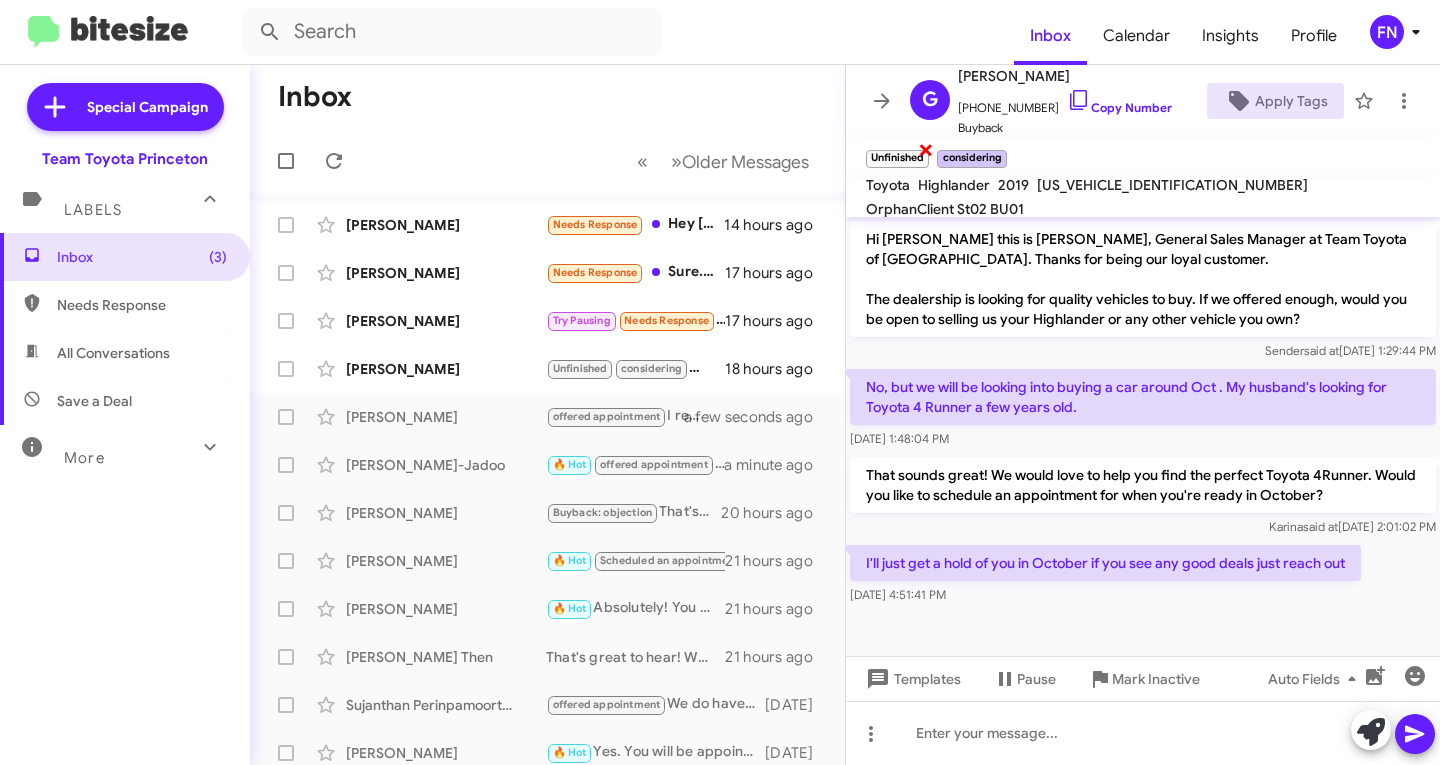 click on "×" 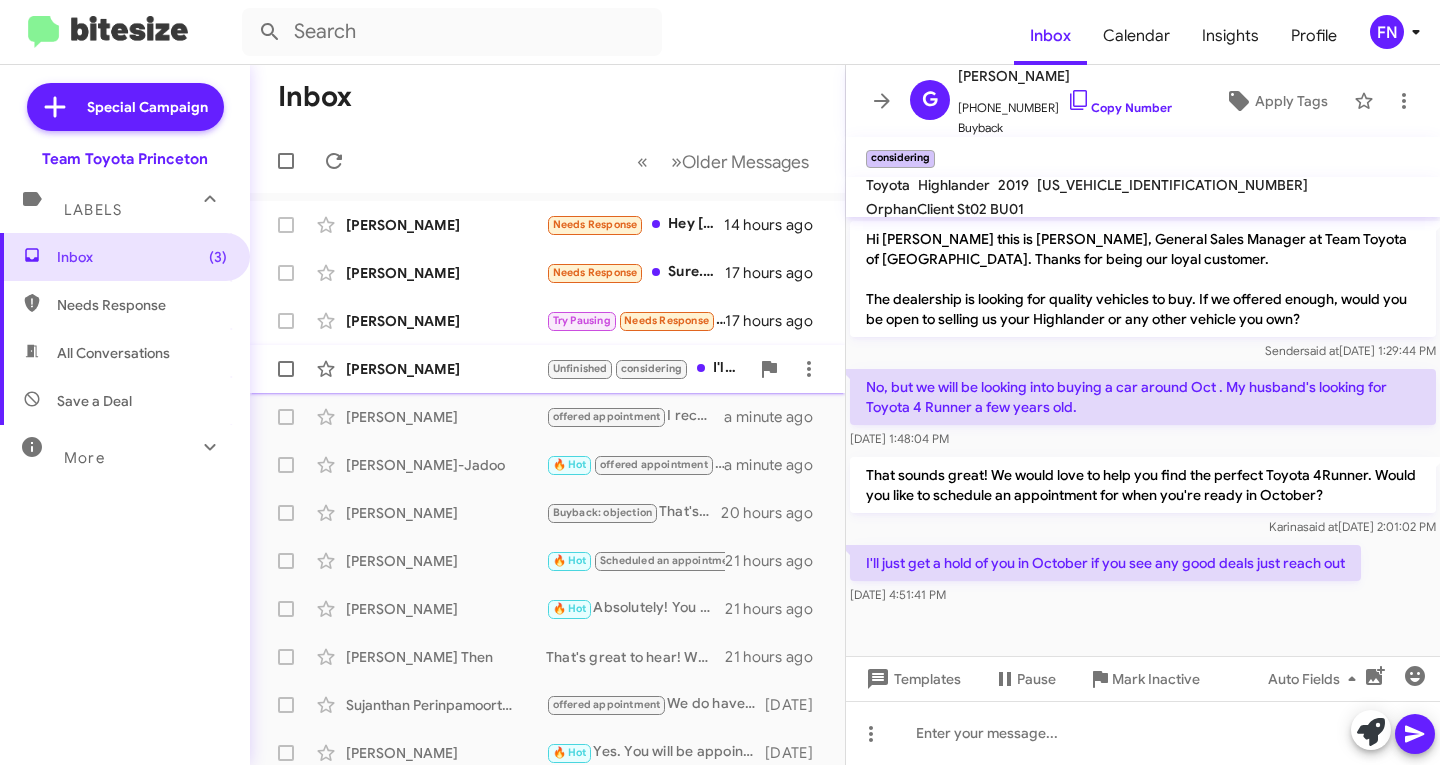 click on "Gina Bourne  Unfinished   considering   I'll just get a hold of you in October if you see any good deals just reach out   18 hours ago" 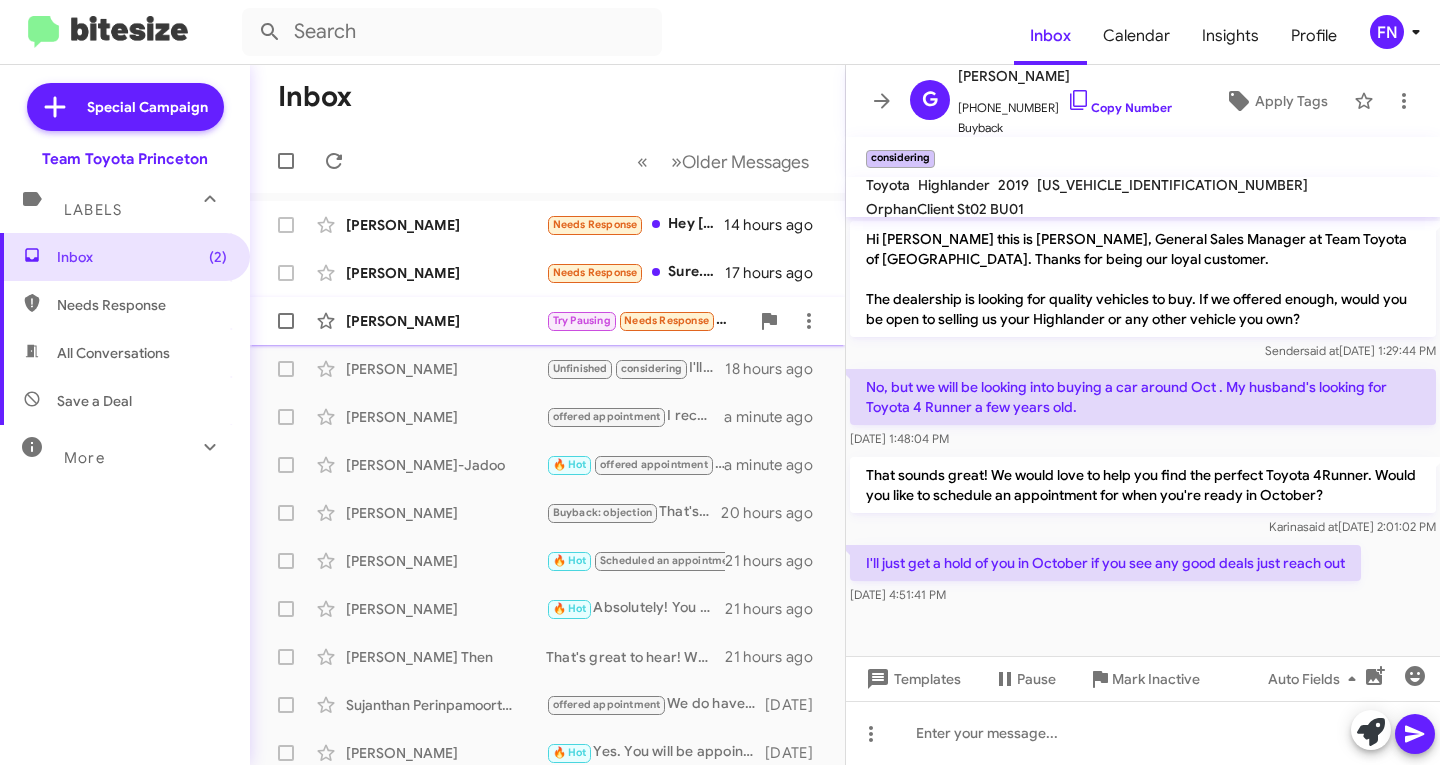 click on "Feng Xu  Try Pausing   Needs Response   Hi, Andrew. Thank you very much for reaching me. Let me discuss with my wife and get back to you. Have a good evening.   17 hours ago" 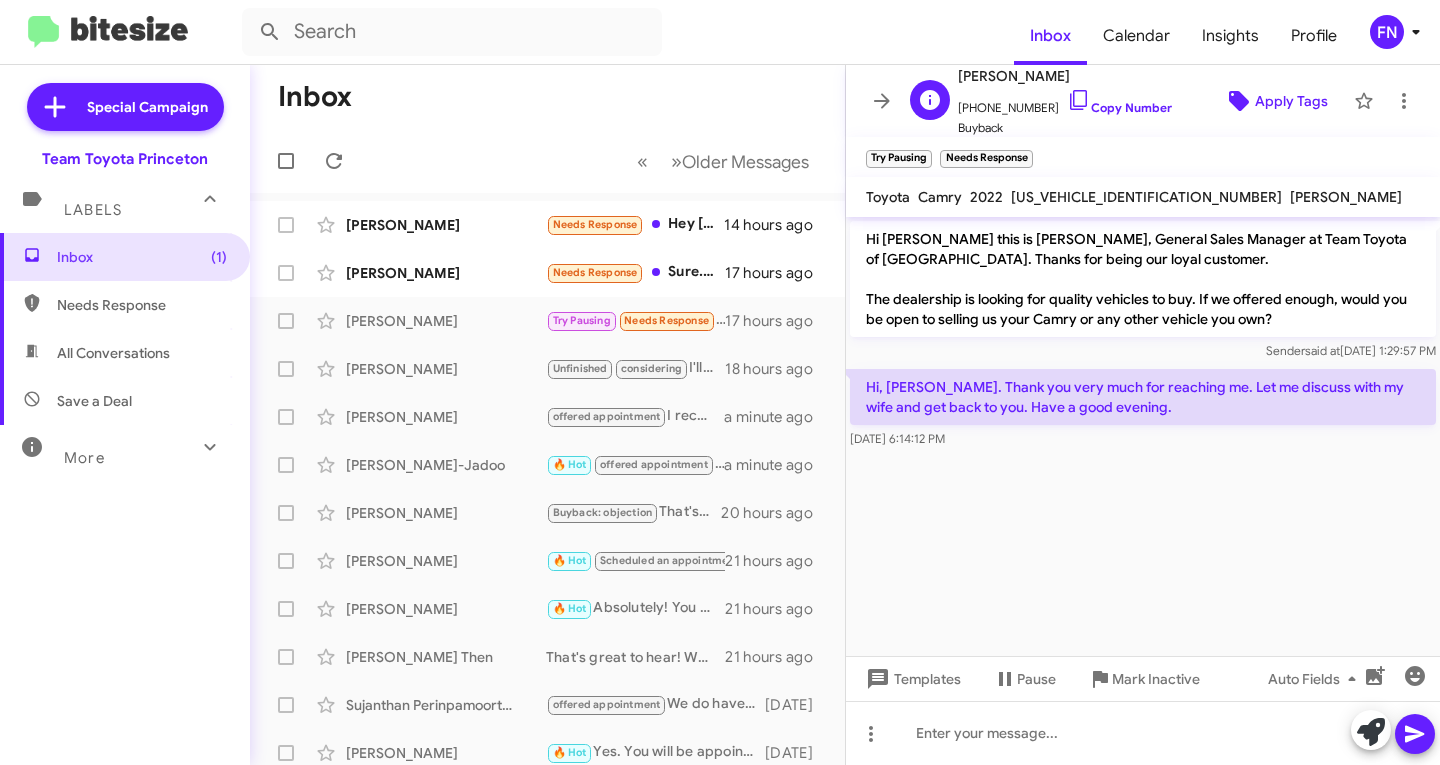 click 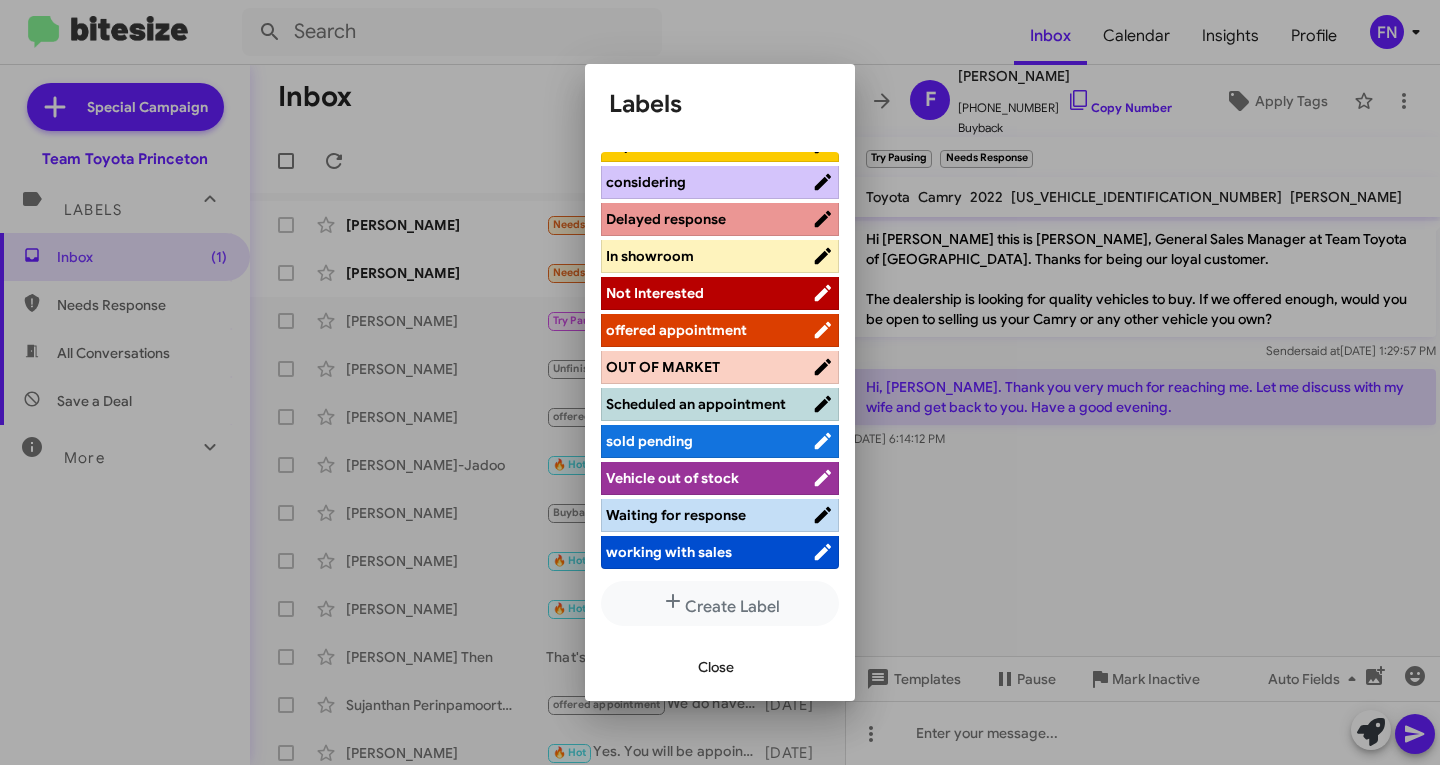 scroll, scrollTop: 0, scrollLeft: 0, axis: both 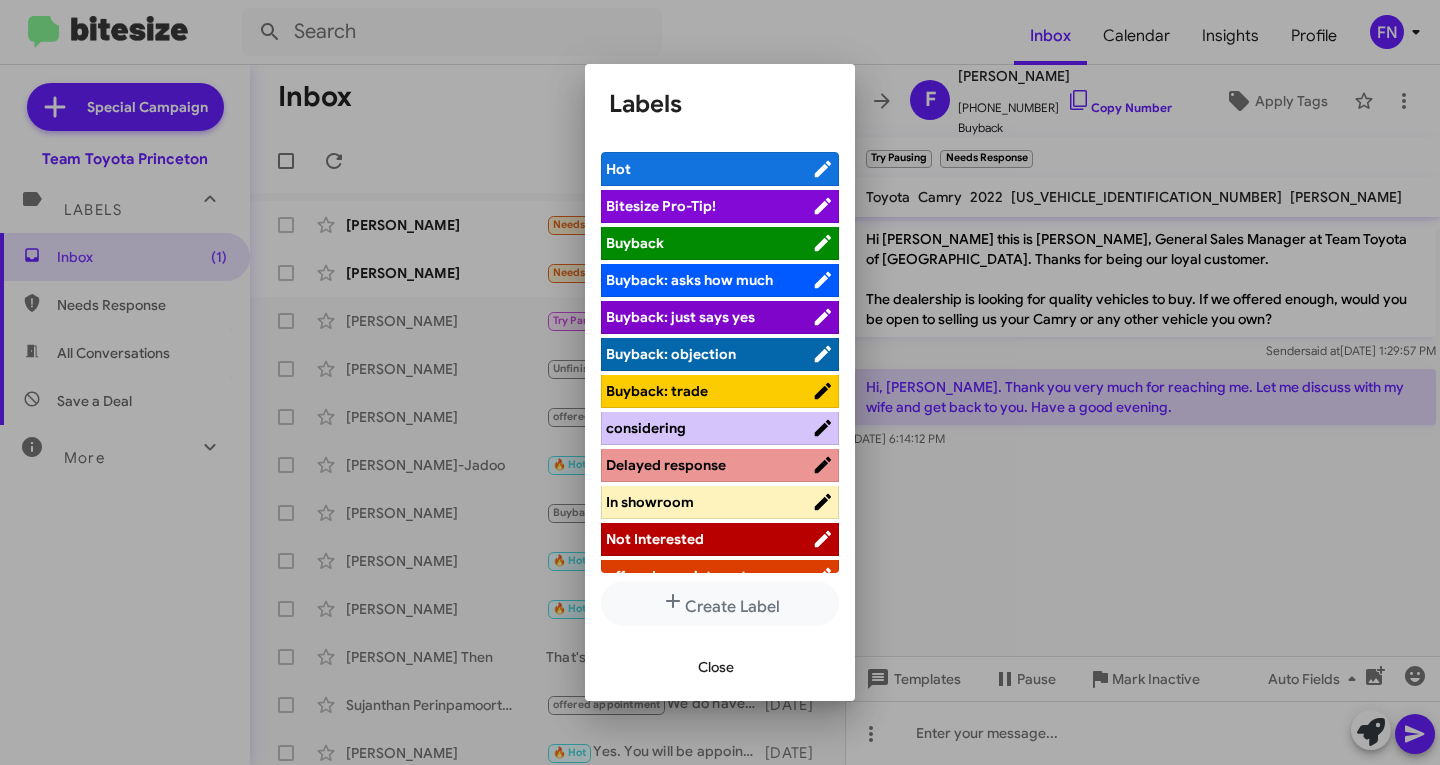 click on "considering" at bounding box center [646, 428] 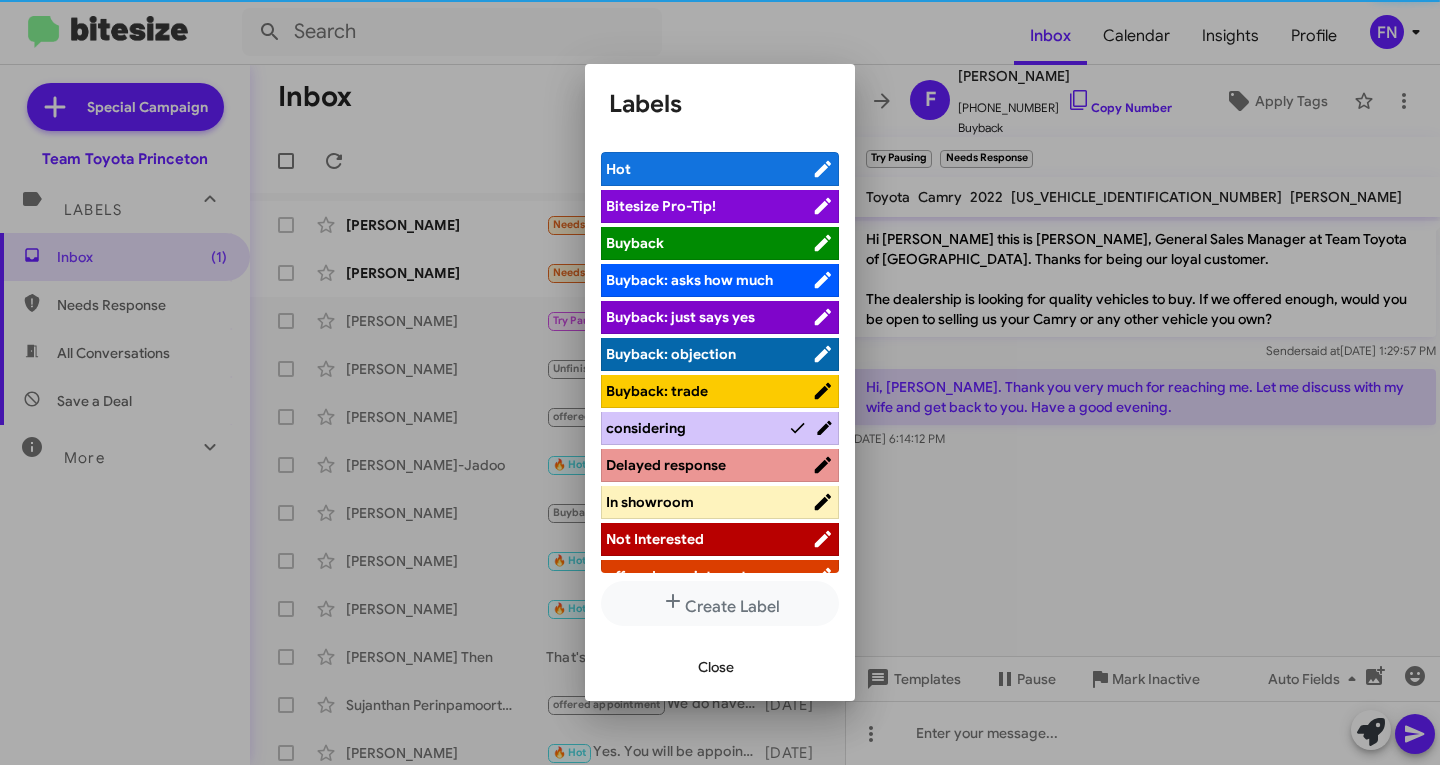 click on "Close" at bounding box center (716, 667) 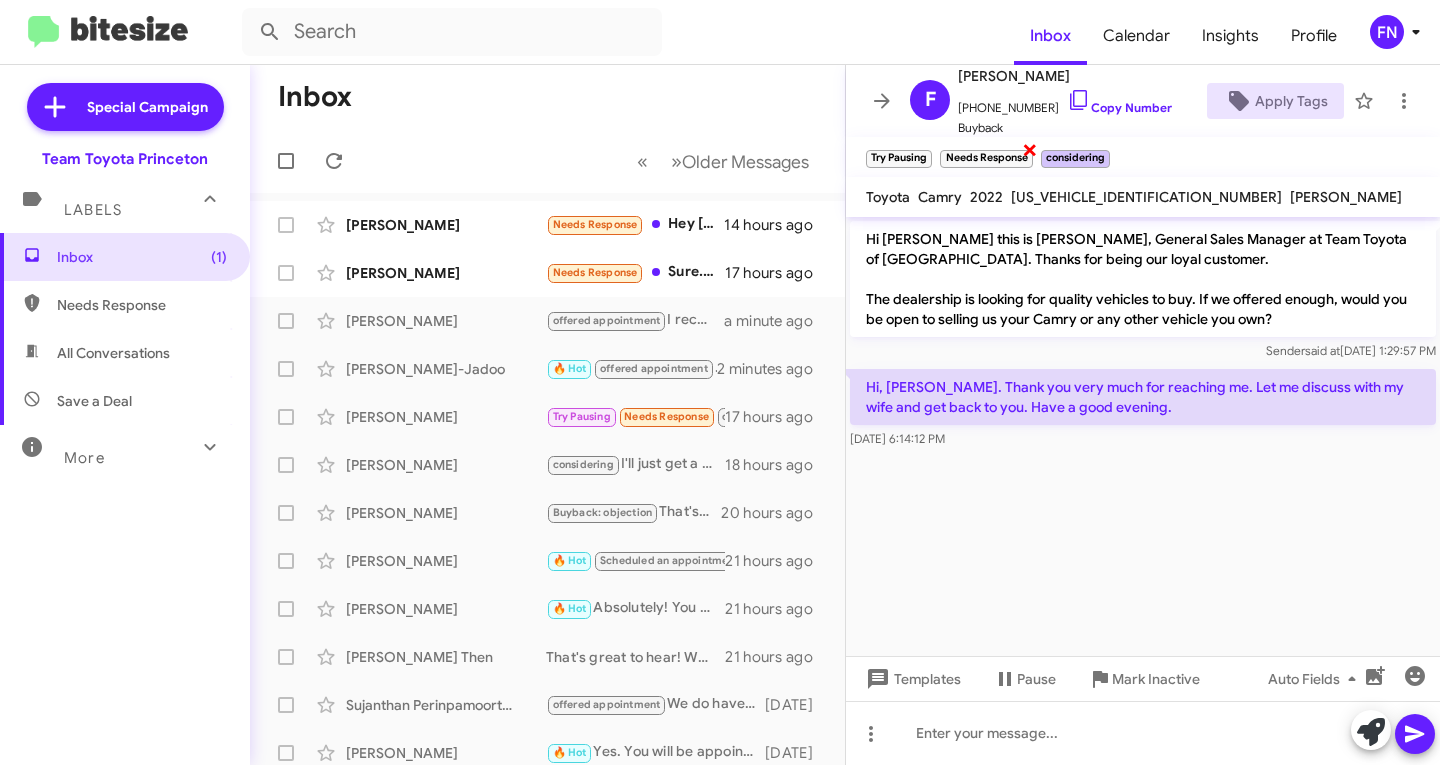 click on "×" 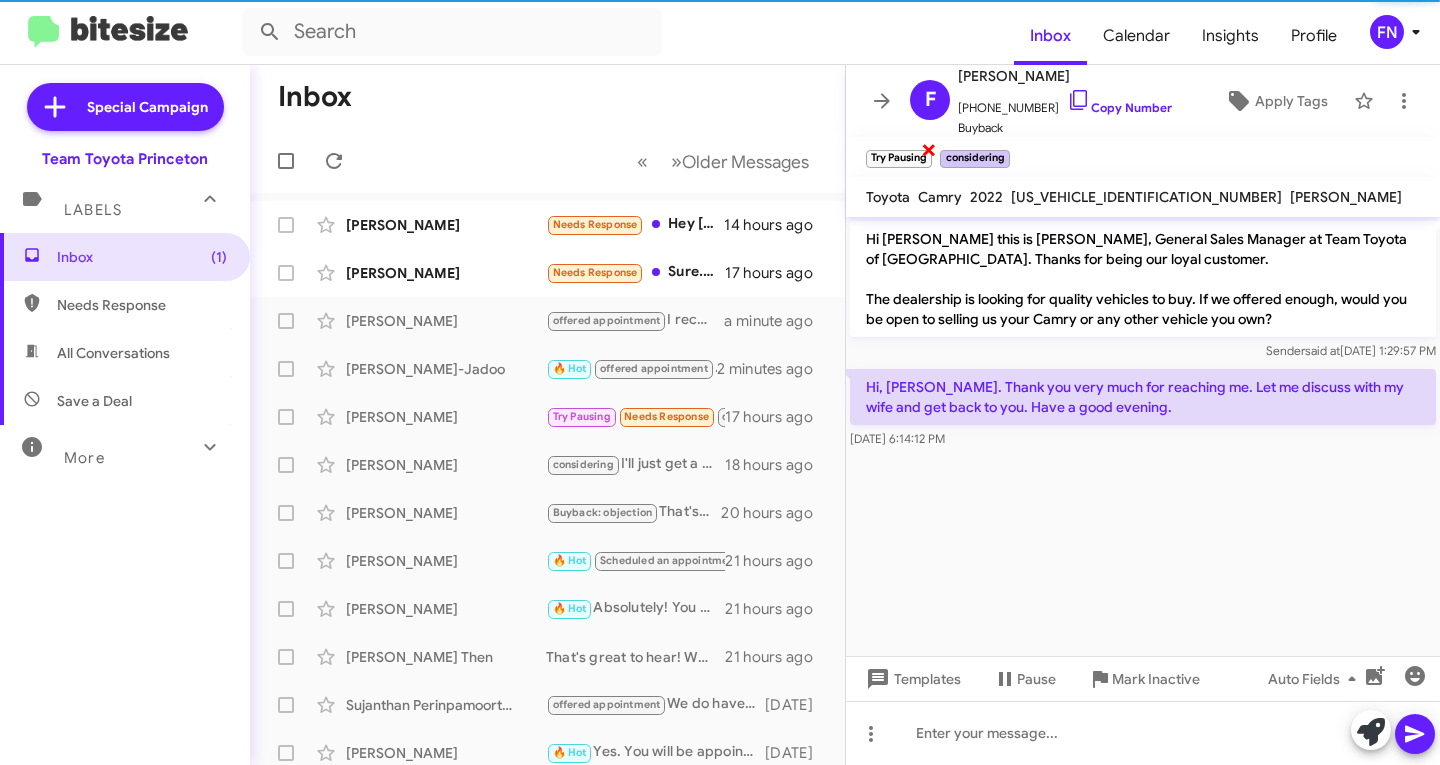 click on "×" 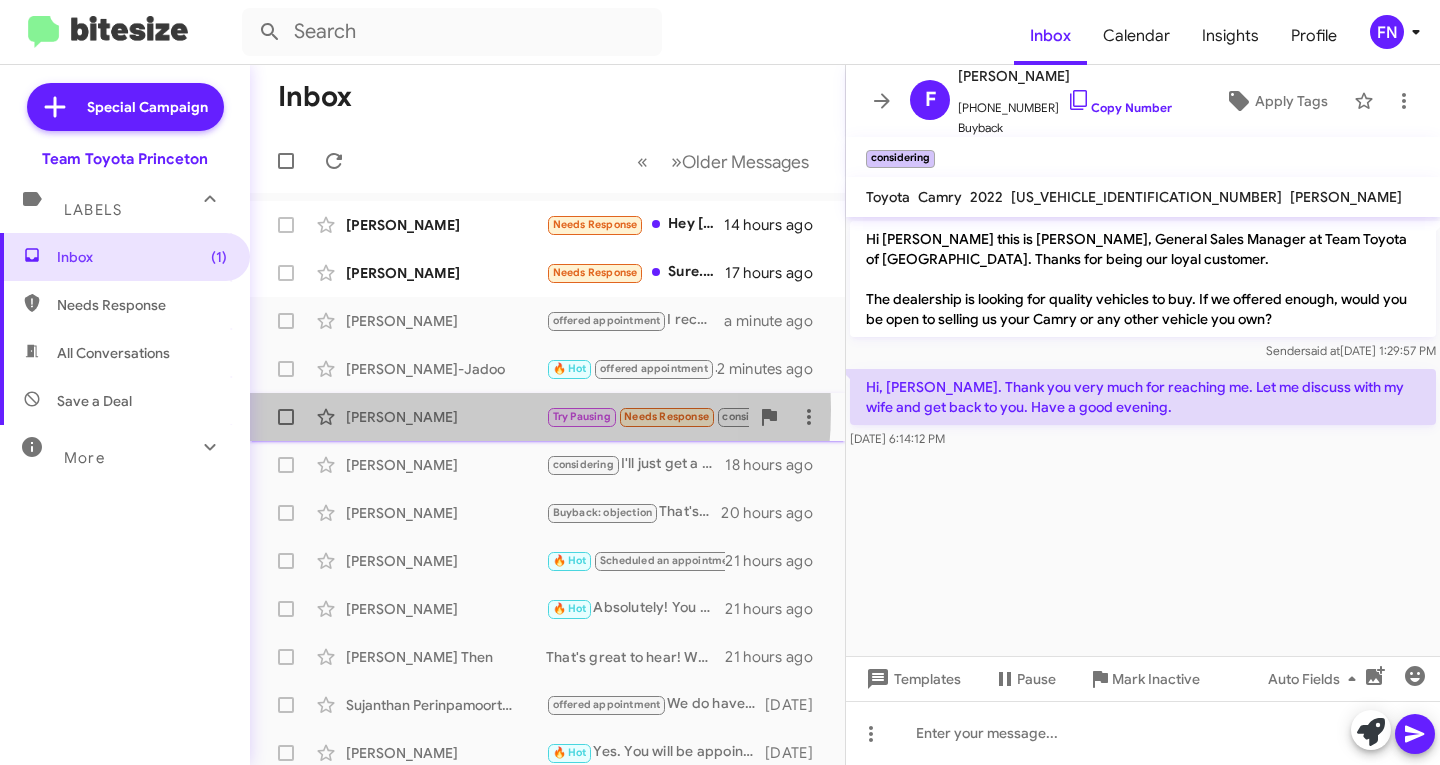 click on "Feng Xu" 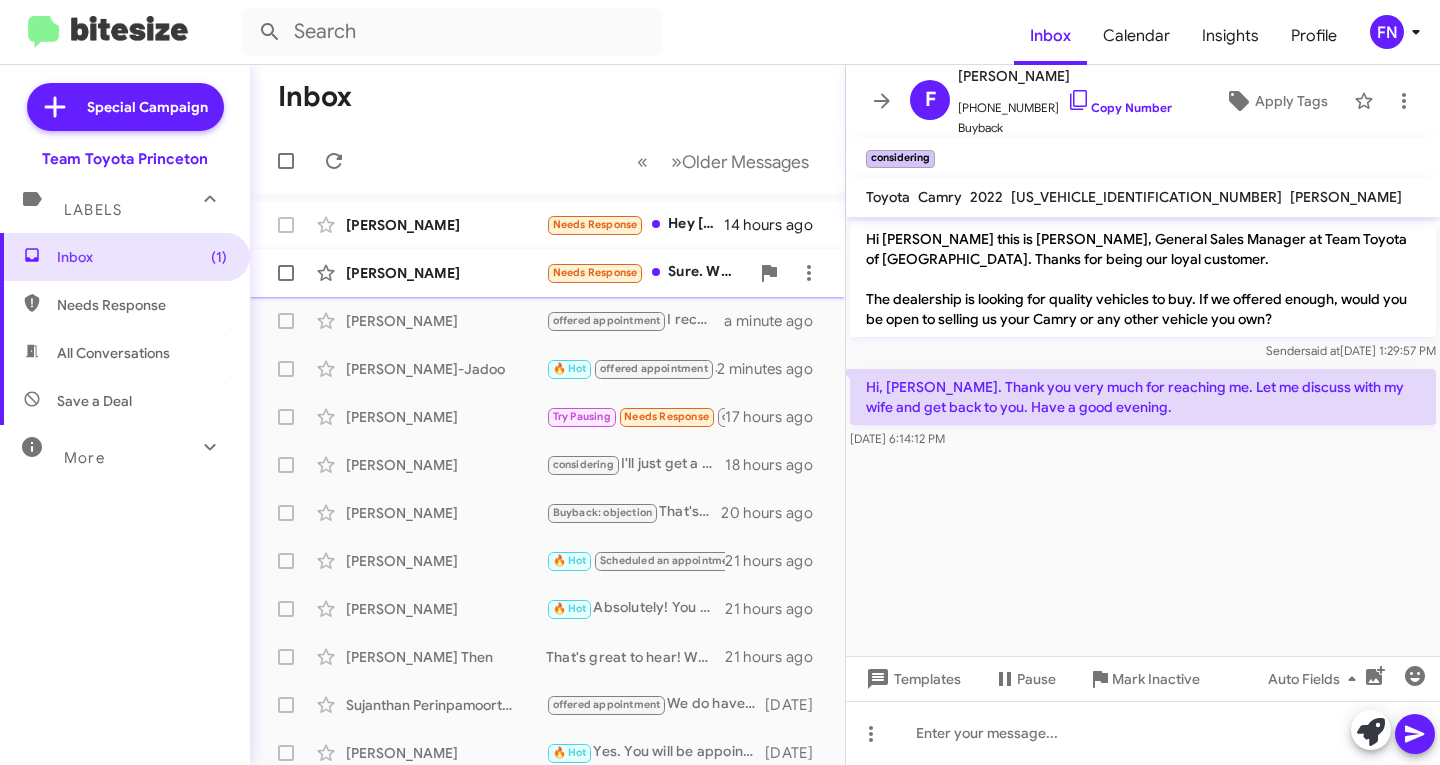 click on "Harkrishan Dhanjal" 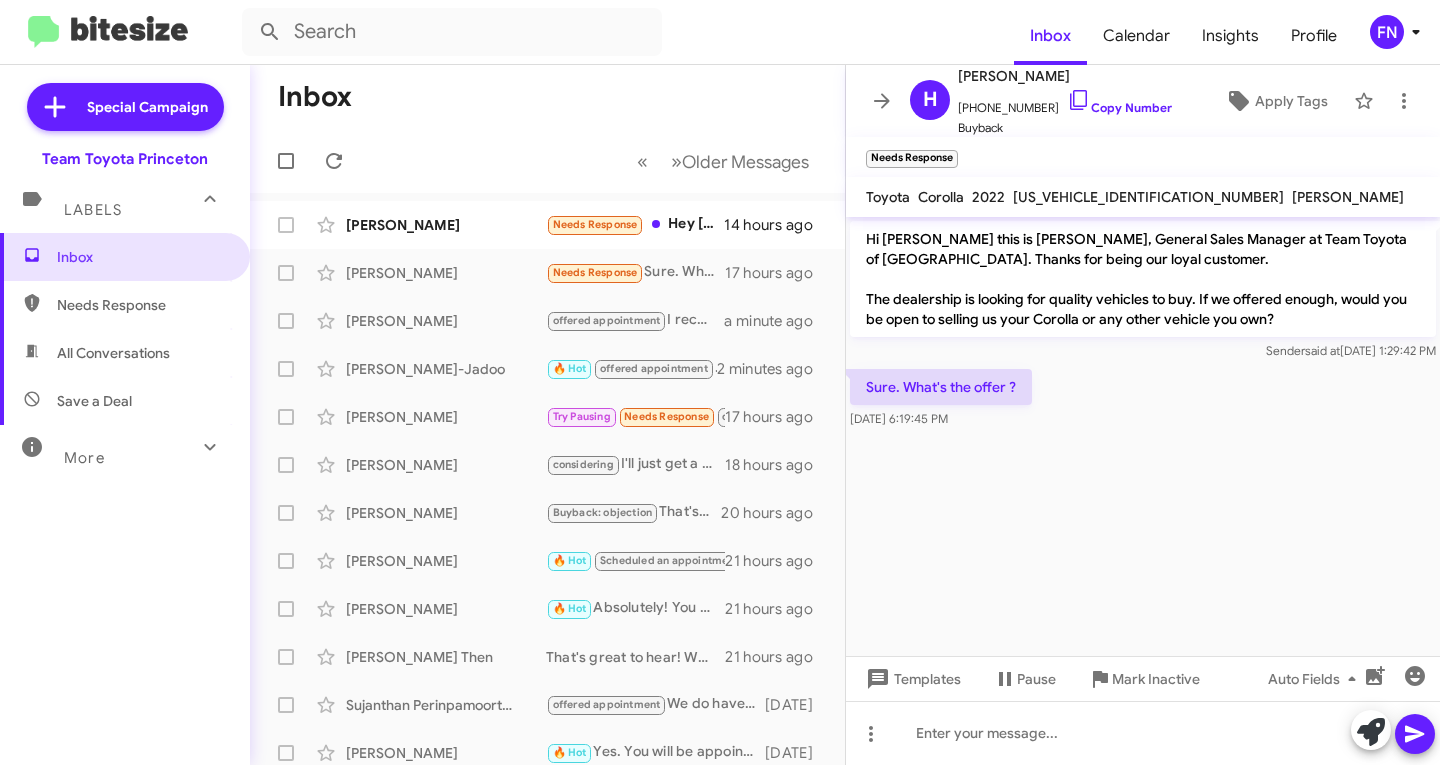 click 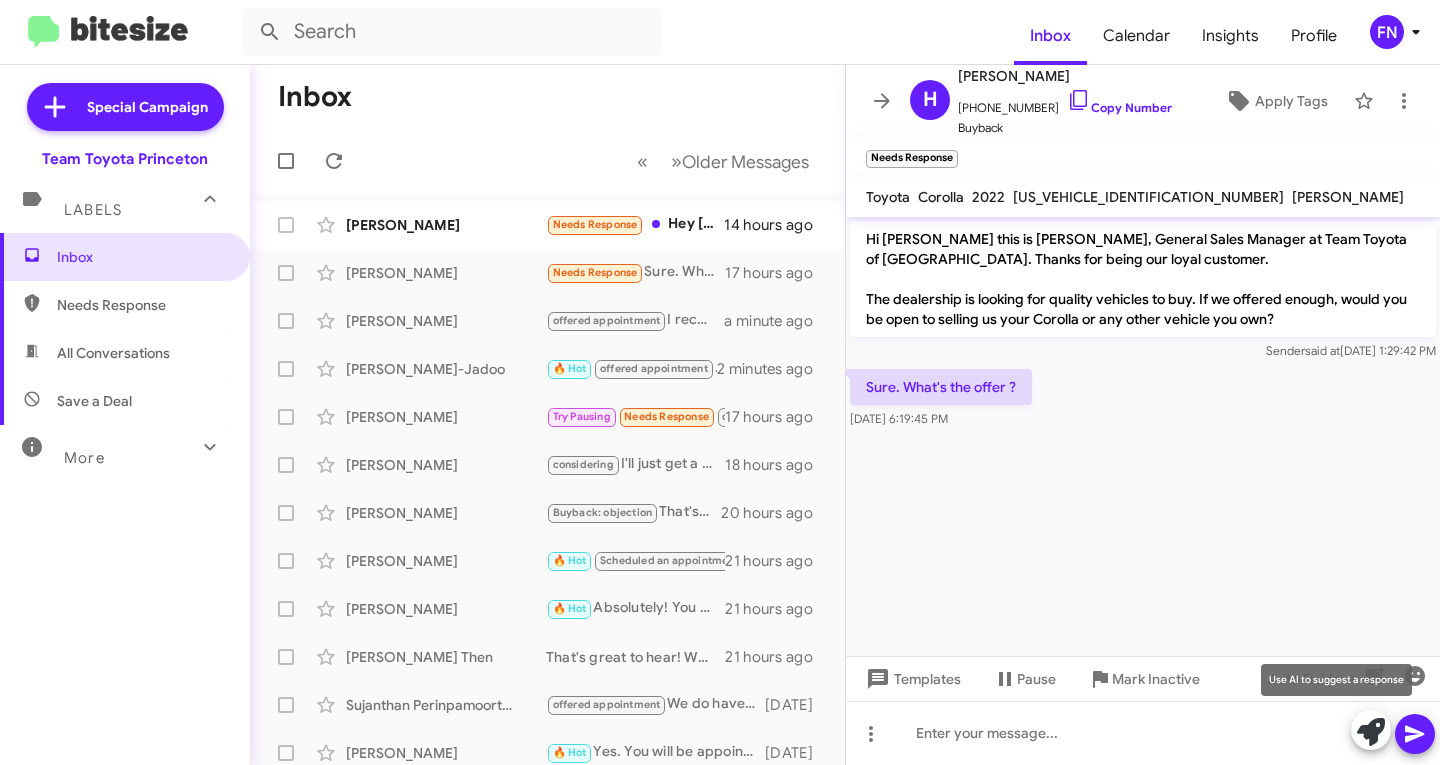 click 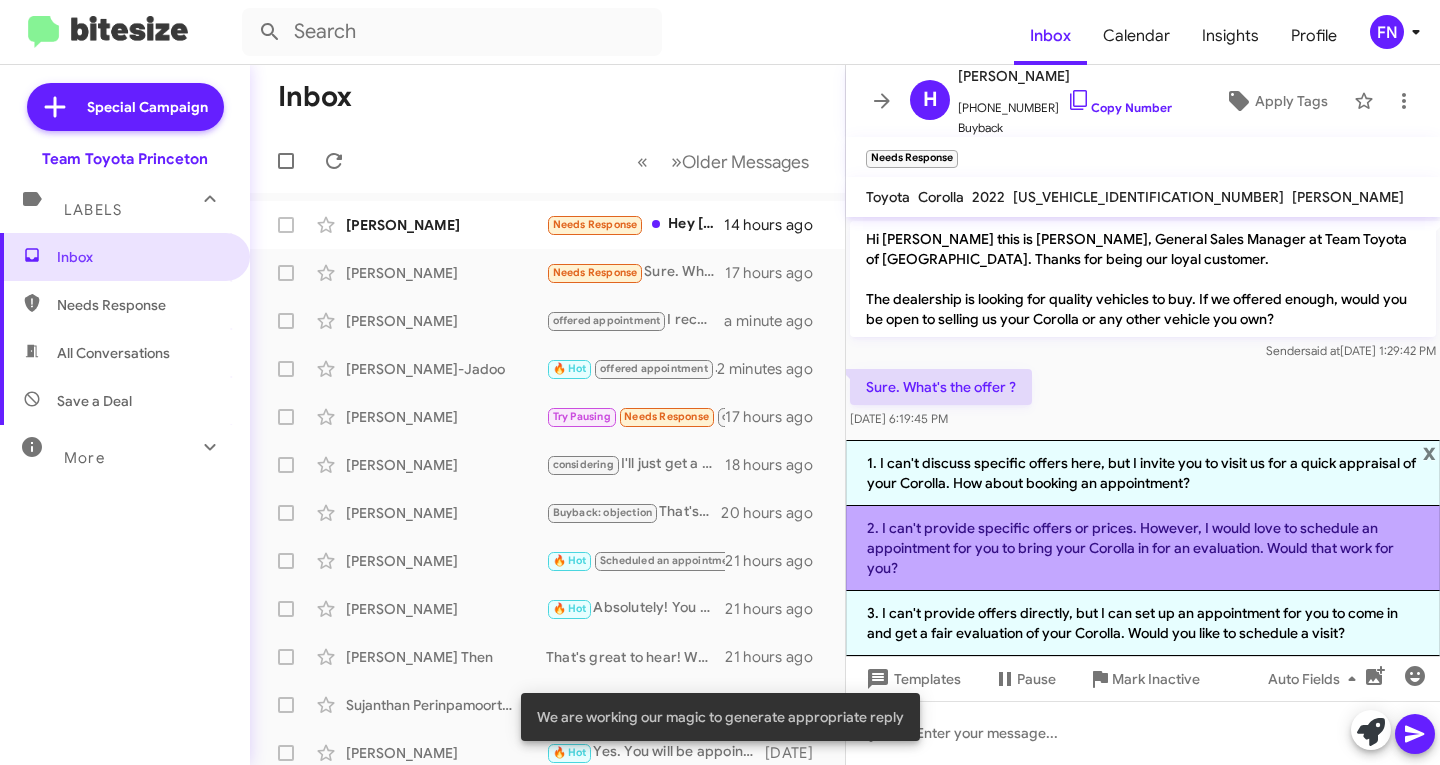 click on "2. I can't provide specific offers or prices. However, I would love to schedule an appointment for you to bring your Corolla in for an evaluation. Would that work for you?" 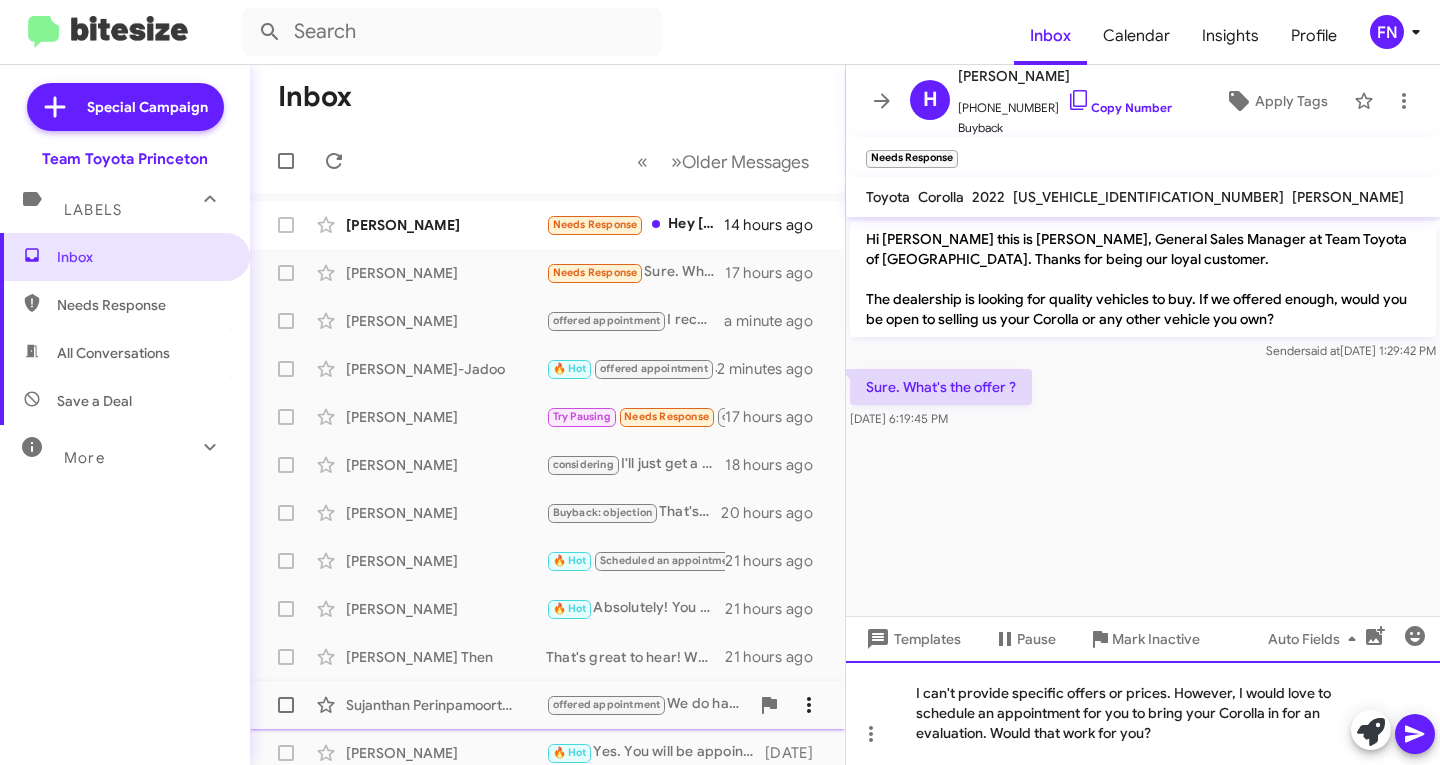 drag, startPoint x: 1234, startPoint y: 692, endPoint x: 809, endPoint y: 716, distance: 425.6771 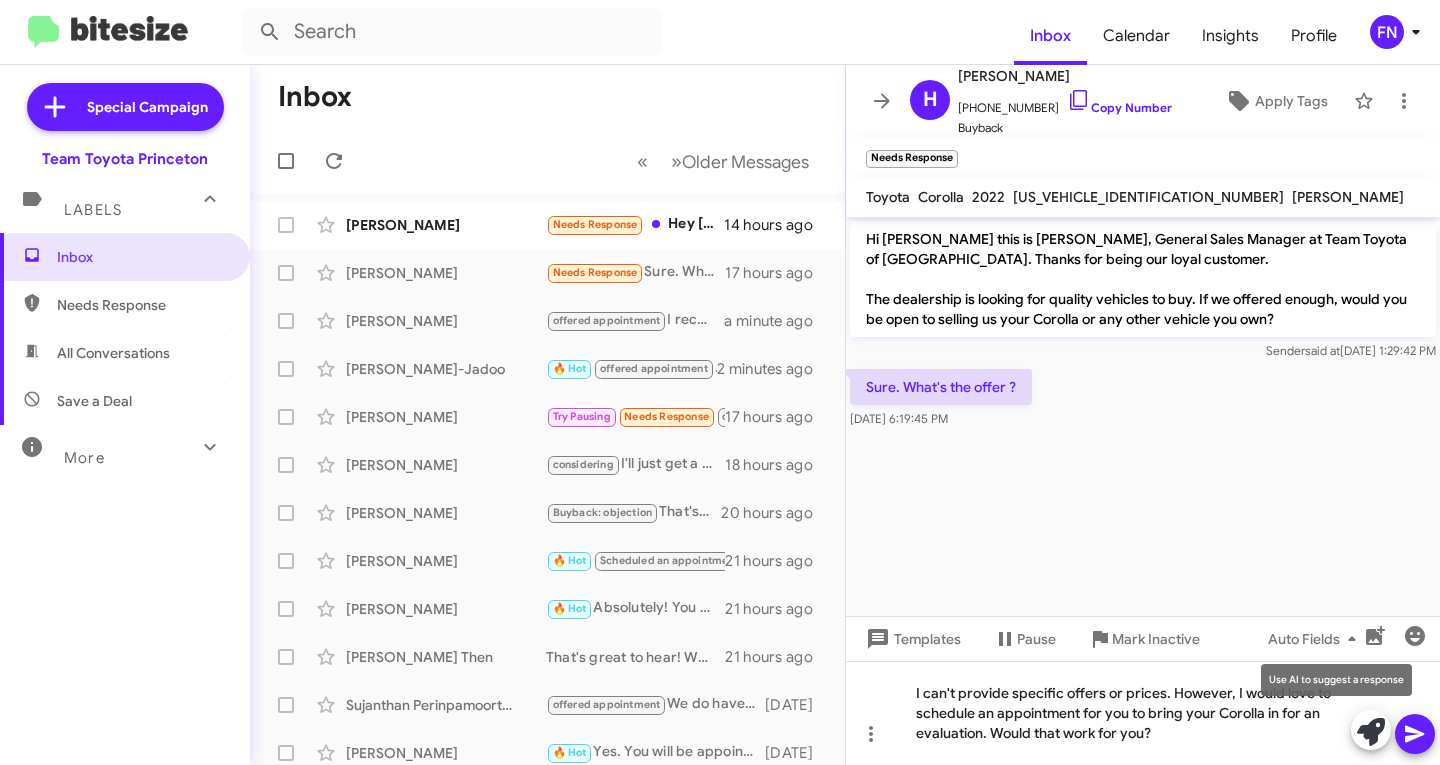 click 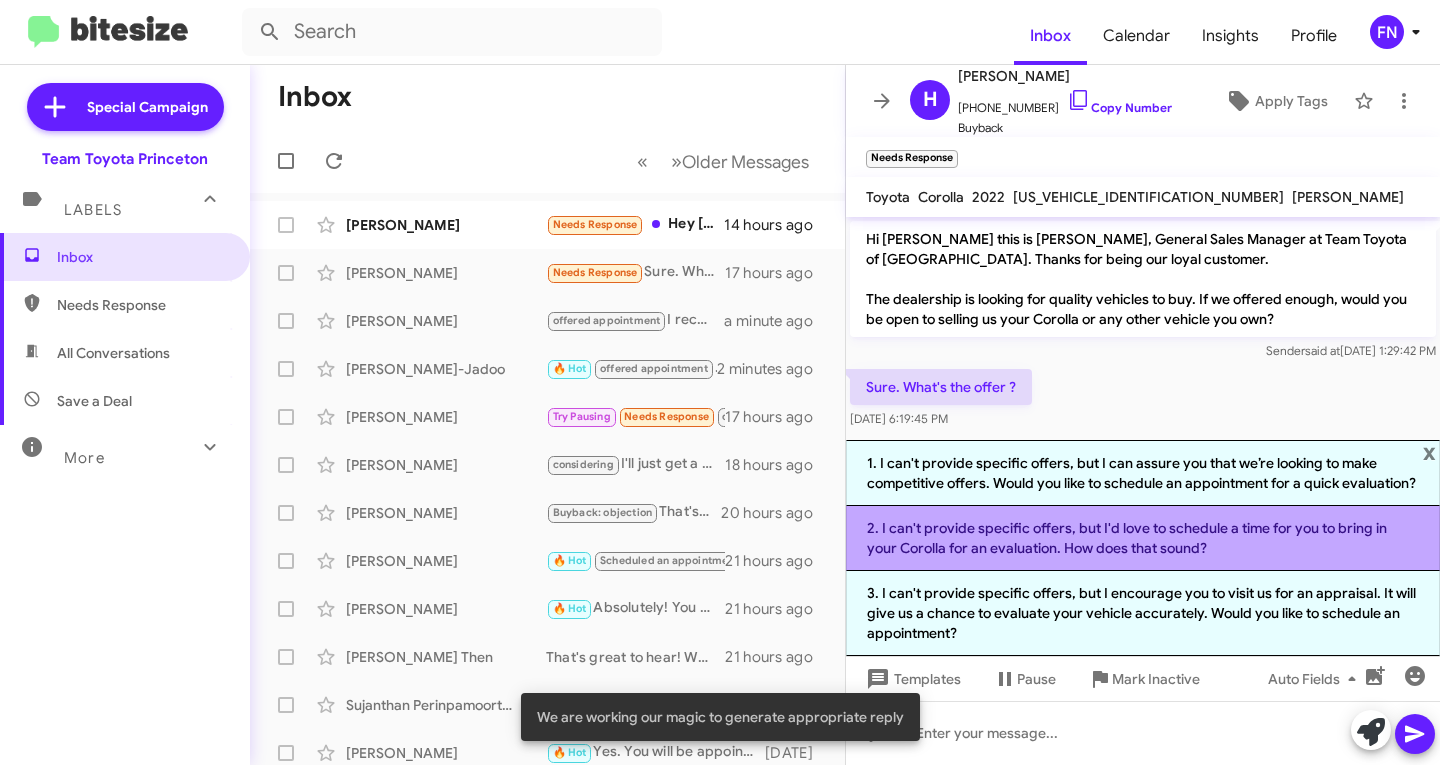 click on "2. I can't provide specific offers, but I'd love to schedule a time for you to bring in your Corolla for an evaluation. How does that sound?" 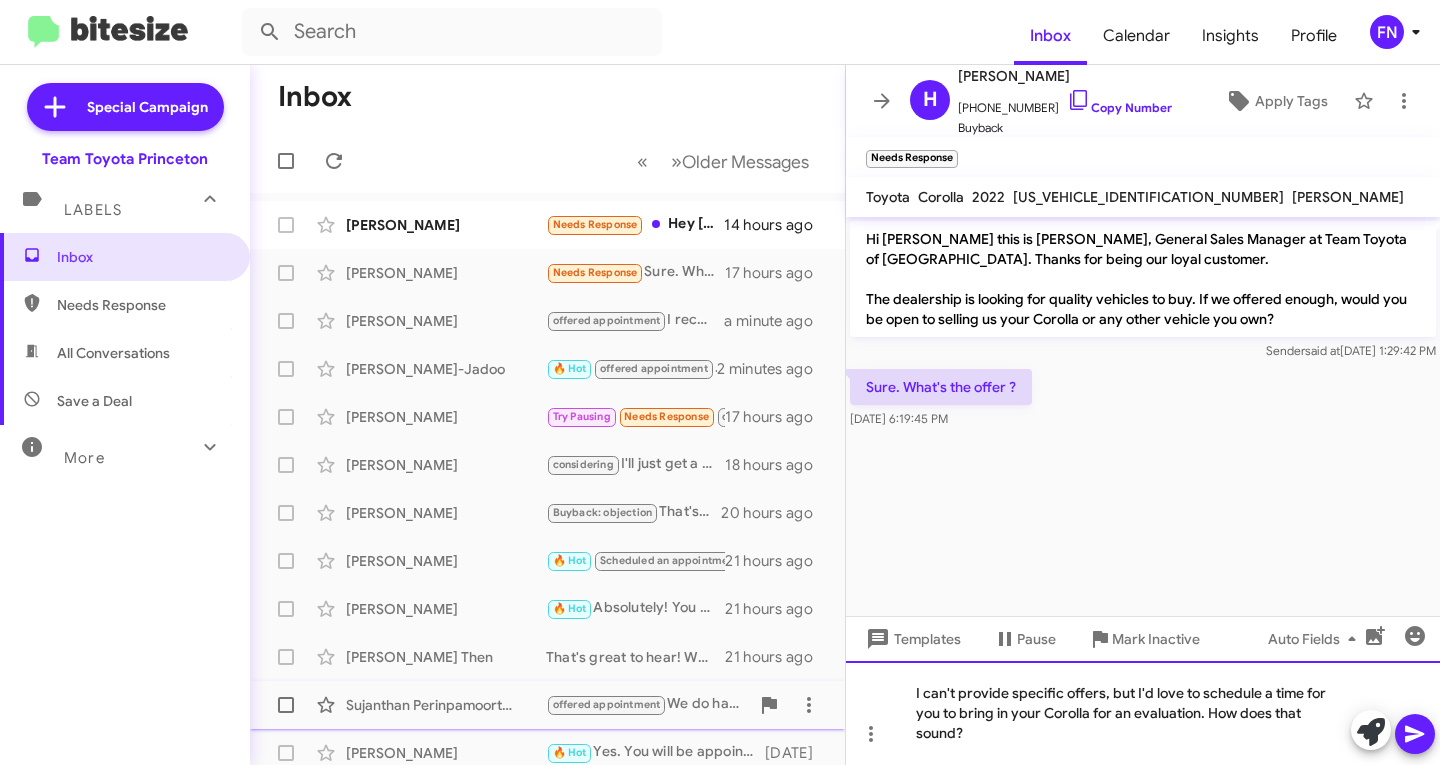 drag, startPoint x: 1139, startPoint y: 692, endPoint x: 721, endPoint y: 688, distance: 418.01913 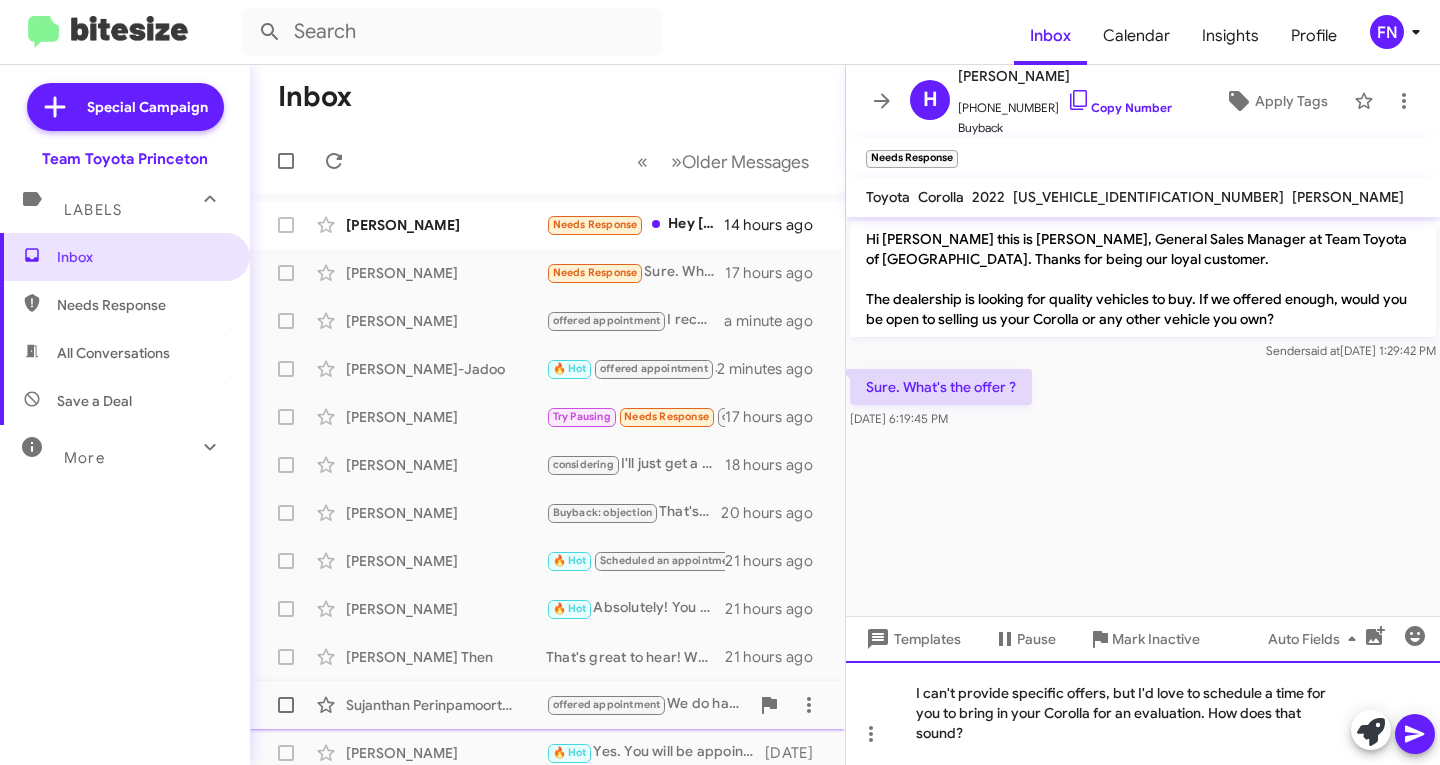 click on "Inbox   « Previous » Next   Older Messages   Nalin Ahuja  Needs Response   Hey Andrew, thanks for reaching out. My GR86 isn't for sale currently   14 hours ago    Harkrishan Dhanjal  Needs Response   Sure. What's the offer ?   17 hours ago    Huazhong Wang  offered appointment   I recommend visiting the dealership to explore options and check our inventory. When can you come by?   a minute ago    Guytree Persad-Jadoo  🔥 Hot   offered appointment   https://www.teamtoyotaprinceton.com/sell-trade/   2 minutes ago    Feng Xu  Try Pausing   Needs Response   considering   Hi, Andrew. Thank you very much for reaching me. Let me discuss with my wife and get back to you. Have a good evening.   17 hours ago    Gina Bourne  considering   I'll just get a hold of you in October if you see any good deals just reach out   18 hours ago    Maria Azria  Buyback: objection   That's completely understandable! We love the Rav4! If you ever reconsider, feel free to reach out.   20 hours ago    Ritu Shrivastava" 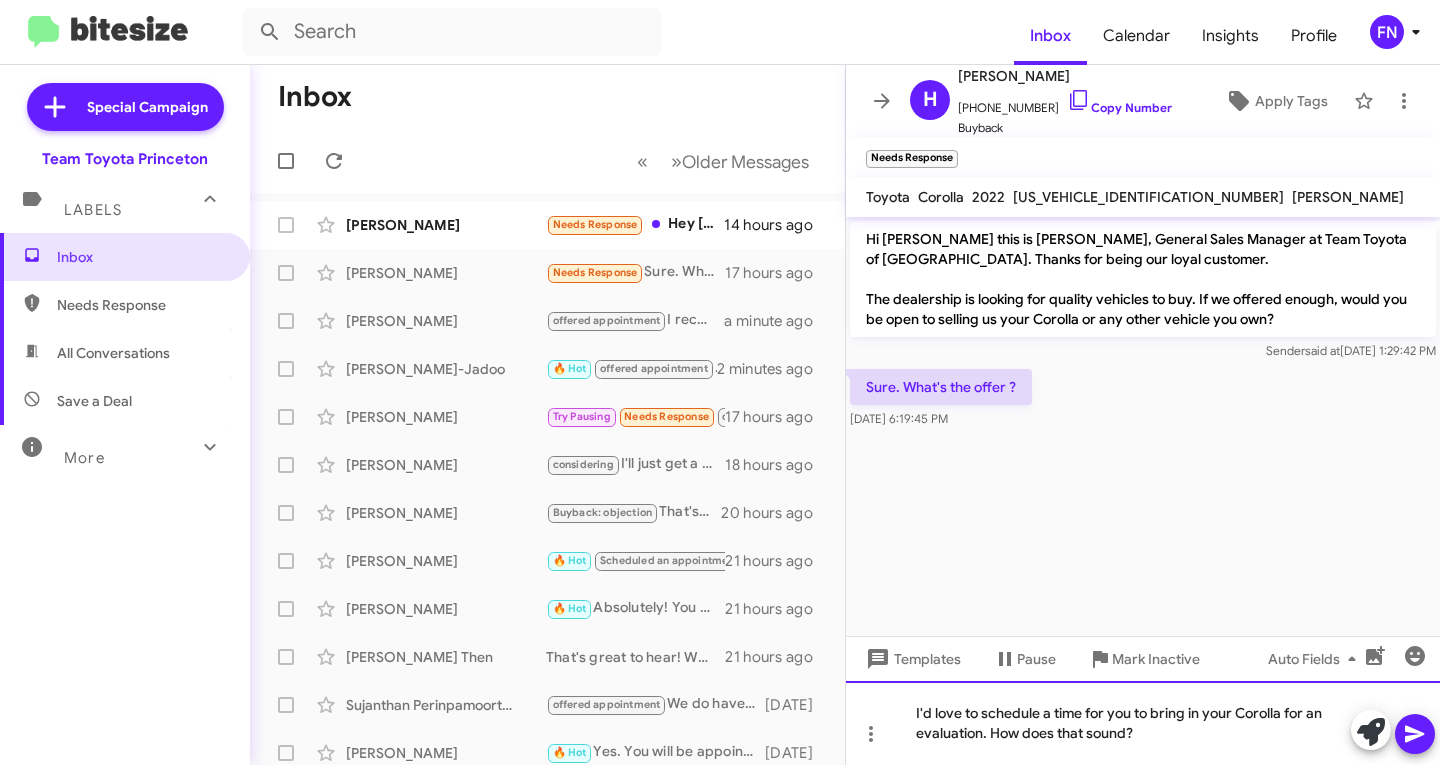 click on "I'd love to schedule a time for you to bring in your Corolla for an evaluation. How does that sound?" 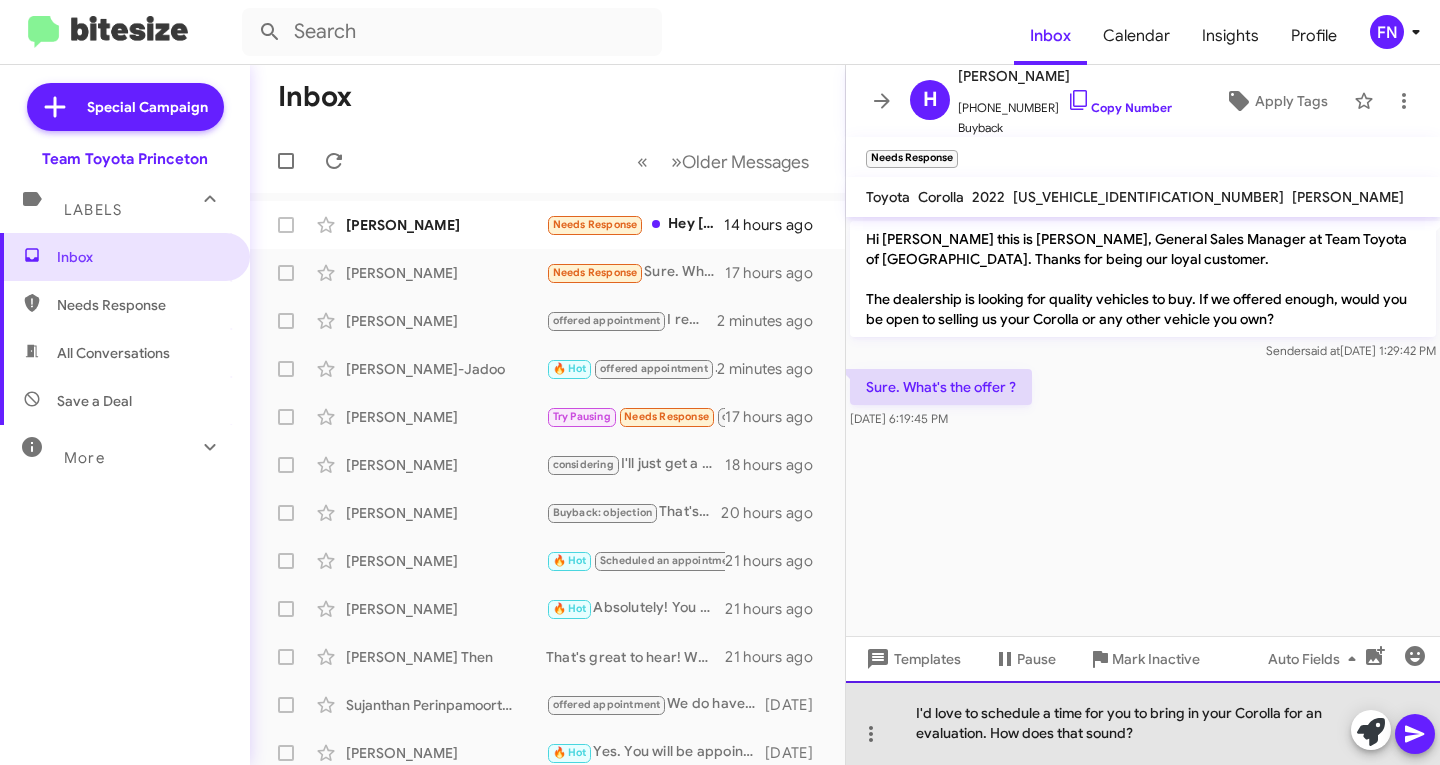 drag, startPoint x: 1169, startPoint y: 738, endPoint x: 993, endPoint y: 747, distance: 176.22997 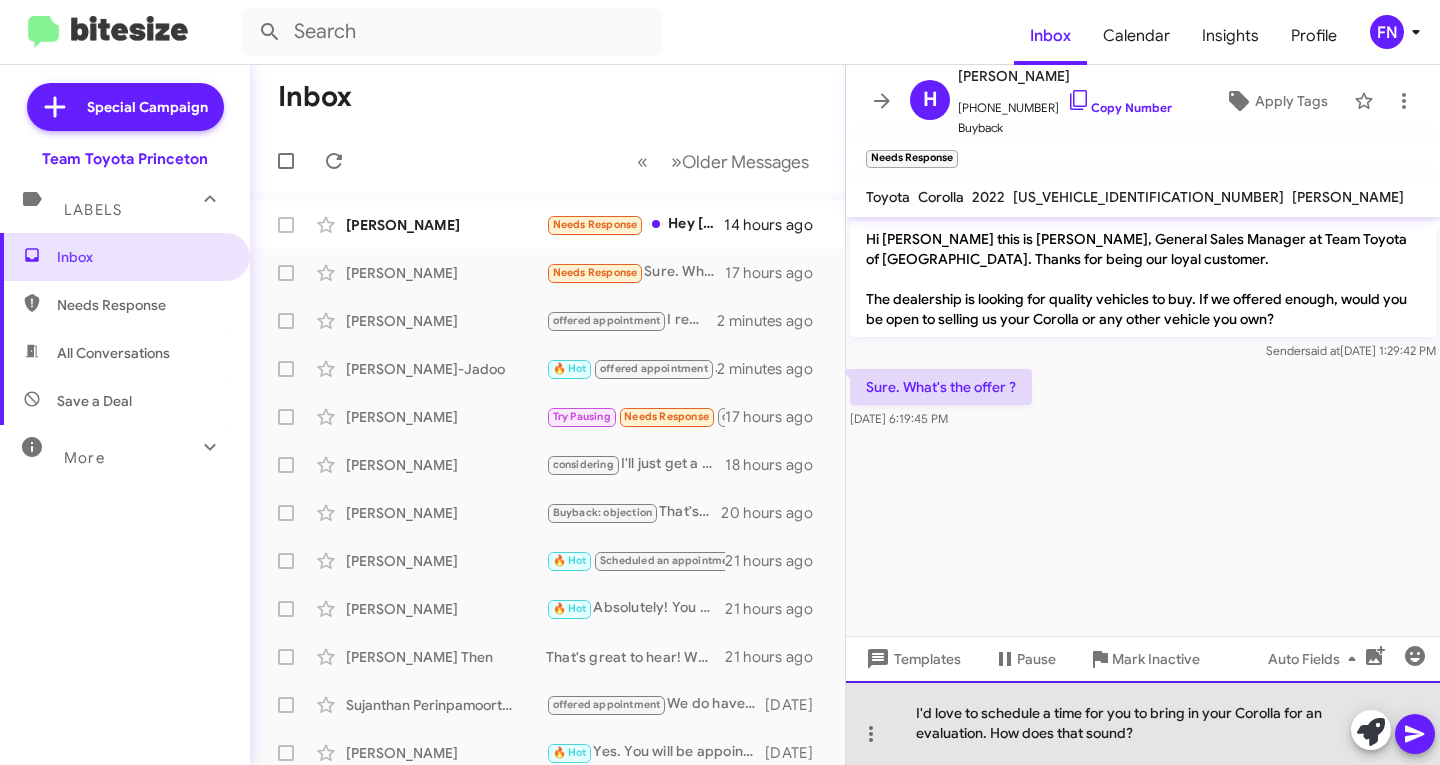 click on "I'd love to schedule a time for you to bring in your Corolla for an evaluation. How does that sound?" 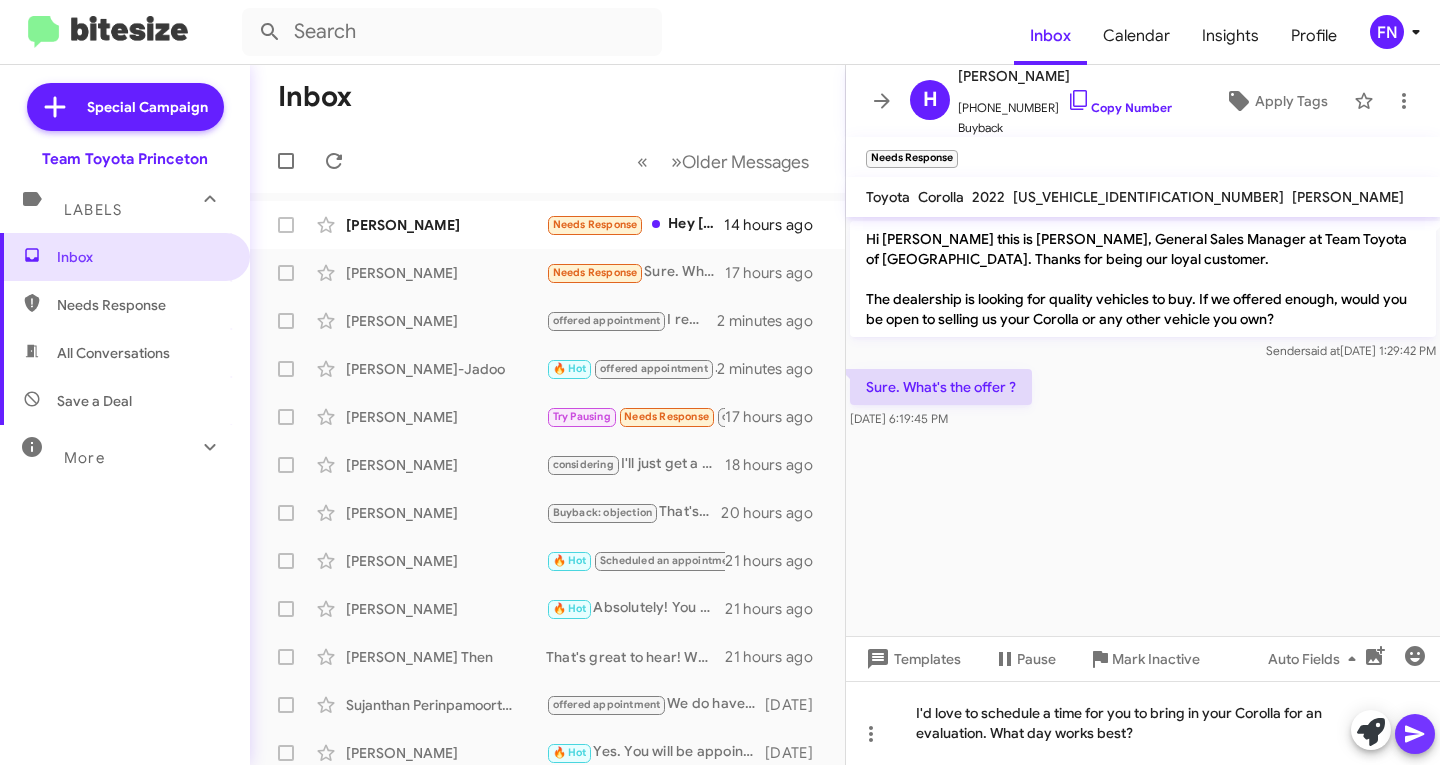 click 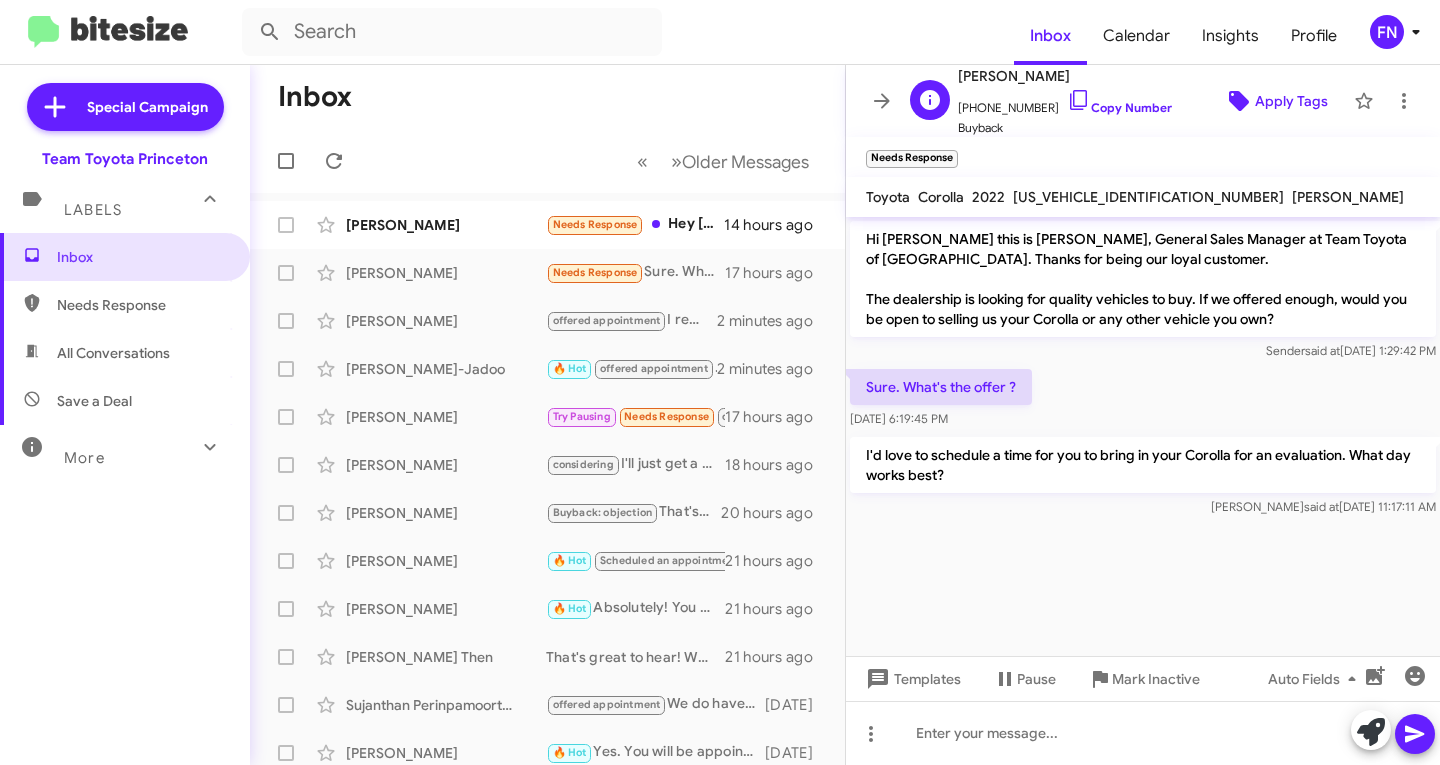 click on "Apply Tags" 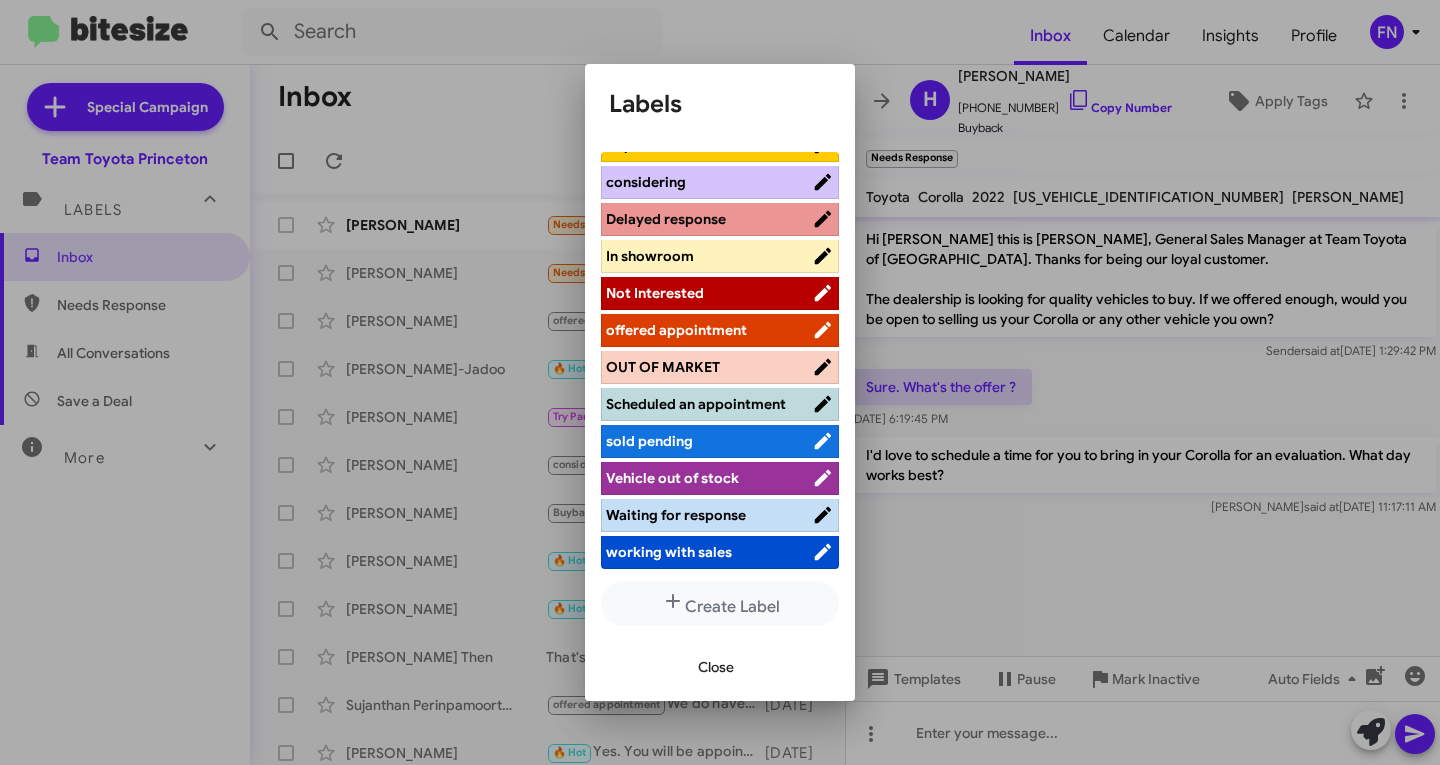 click on "offered appointment" at bounding box center (676, 330) 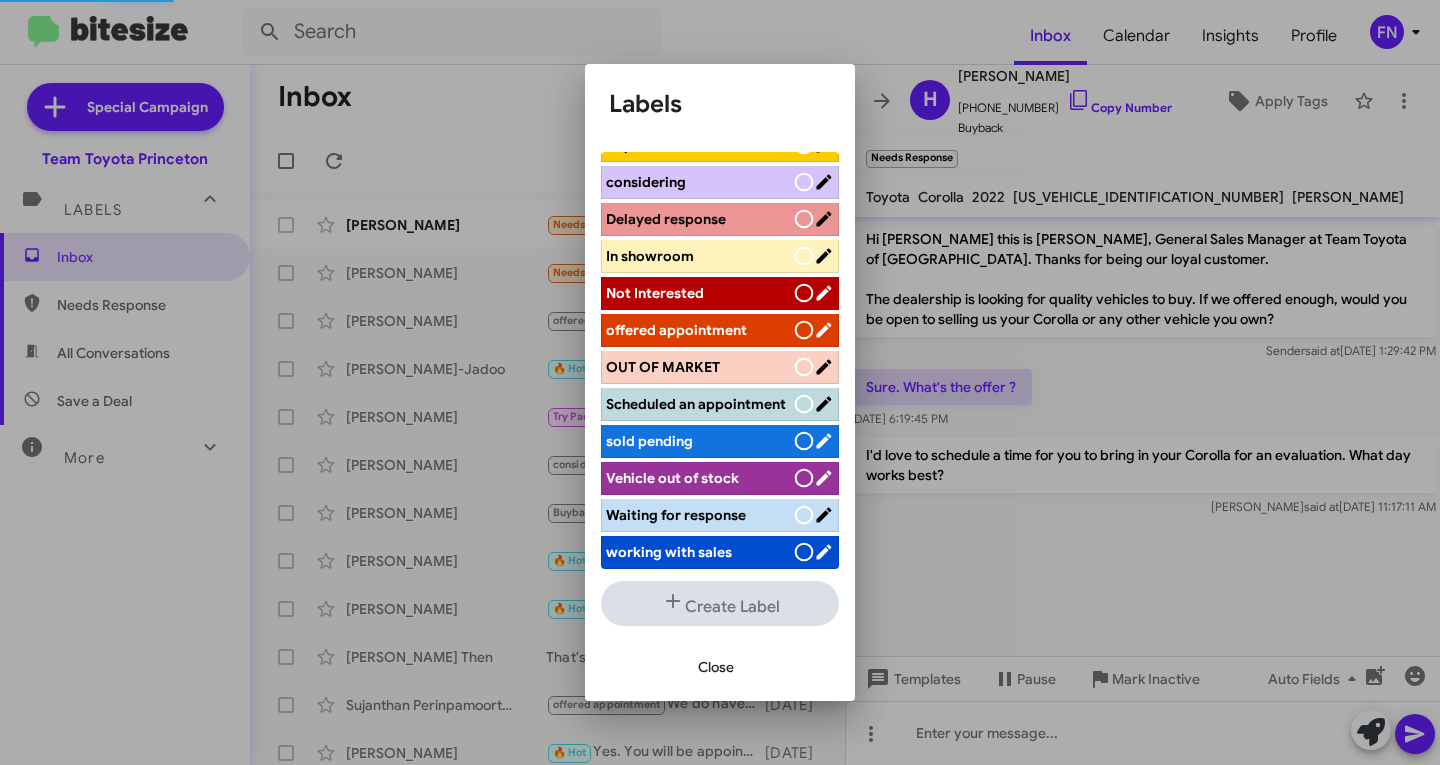 scroll, scrollTop: 262, scrollLeft: 0, axis: vertical 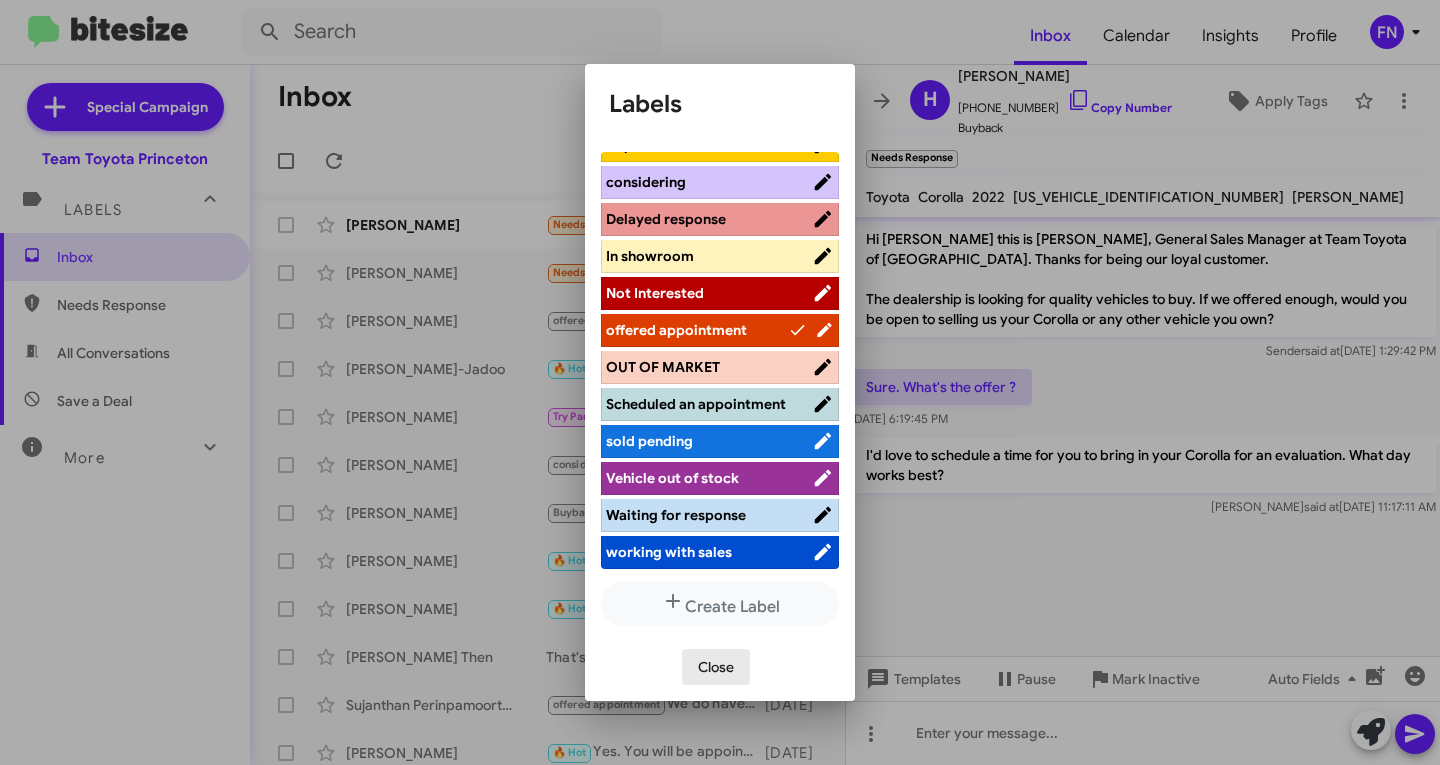 click on "Close" at bounding box center (716, 667) 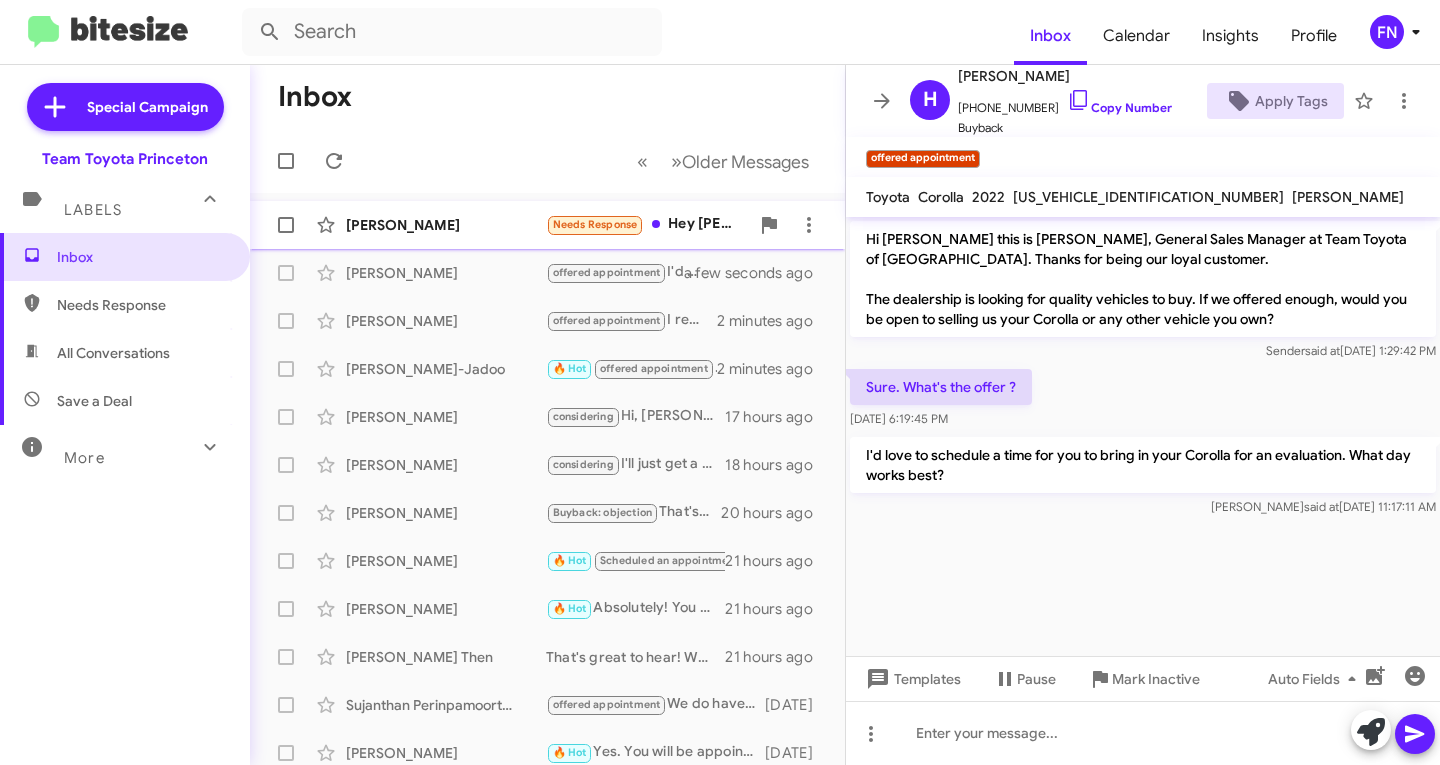 click on "Nalin Ahuja  Needs Response   Hey Andrew, thanks for reaching out. My GR86 isn't for sale currently   14 hours ago" 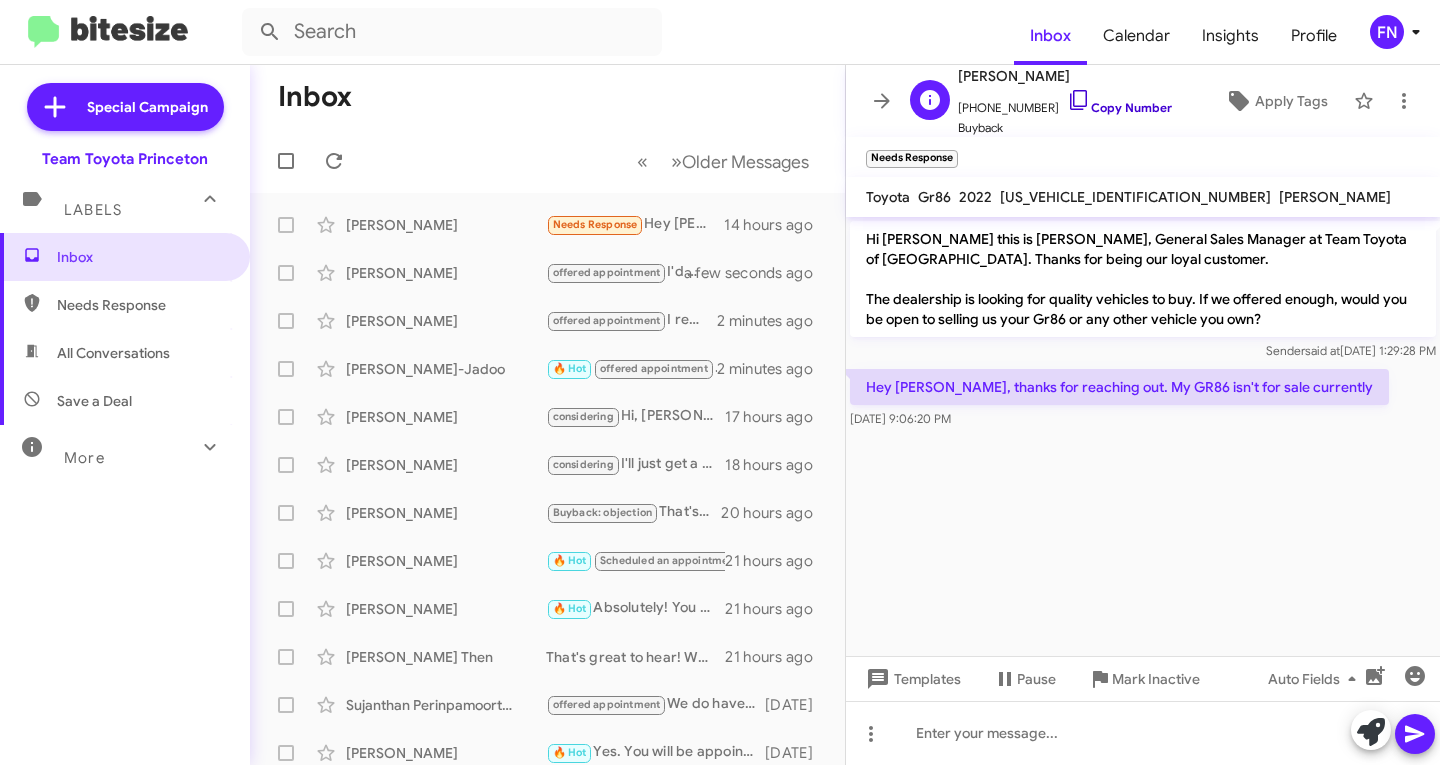 click on "Copy Number" 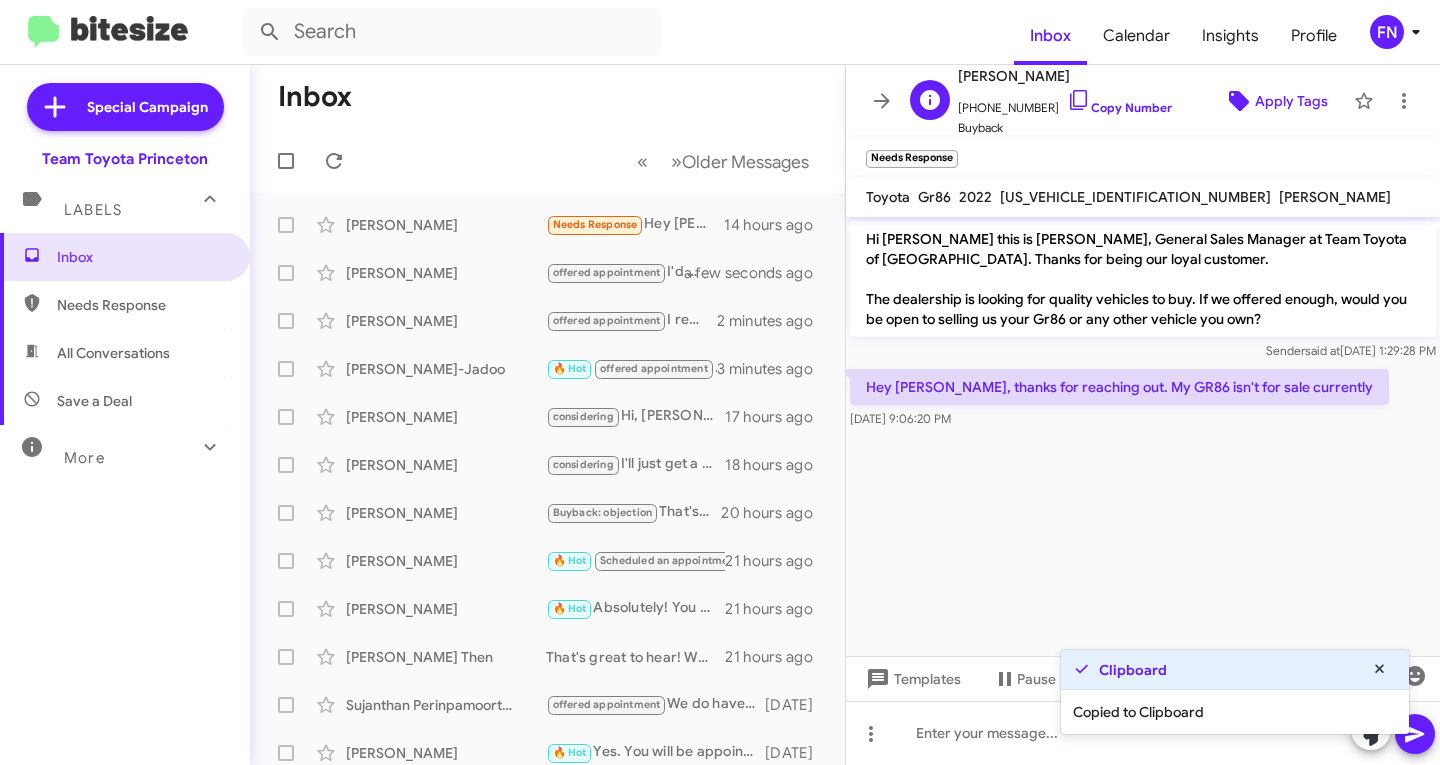 click on "Apply Tags" 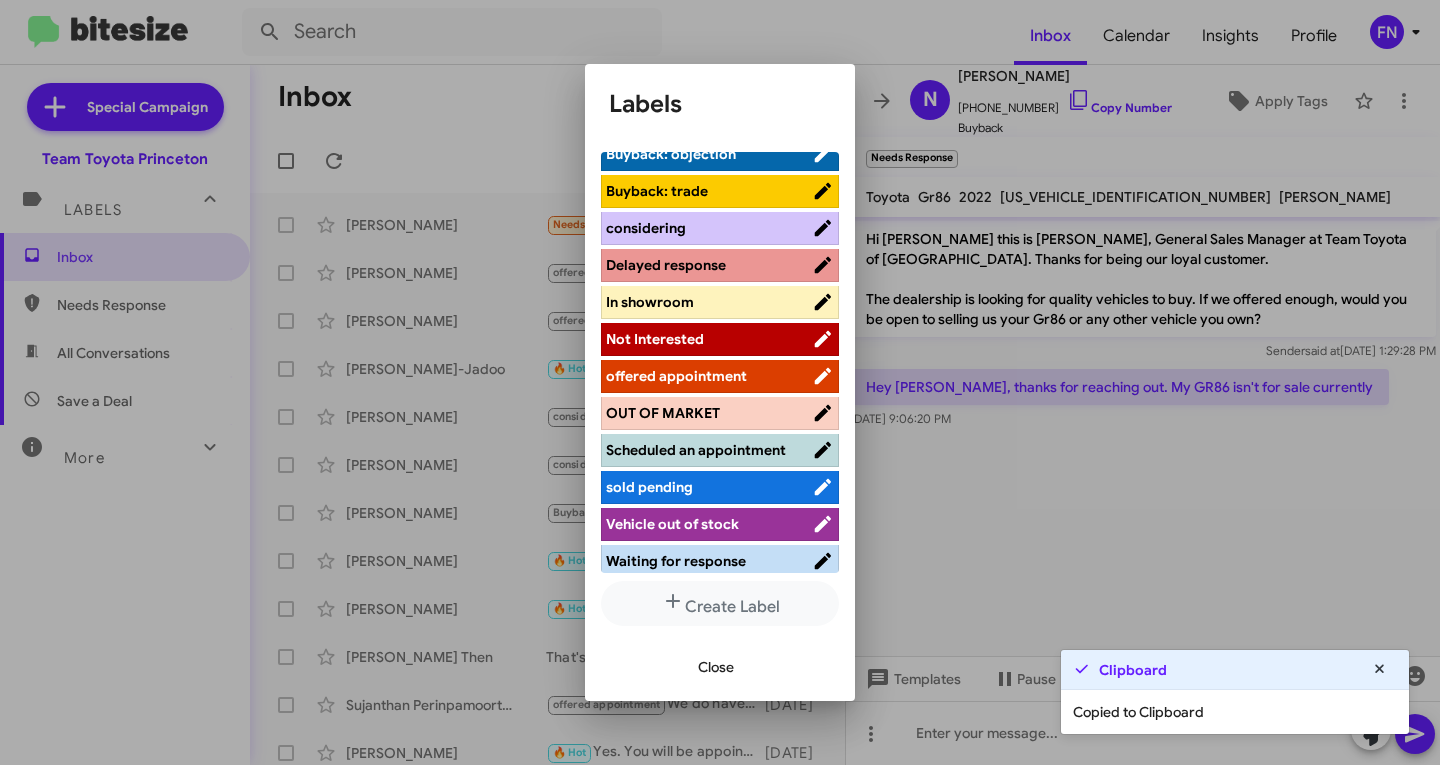 click on "Not Interested" at bounding box center [655, 339] 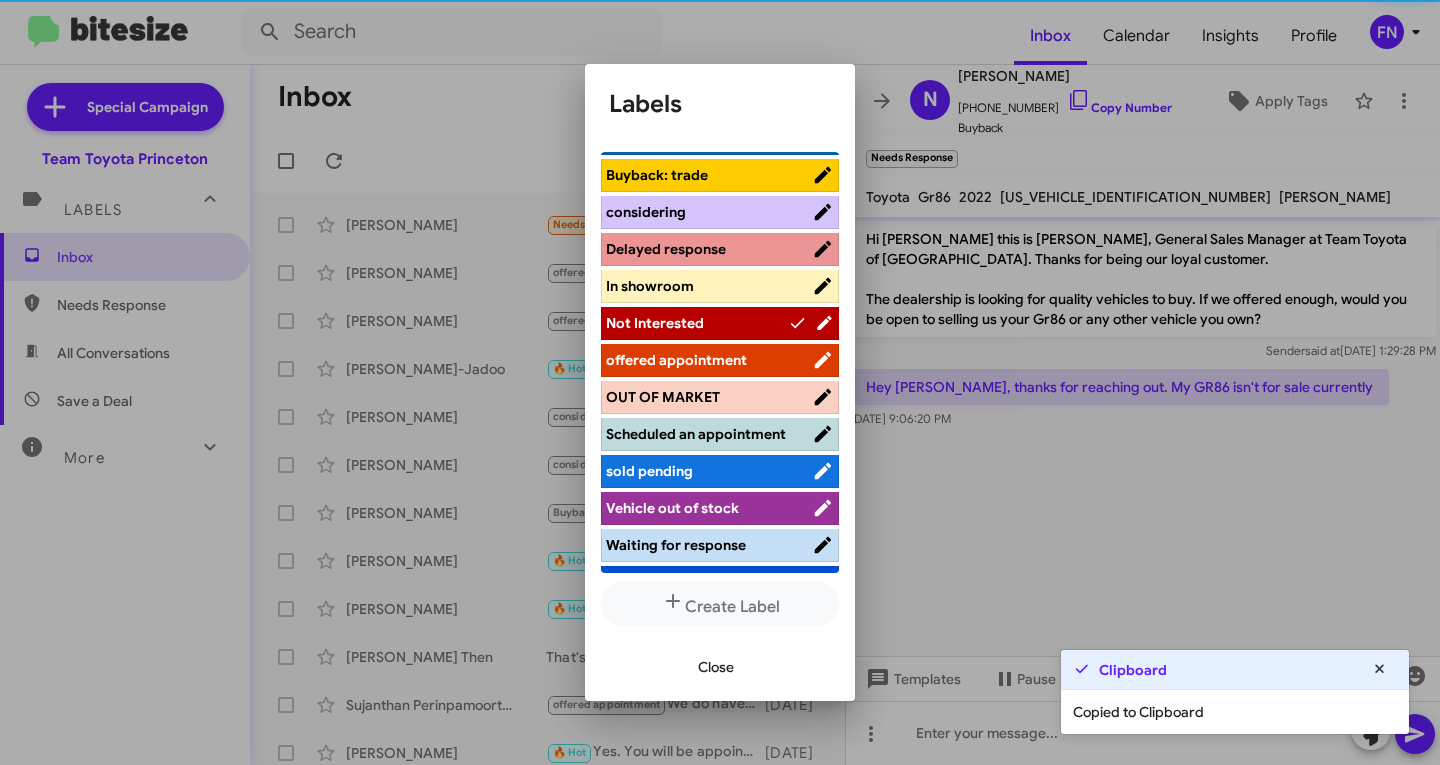 scroll, scrollTop: 200, scrollLeft: 0, axis: vertical 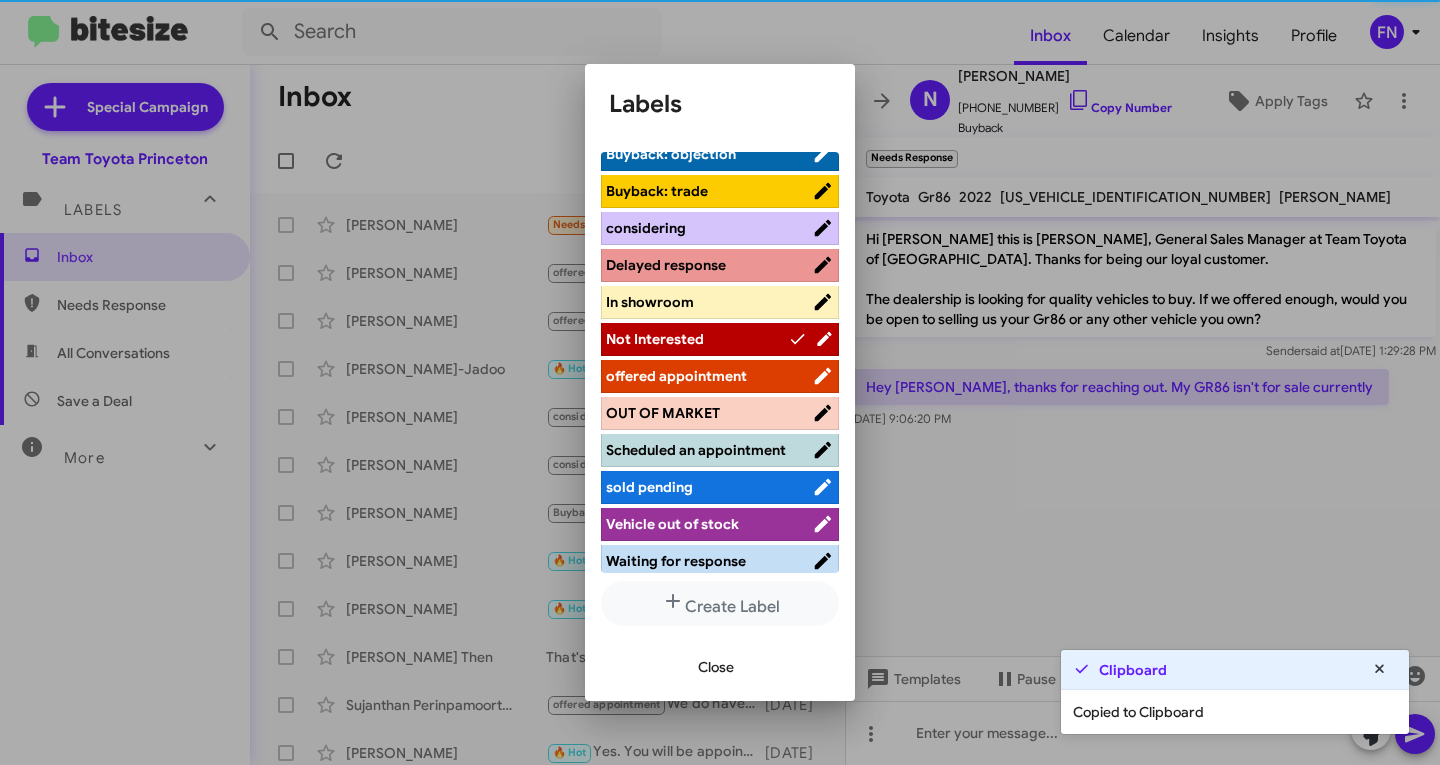 click on "Close" at bounding box center [716, 667] 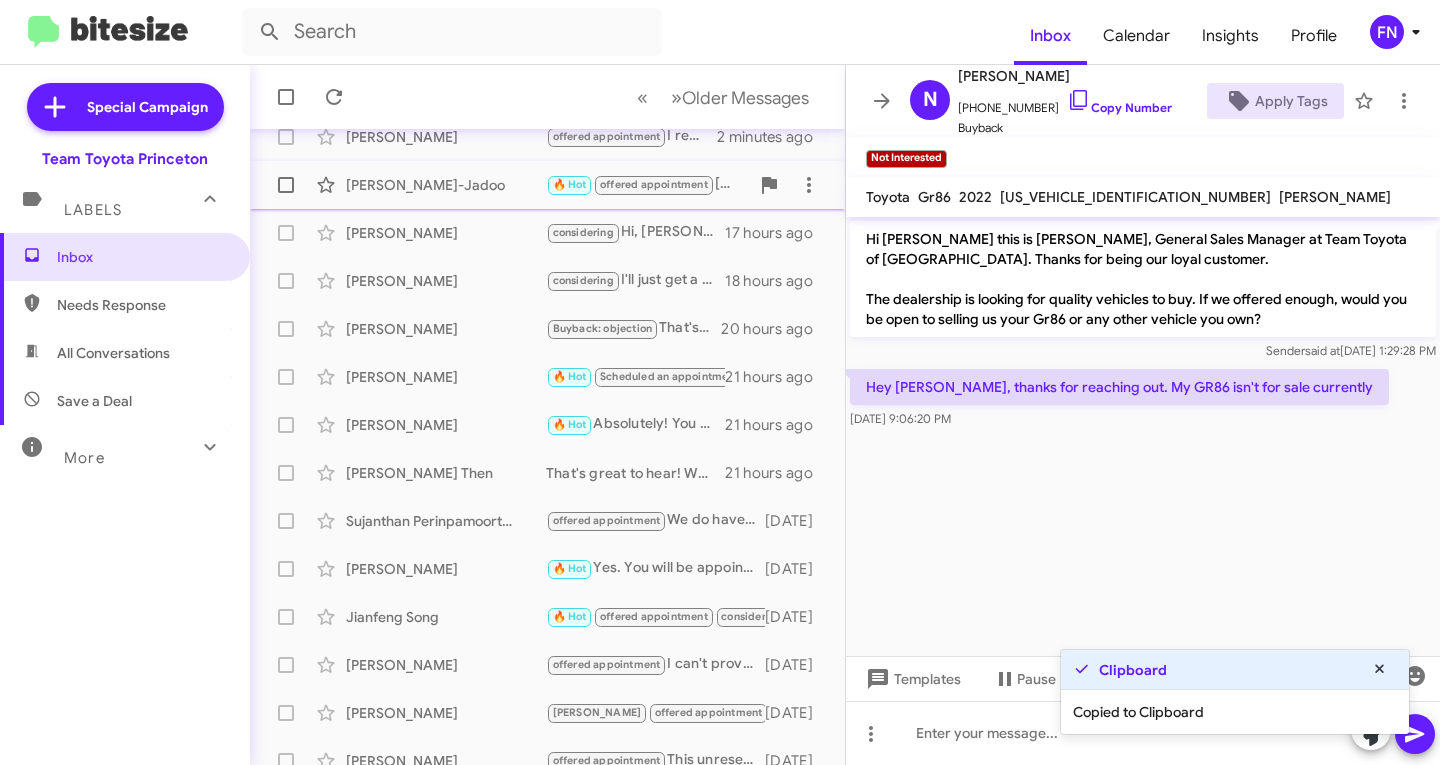 scroll, scrollTop: 396, scrollLeft: 0, axis: vertical 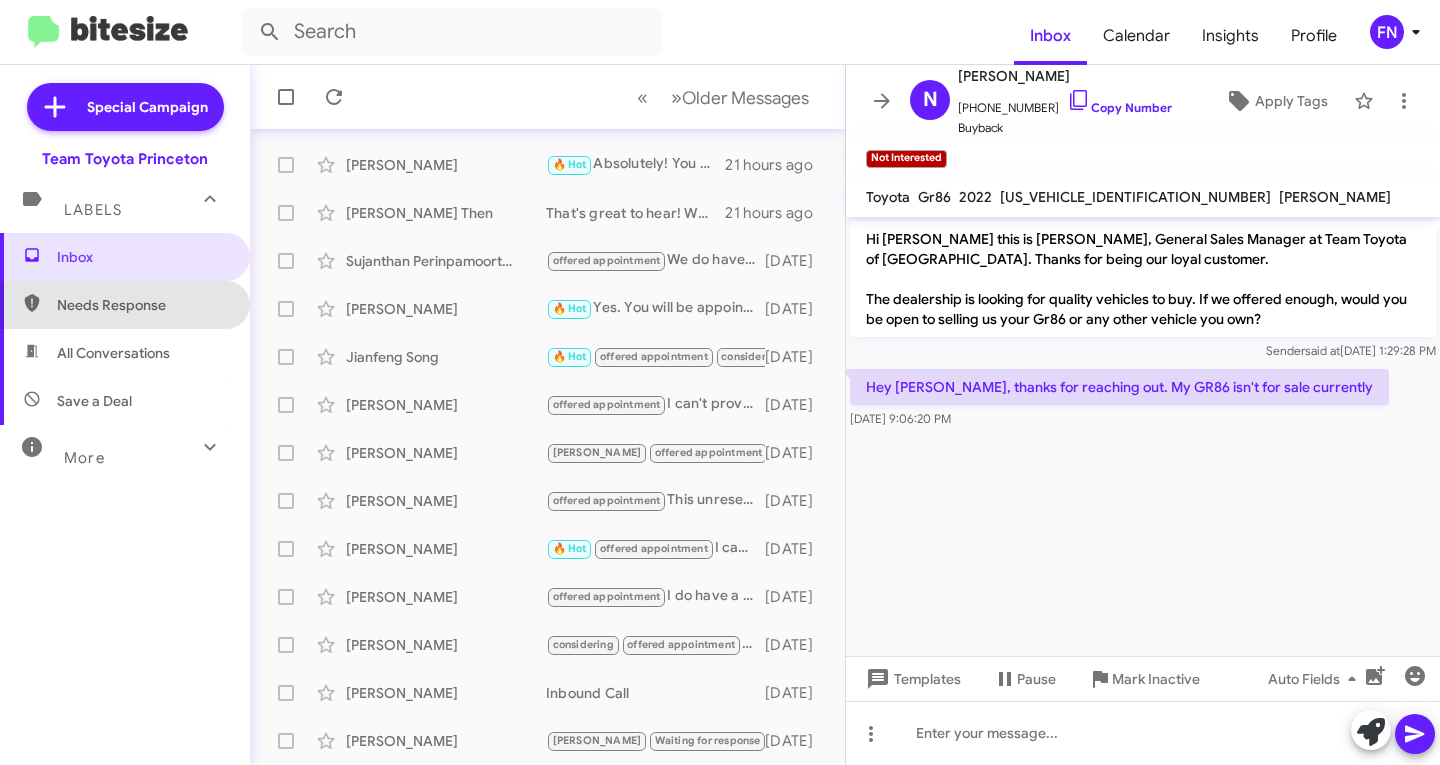 click on "Needs Response" at bounding box center (125, 305) 